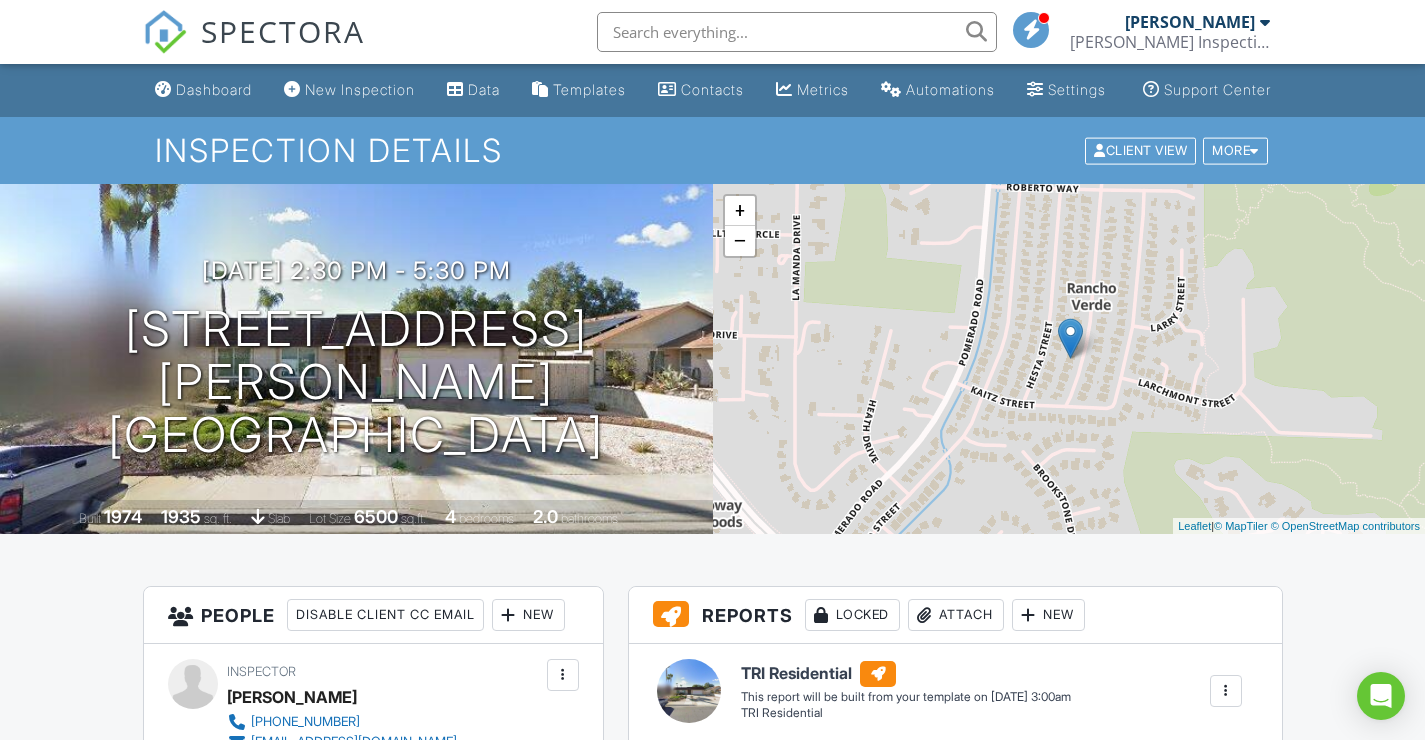 scroll, scrollTop: 0, scrollLeft: 0, axis: both 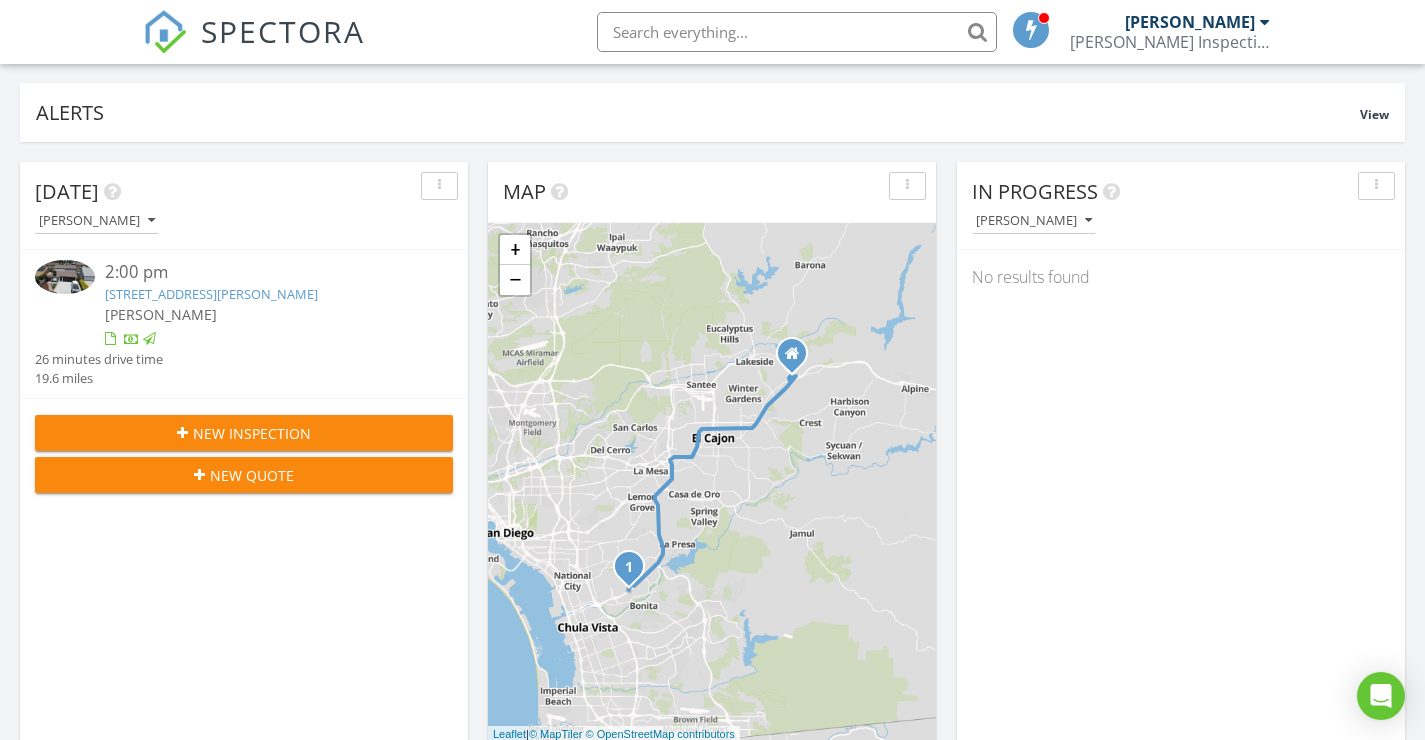 click on "[STREET_ADDRESS][PERSON_NAME]" at bounding box center [211, 294] 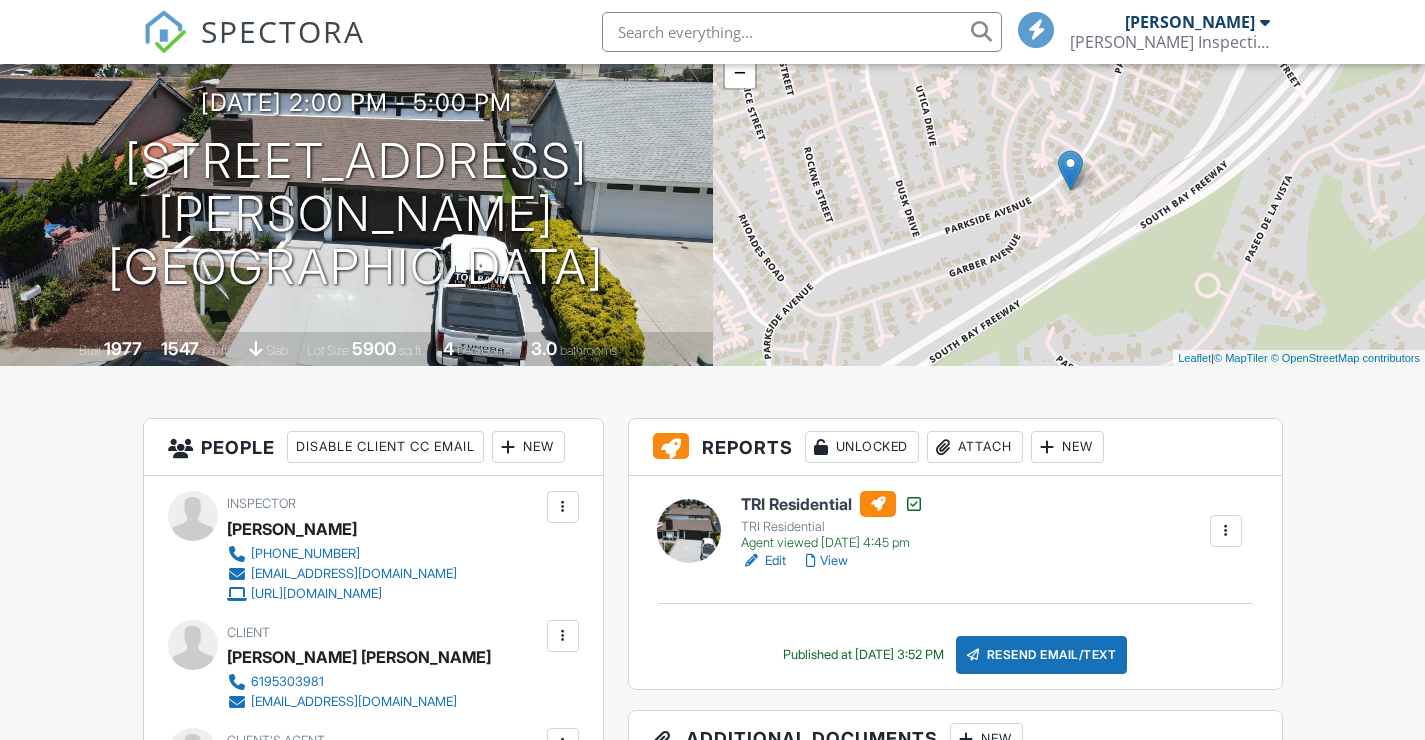 scroll, scrollTop: 168, scrollLeft: 0, axis: vertical 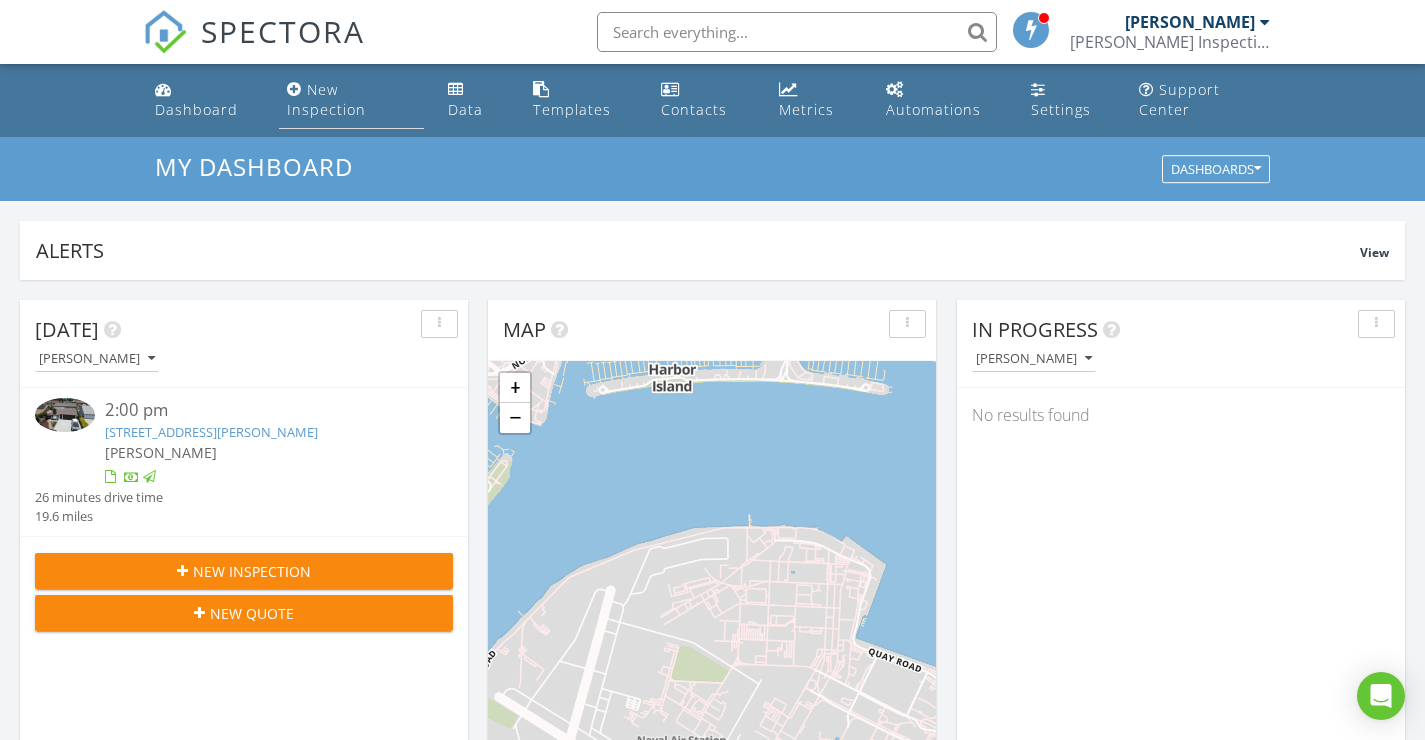 click on "New Inspection" at bounding box center (326, 99) 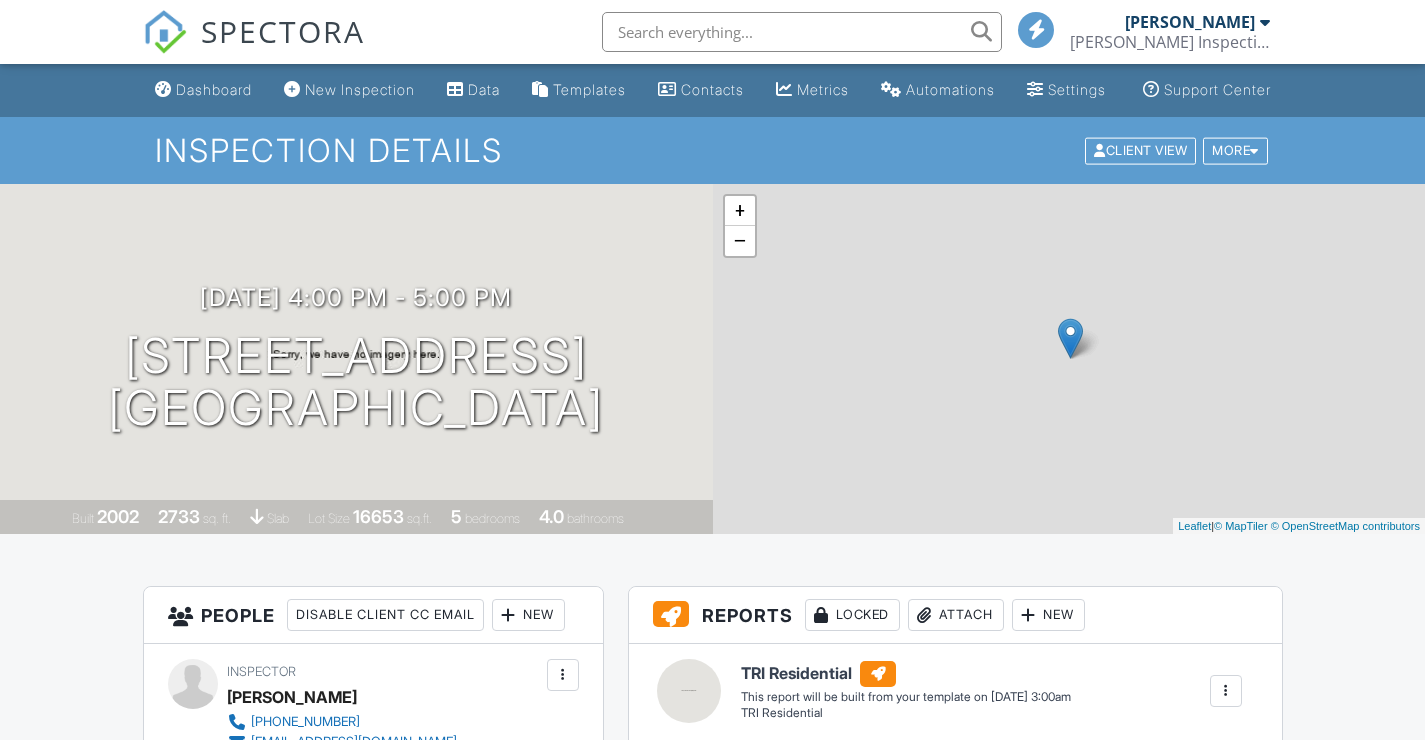 scroll, scrollTop: 0, scrollLeft: 0, axis: both 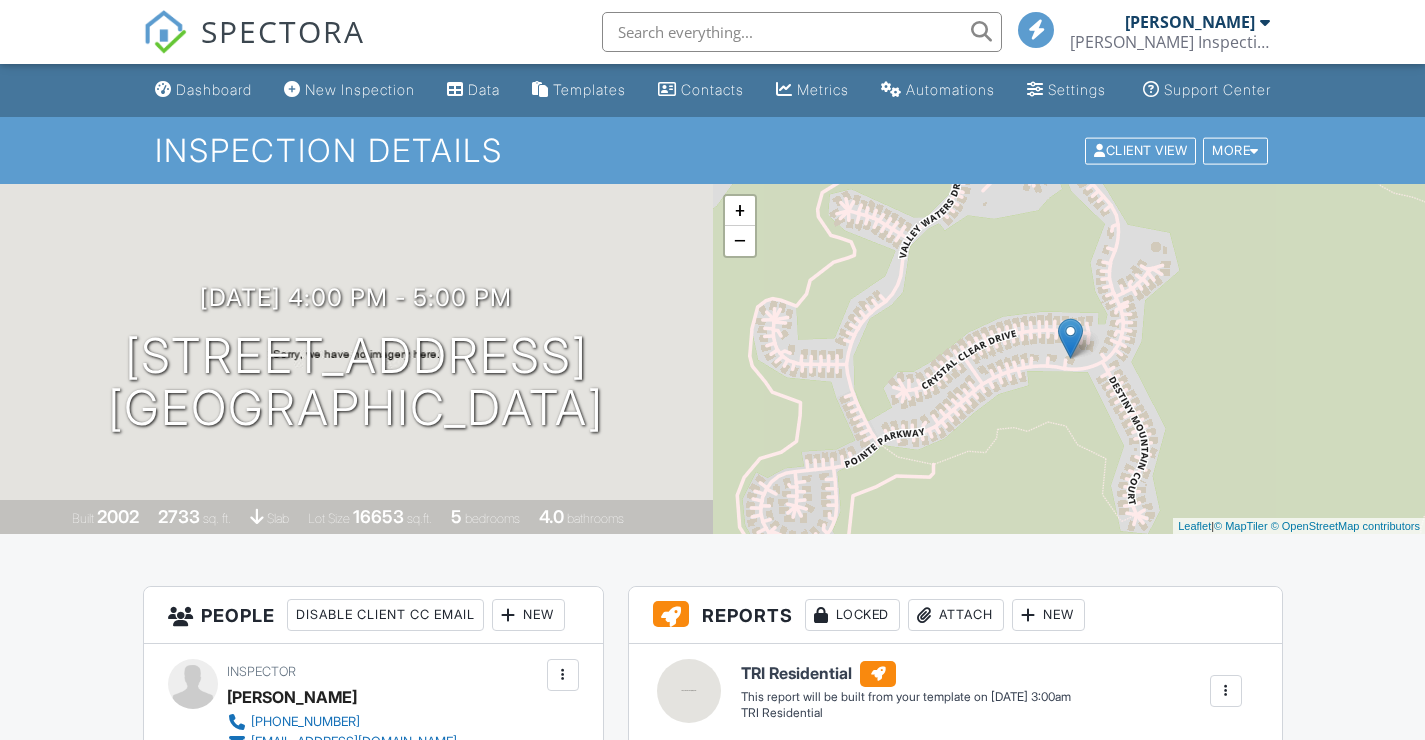 click on "SPECTORA" at bounding box center [283, 31] 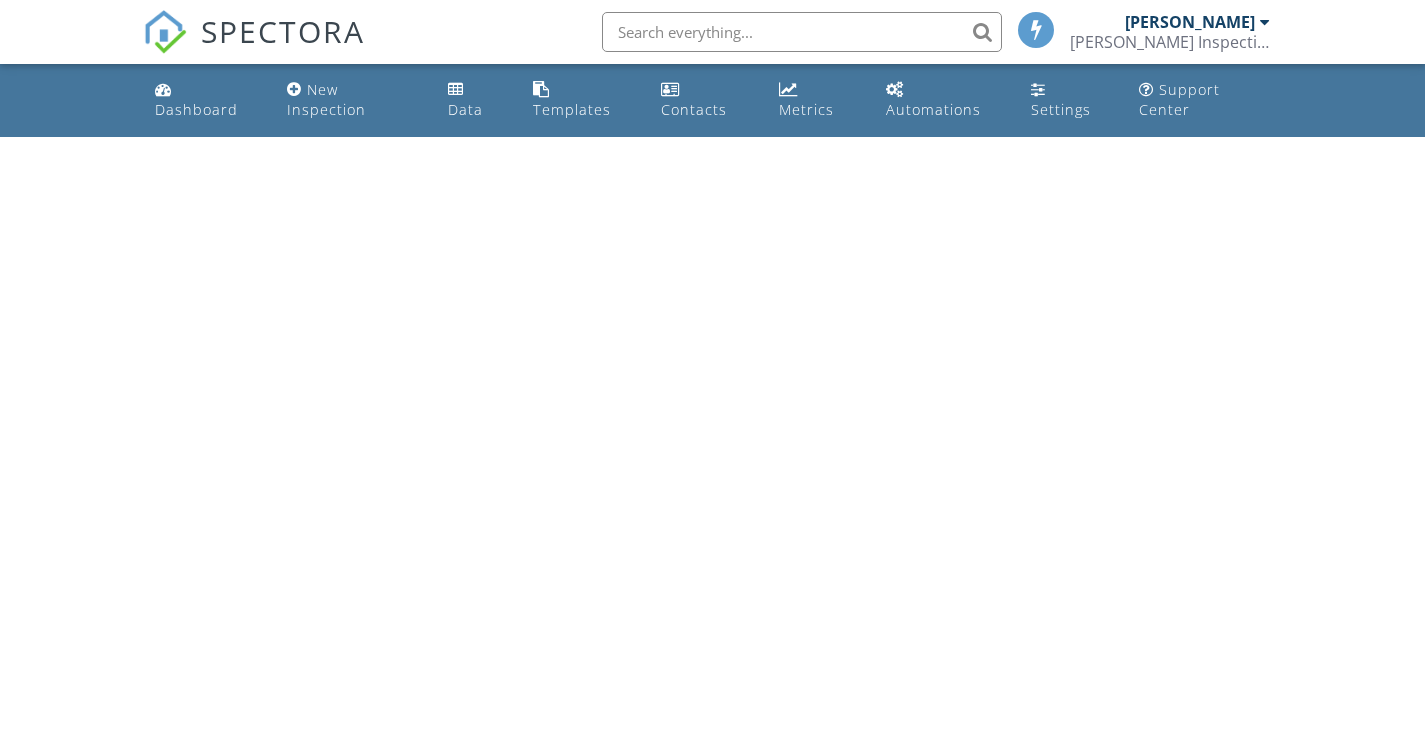 scroll, scrollTop: 0, scrollLeft: 0, axis: both 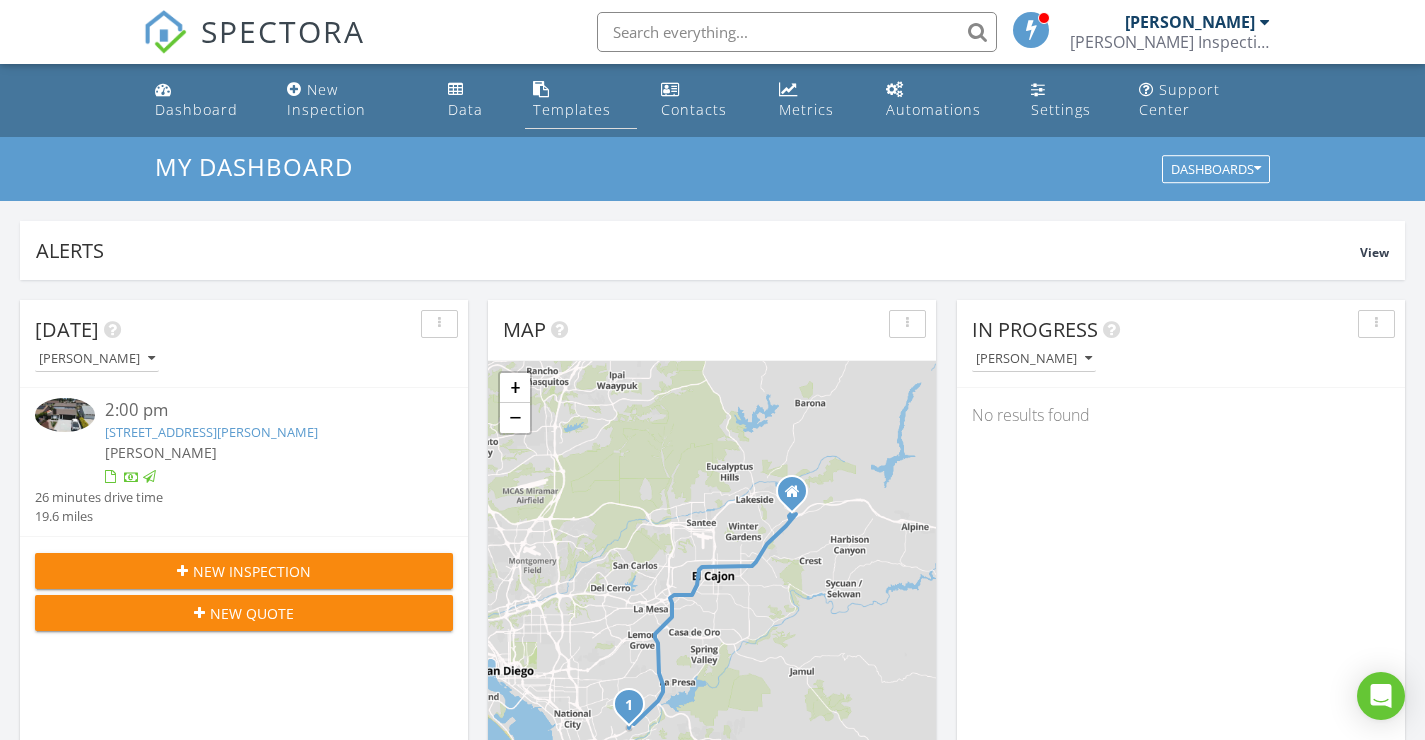 click on "Templates" at bounding box center [581, 100] 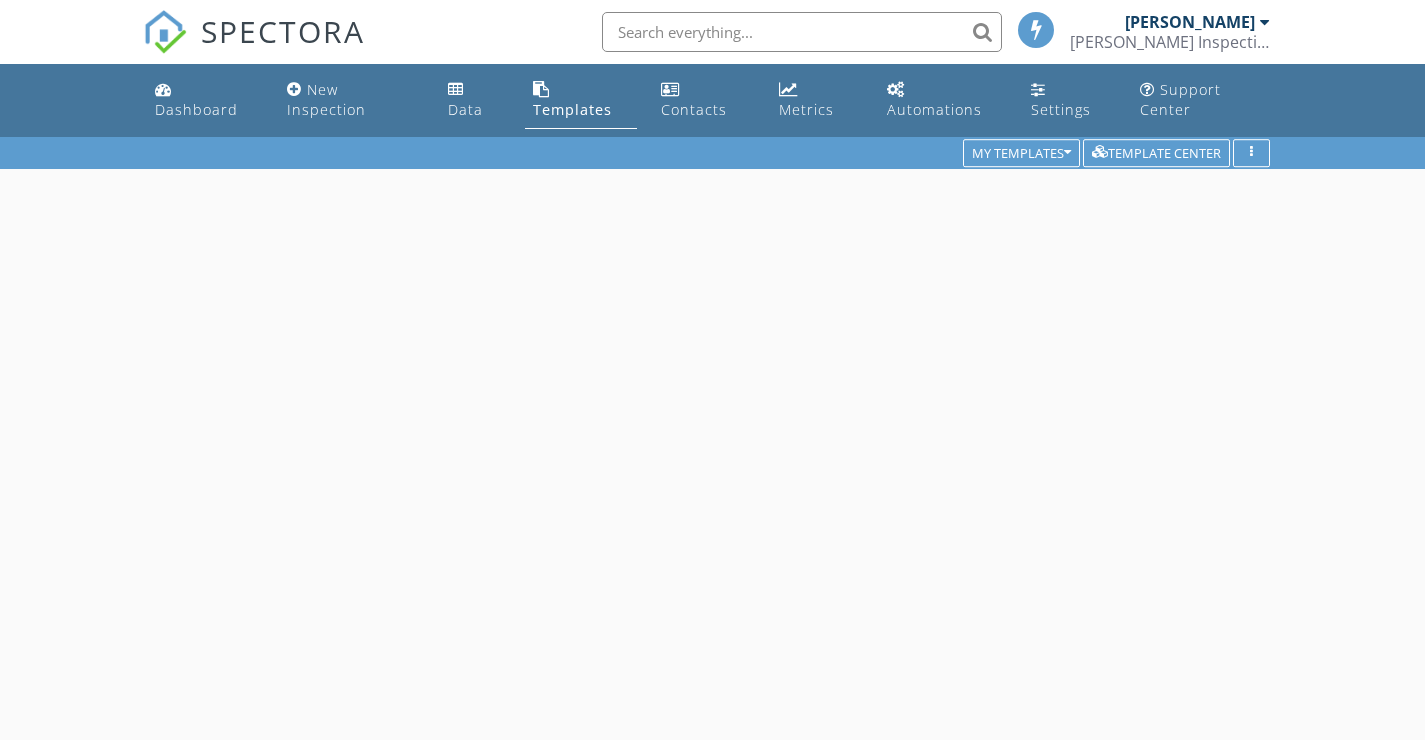 scroll, scrollTop: 0, scrollLeft: 0, axis: both 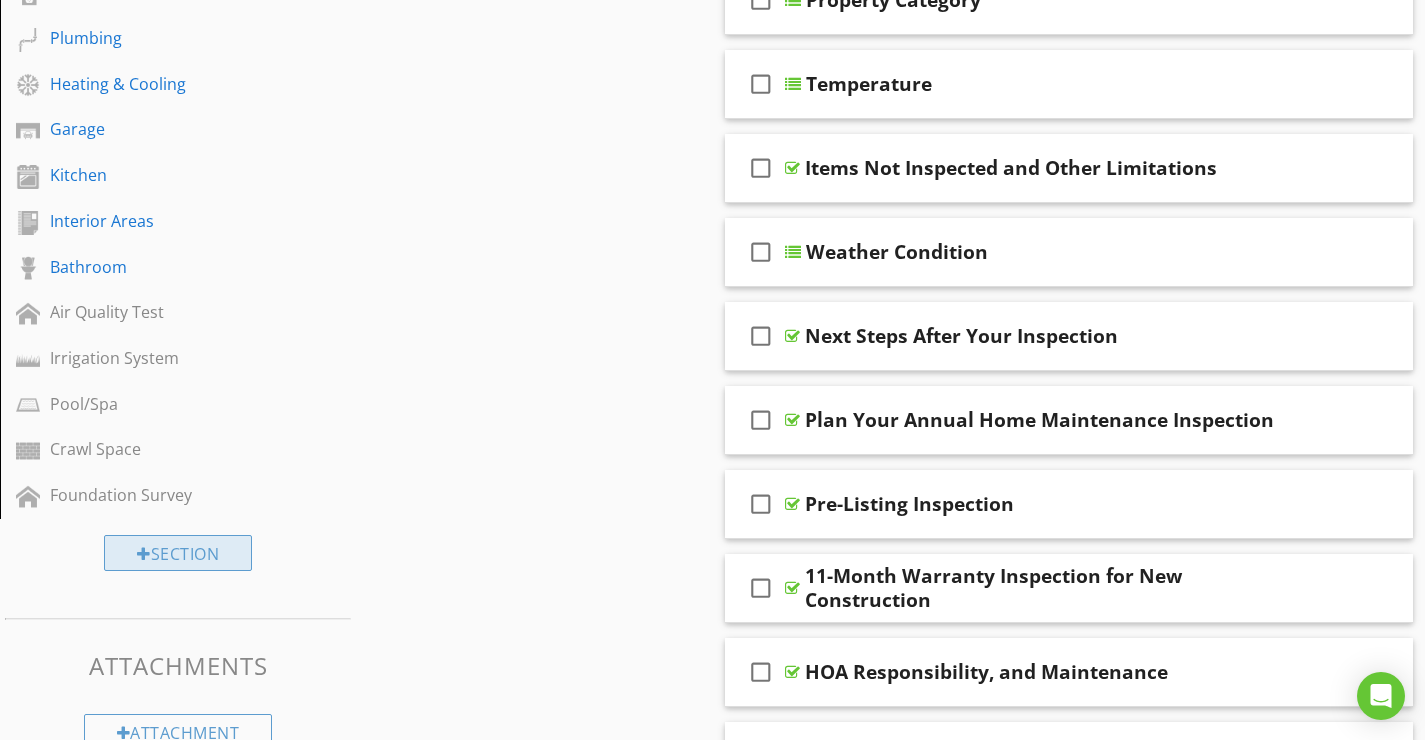 click on "Section" at bounding box center (178, 553) 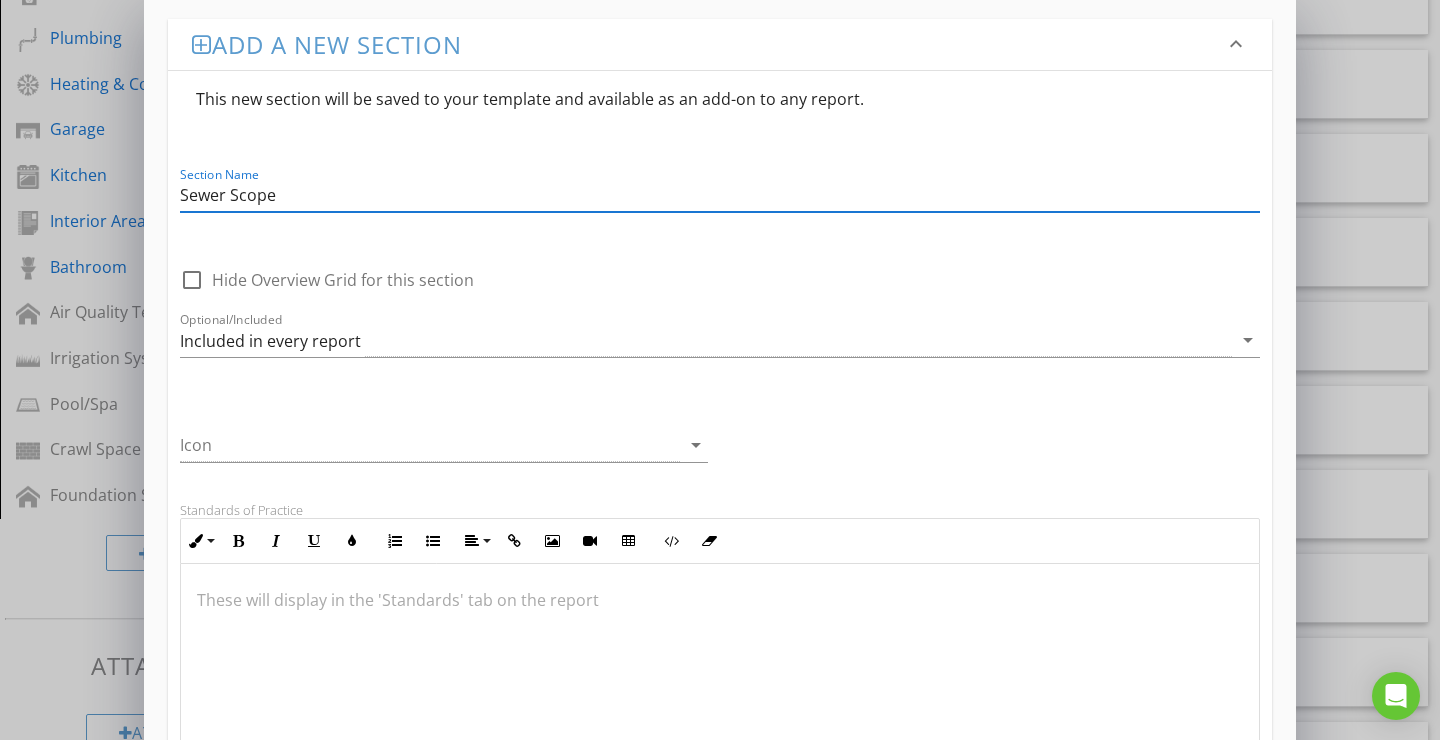 type on "Sewer Scope" 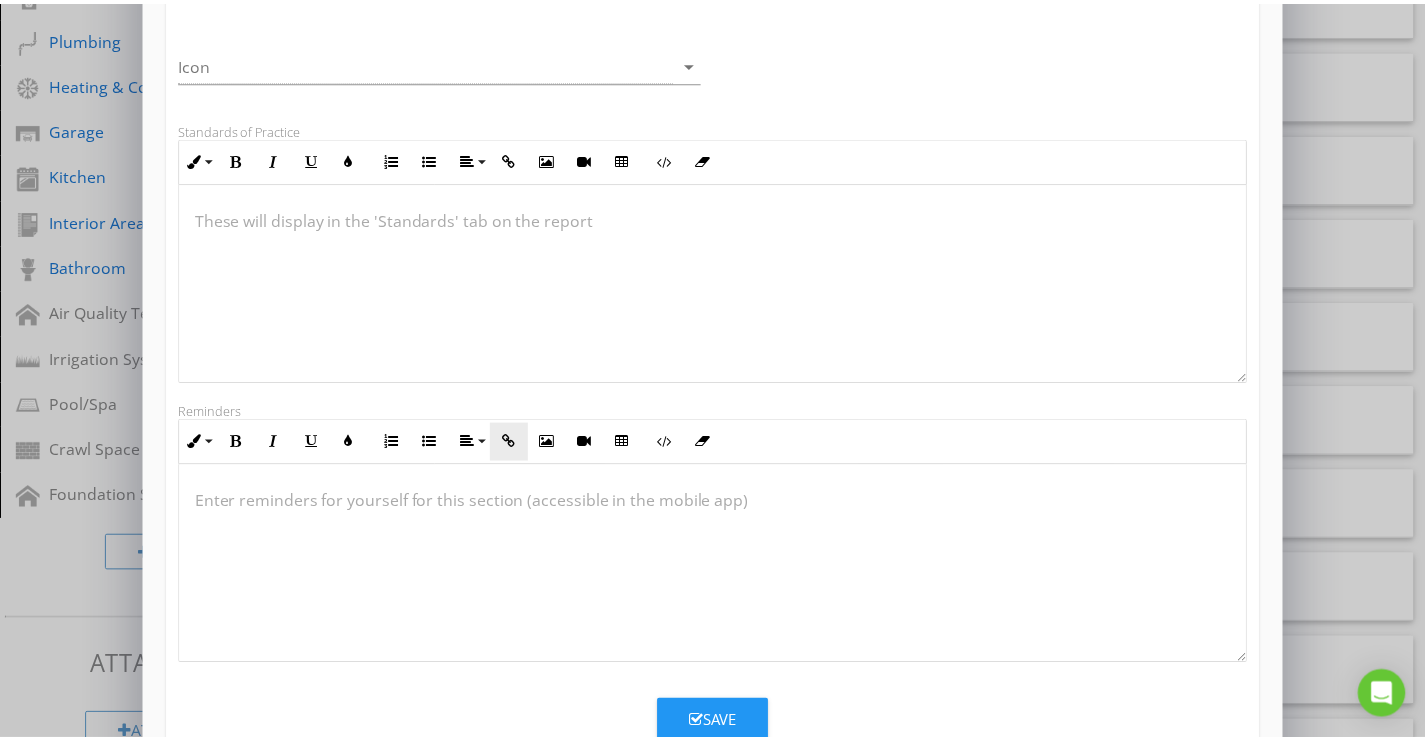 scroll, scrollTop: 465, scrollLeft: 0, axis: vertical 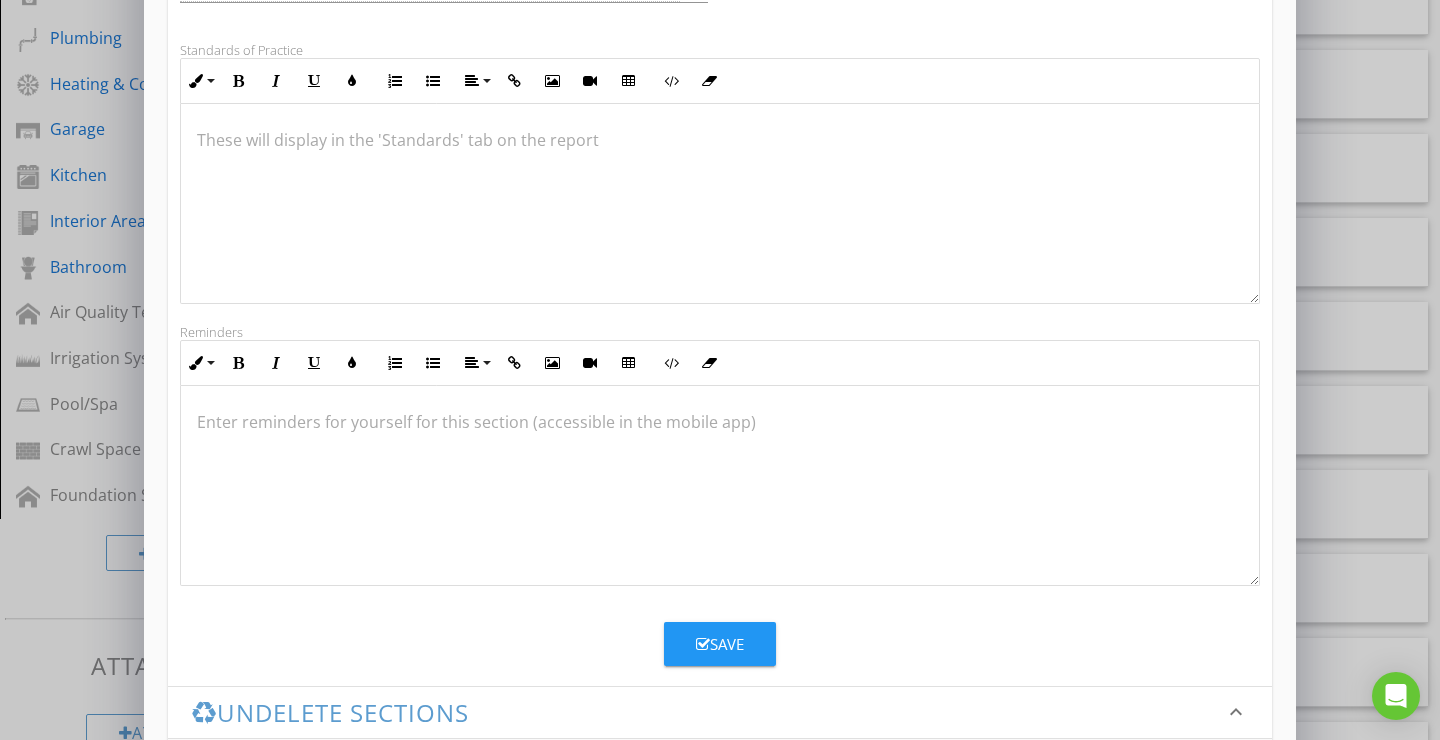click on "Save" at bounding box center (720, 644) 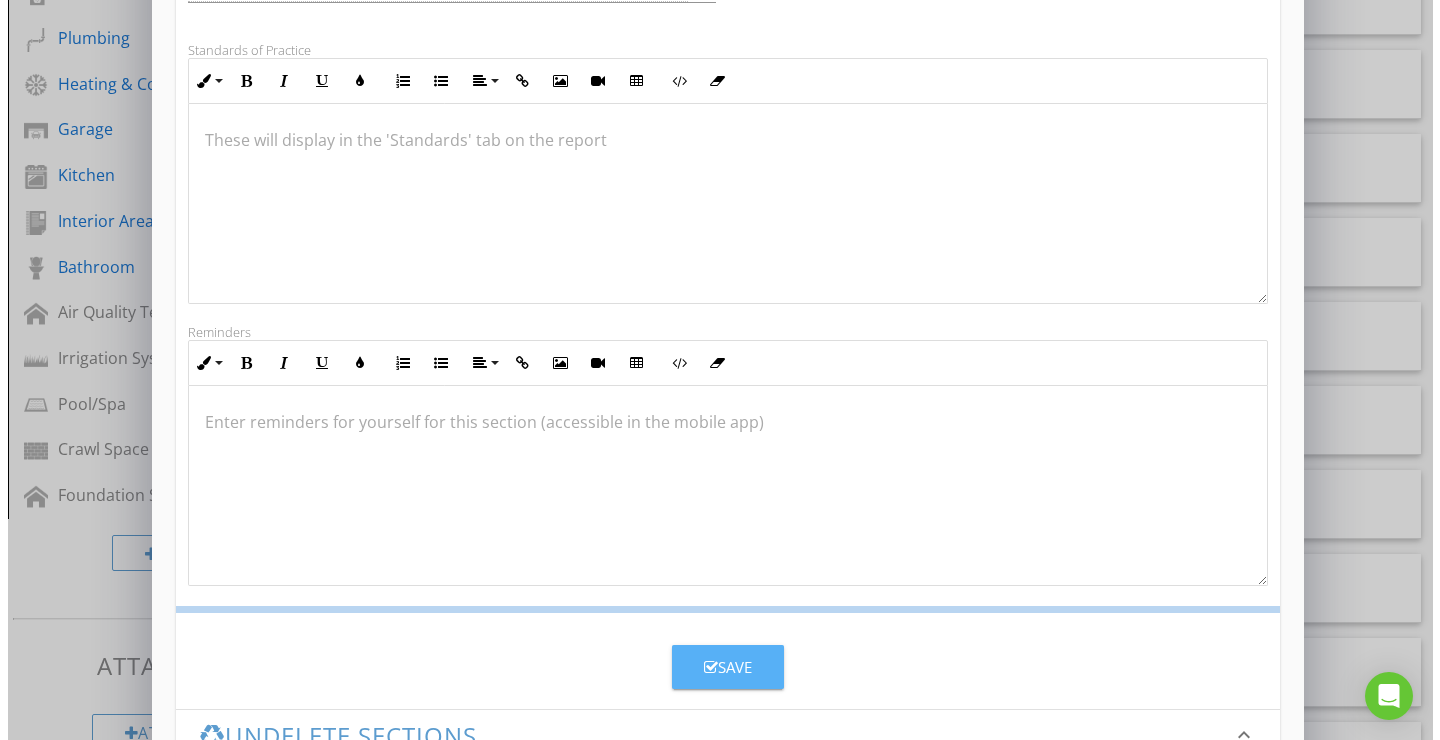 scroll, scrollTop: 414, scrollLeft: 0, axis: vertical 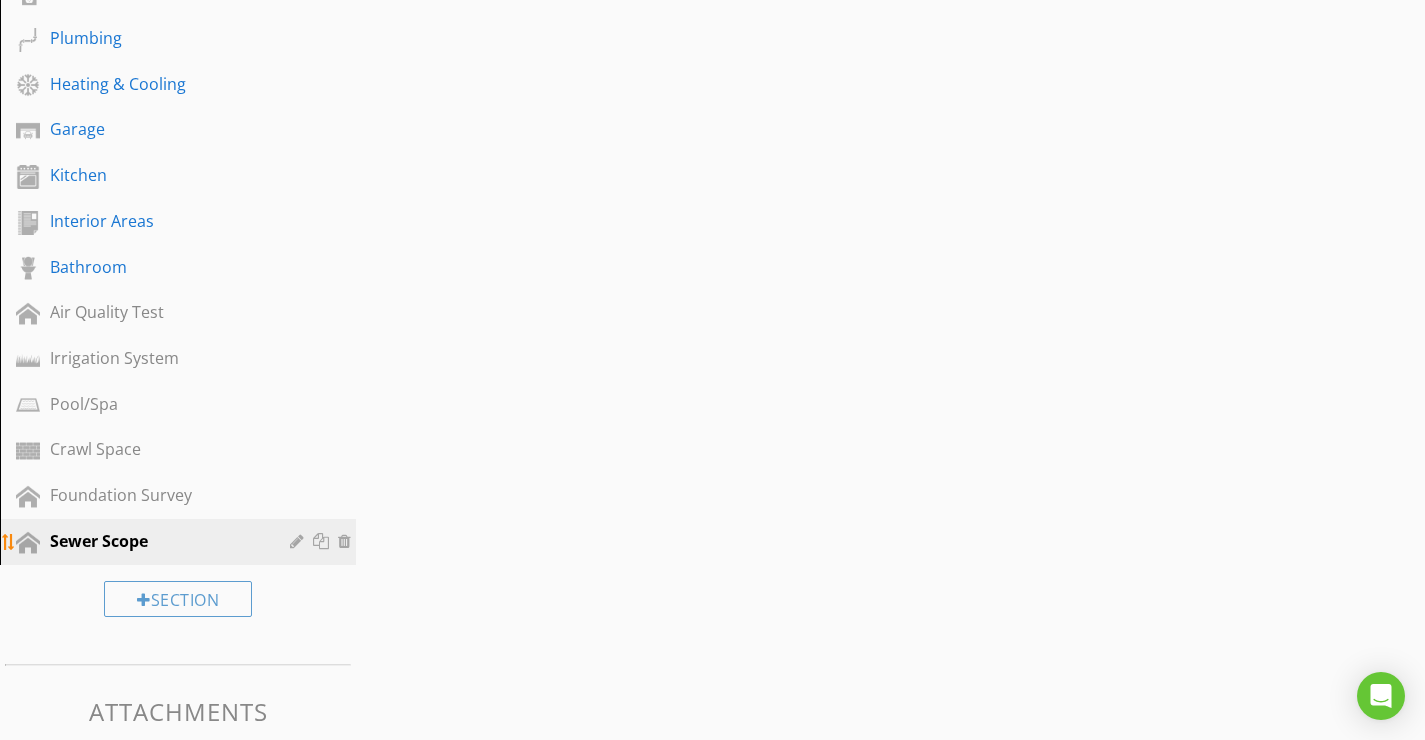 click on "Sewer Scope" at bounding box center [155, 541] 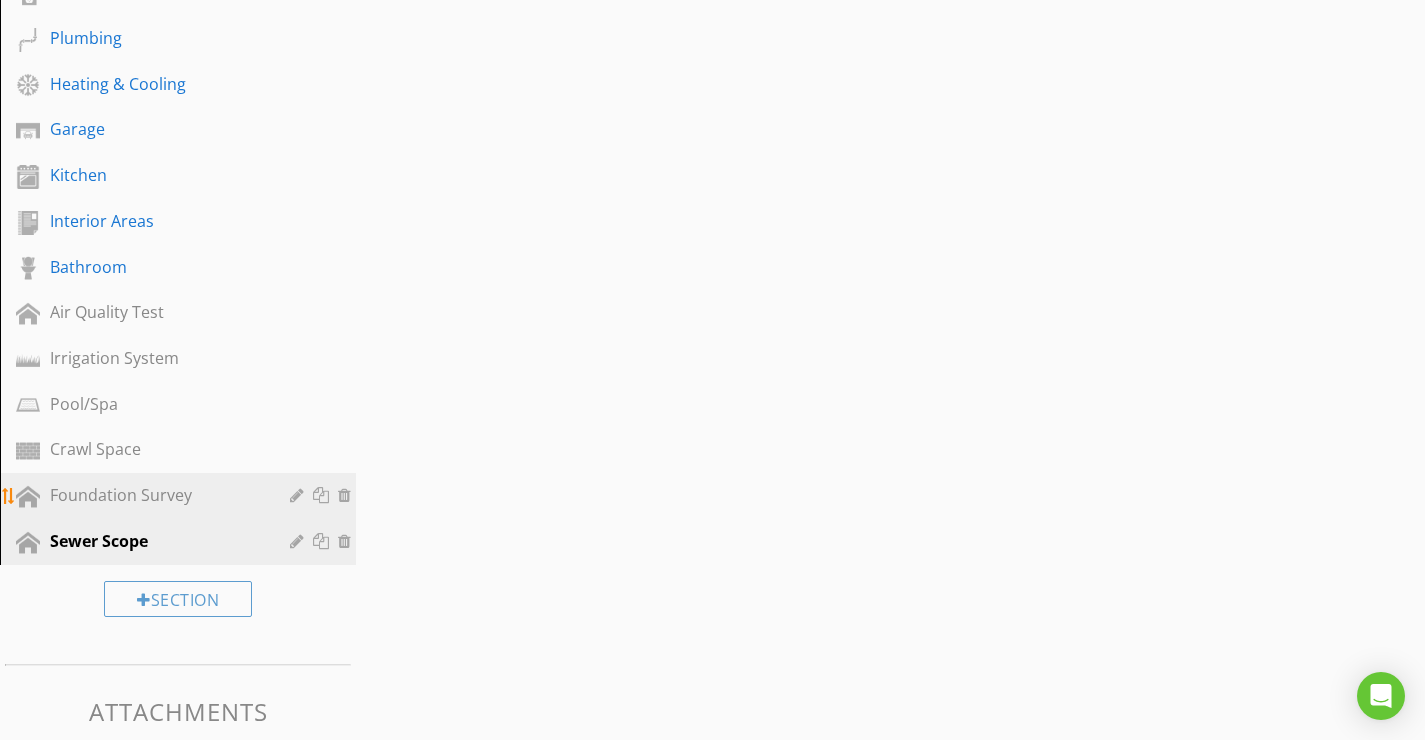 click on "Foundation Survey" at bounding box center (155, 495) 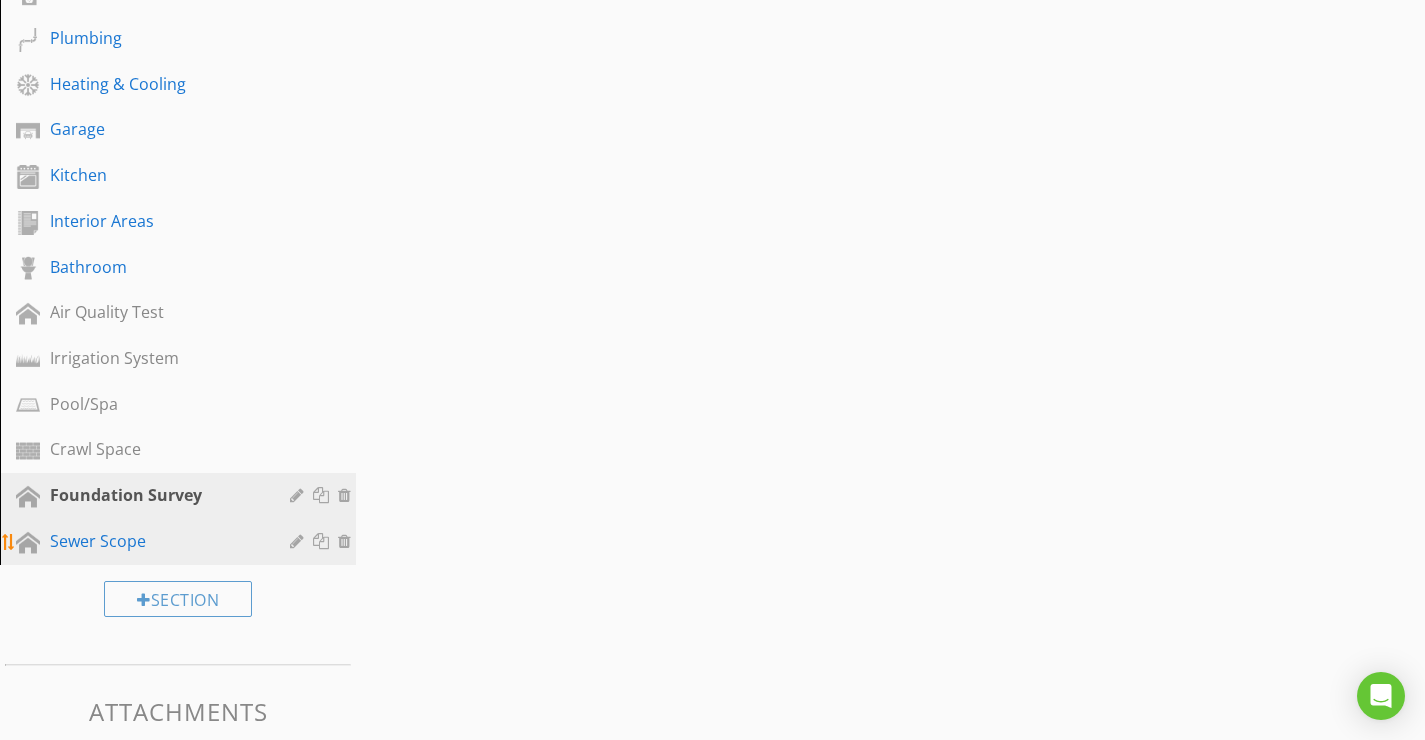 click on "Sewer Scope" at bounding box center [155, 541] 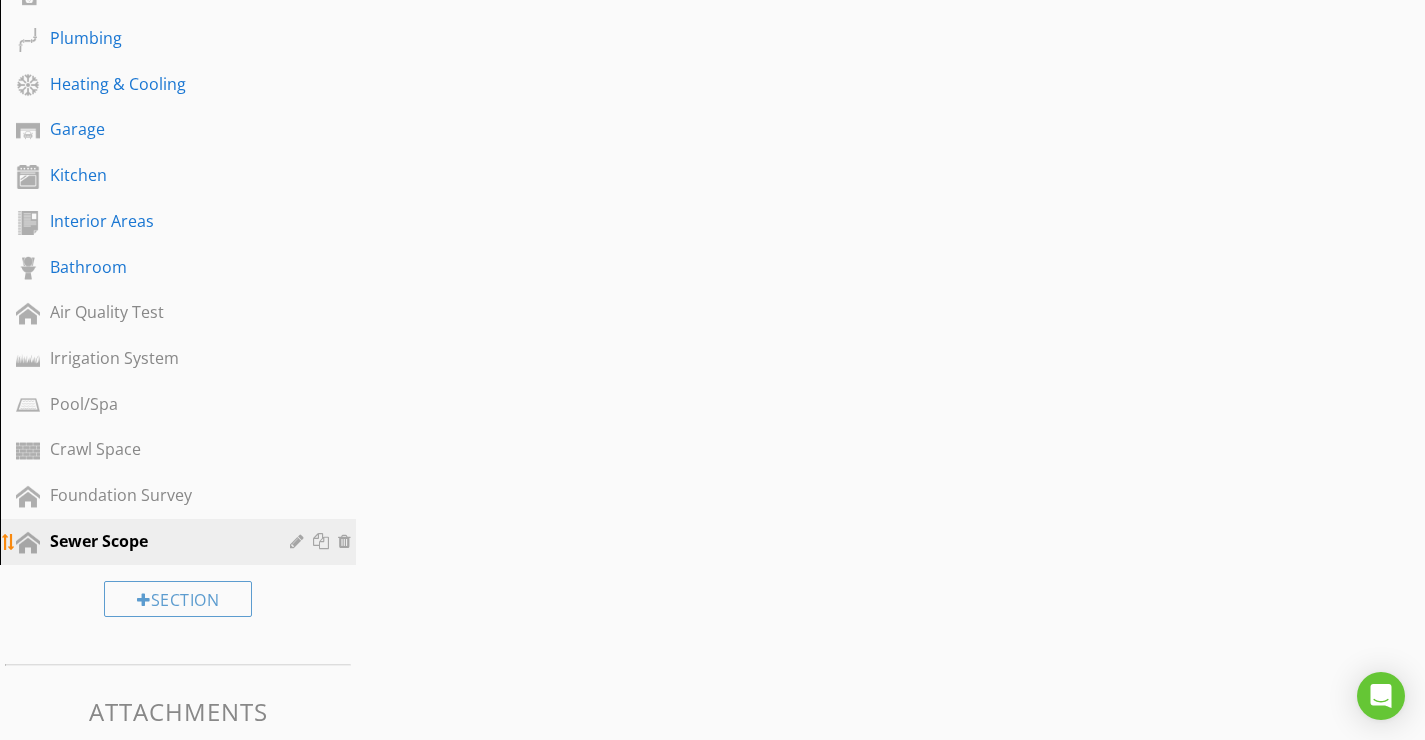 click at bounding box center [299, 541] 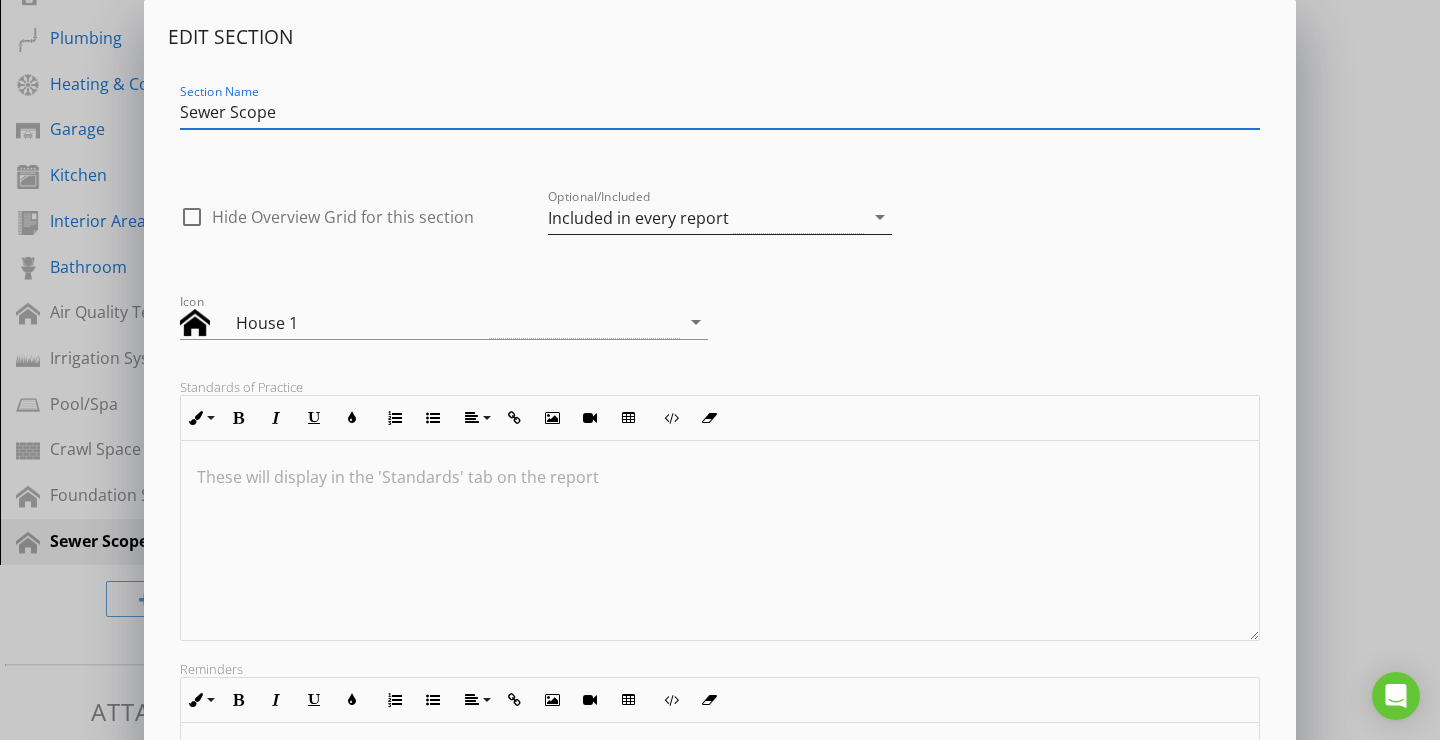 click on "Included in every report" at bounding box center [706, 217] 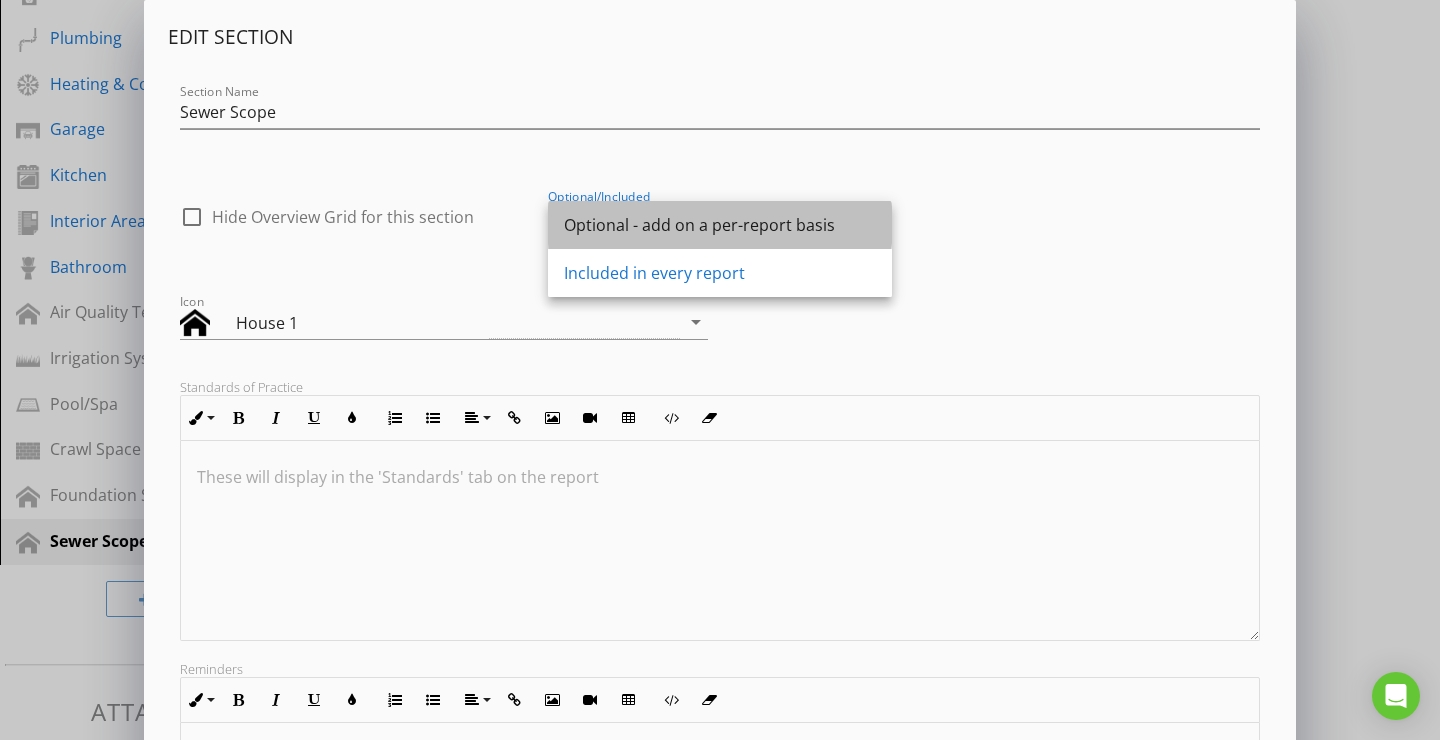 click on "Optional - add on a per-report basis" at bounding box center [720, 225] 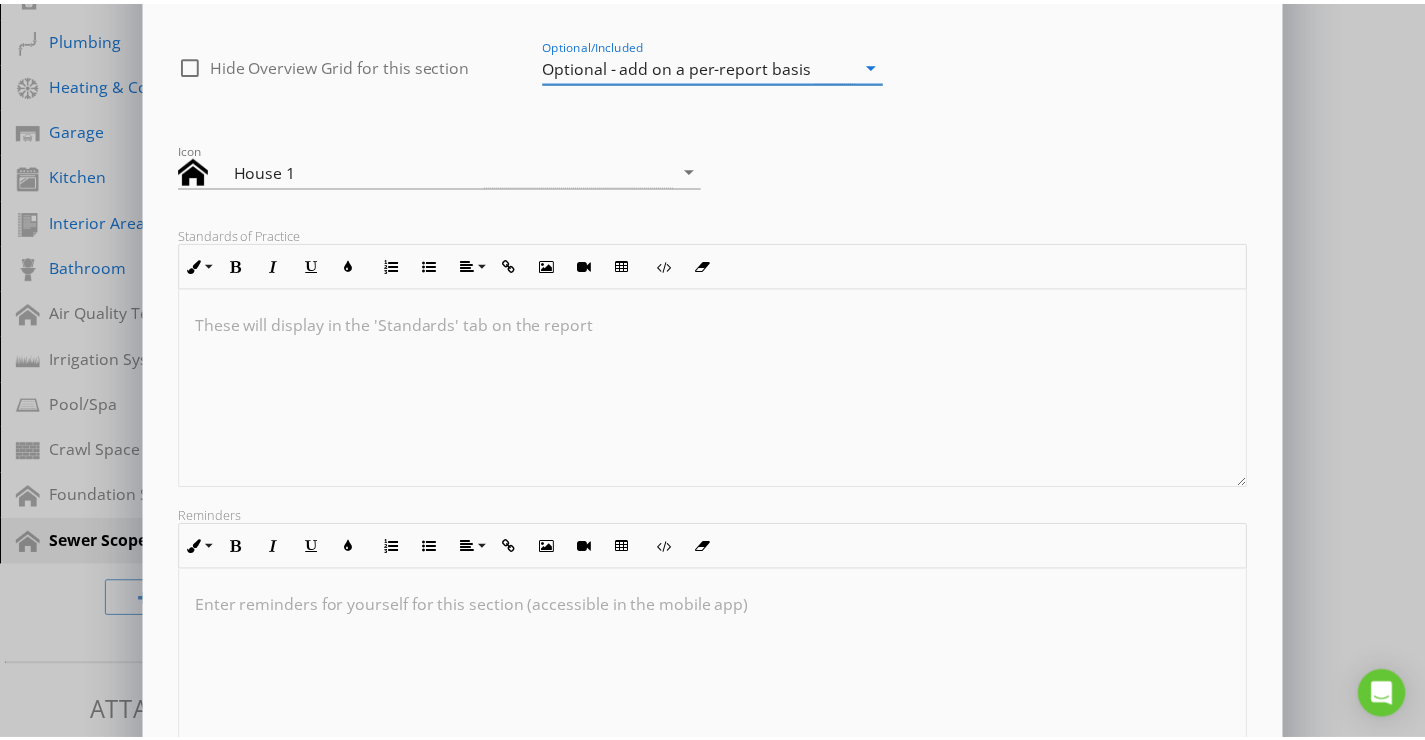 scroll, scrollTop: 319, scrollLeft: 0, axis: vertical 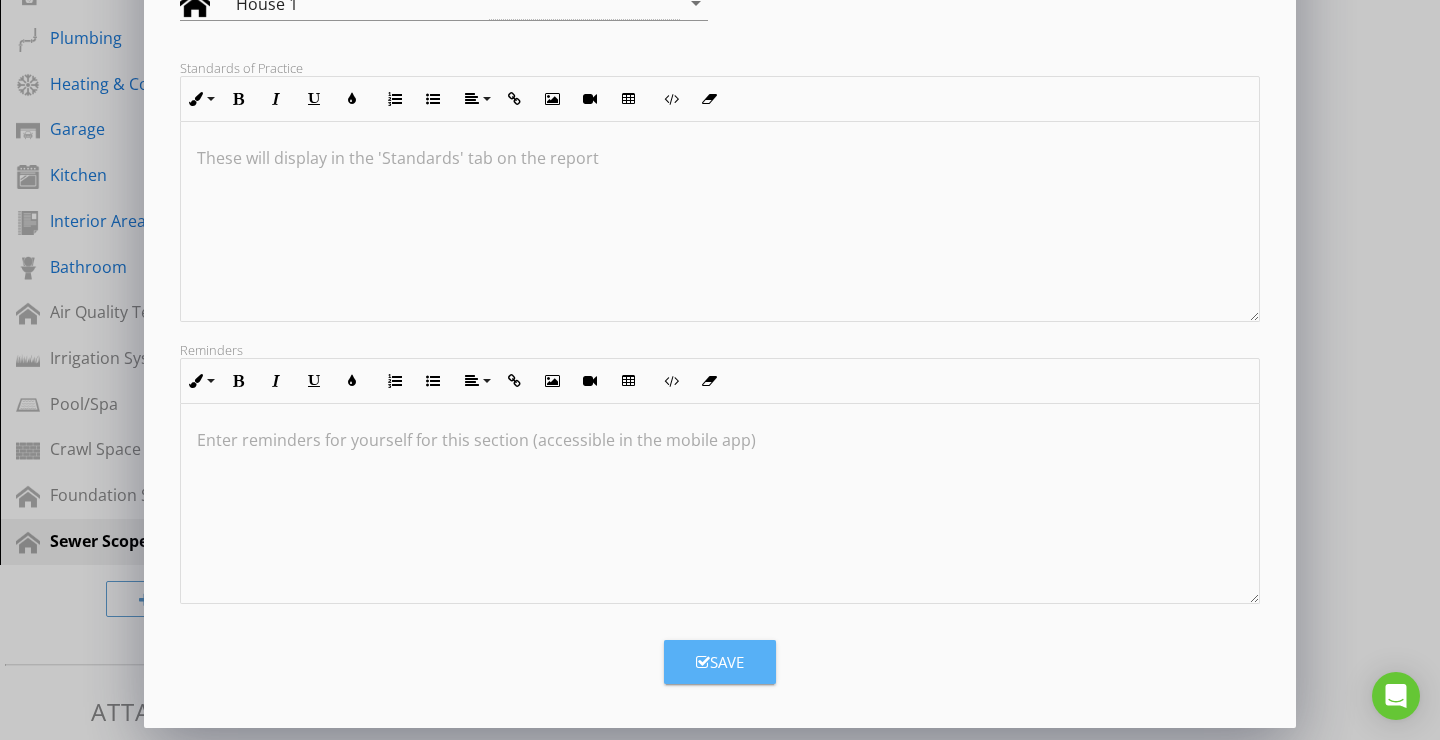 click on "Save" at bounding box center [720, 662] 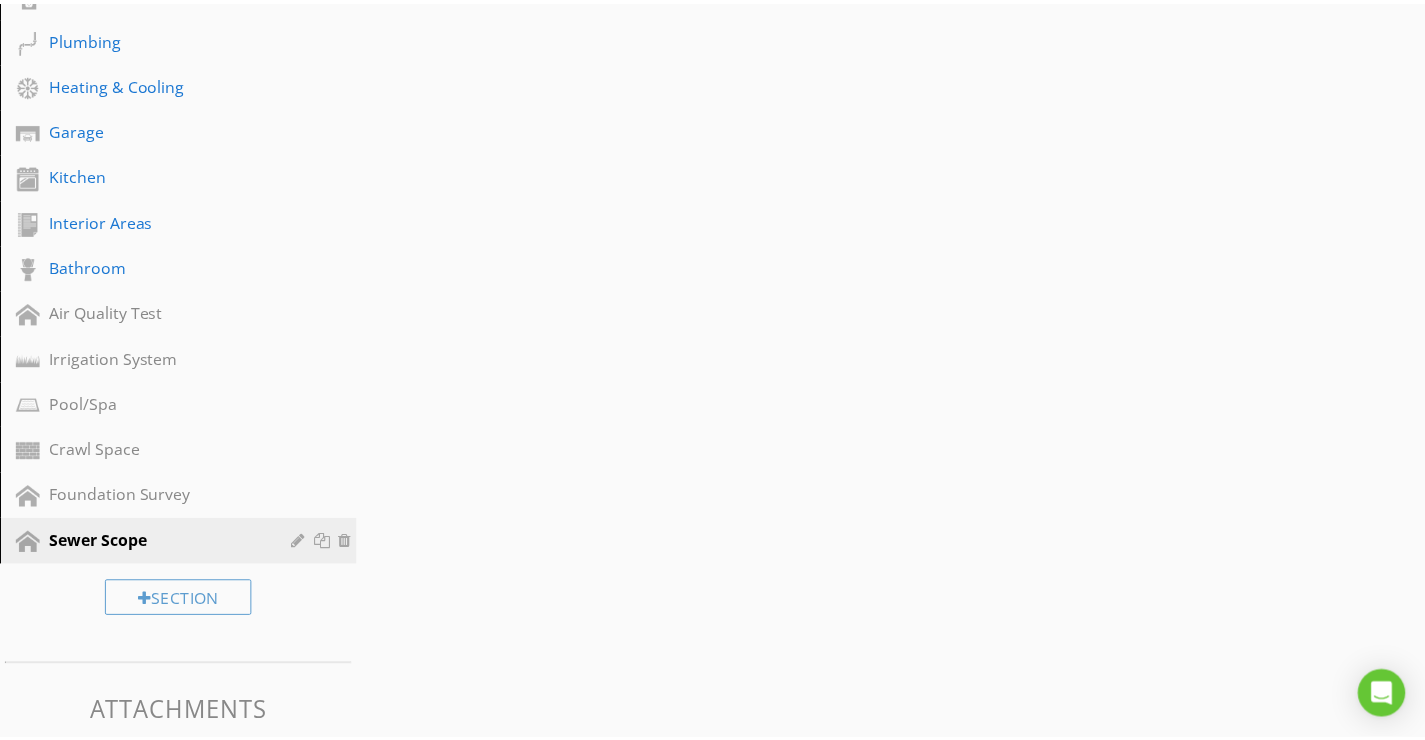 scroll, scrollTop: 102, scrollLeft: 0, axis: vertical 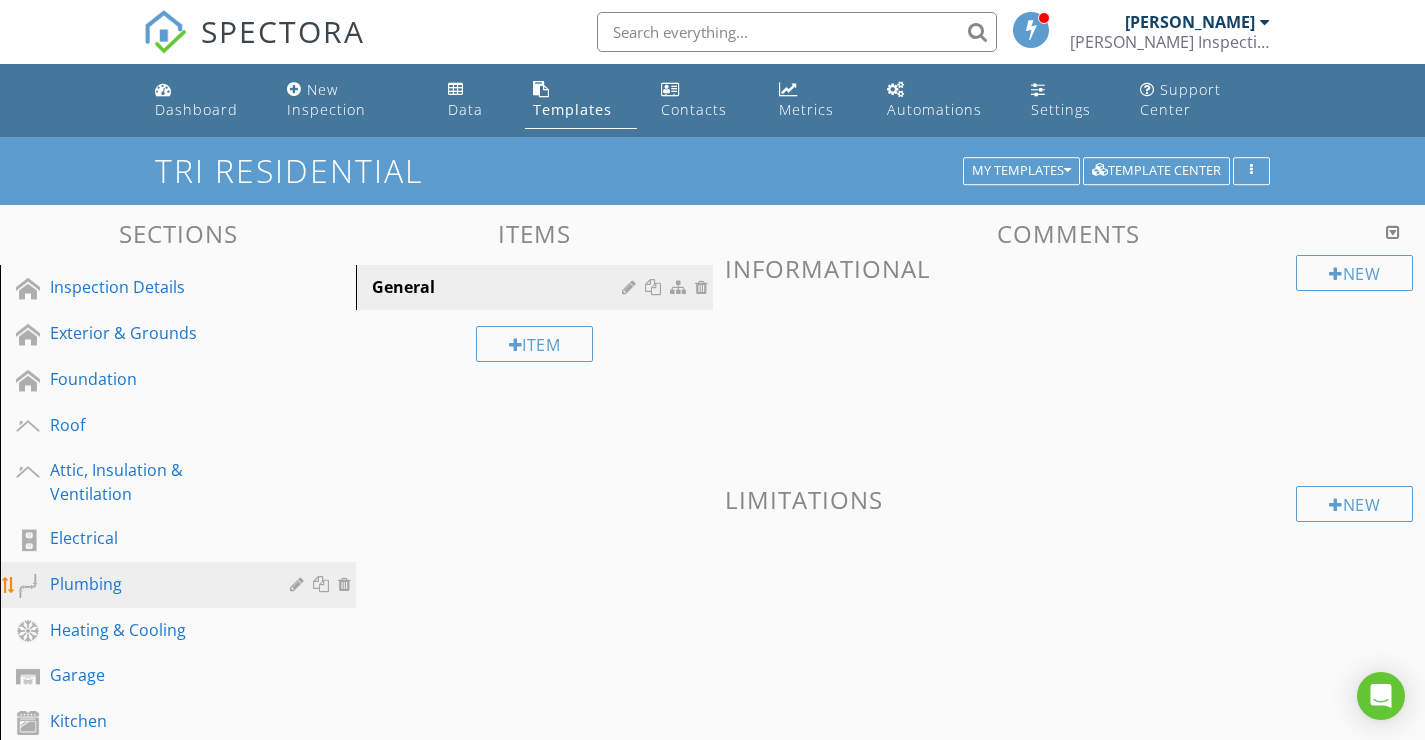 click on "Plumbing" at bounding box center [155, 584] 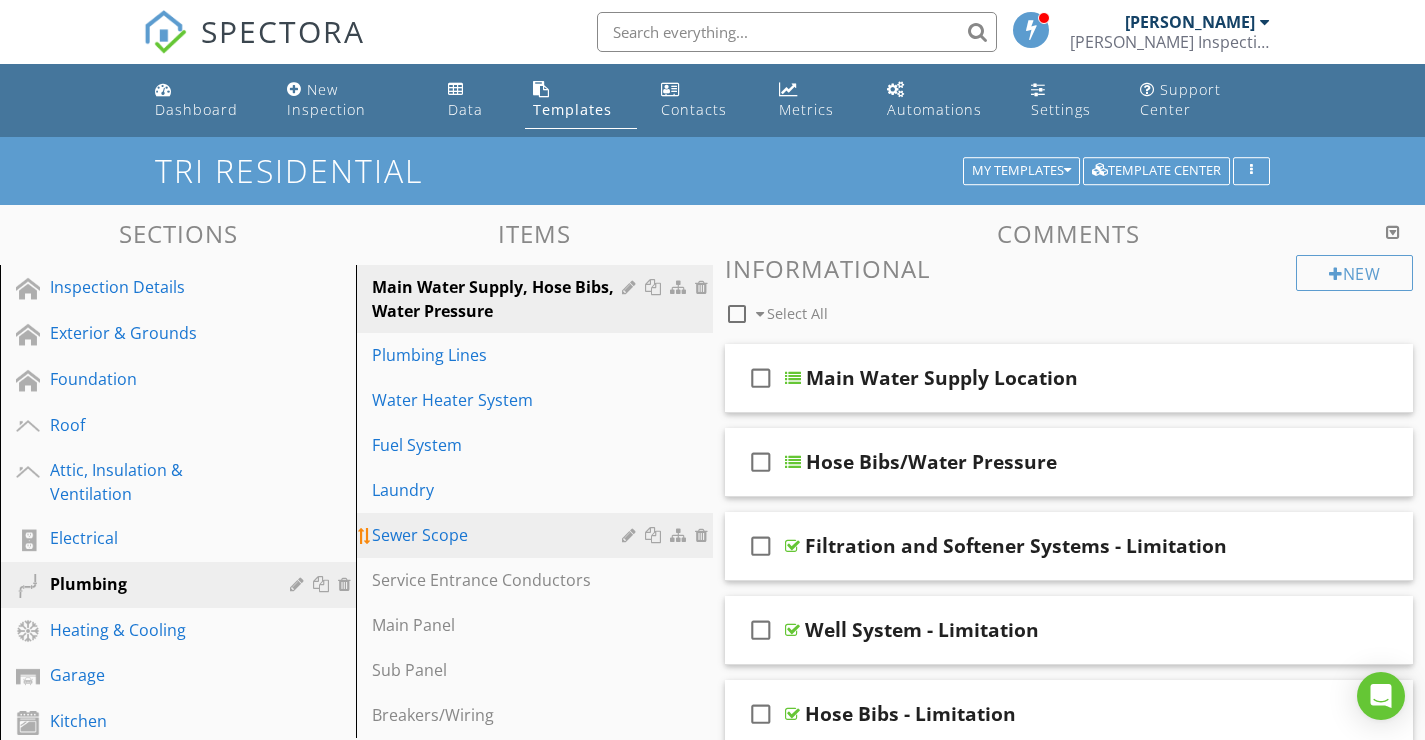 click on "Sewer Scope" at bounding box center (499, 535) 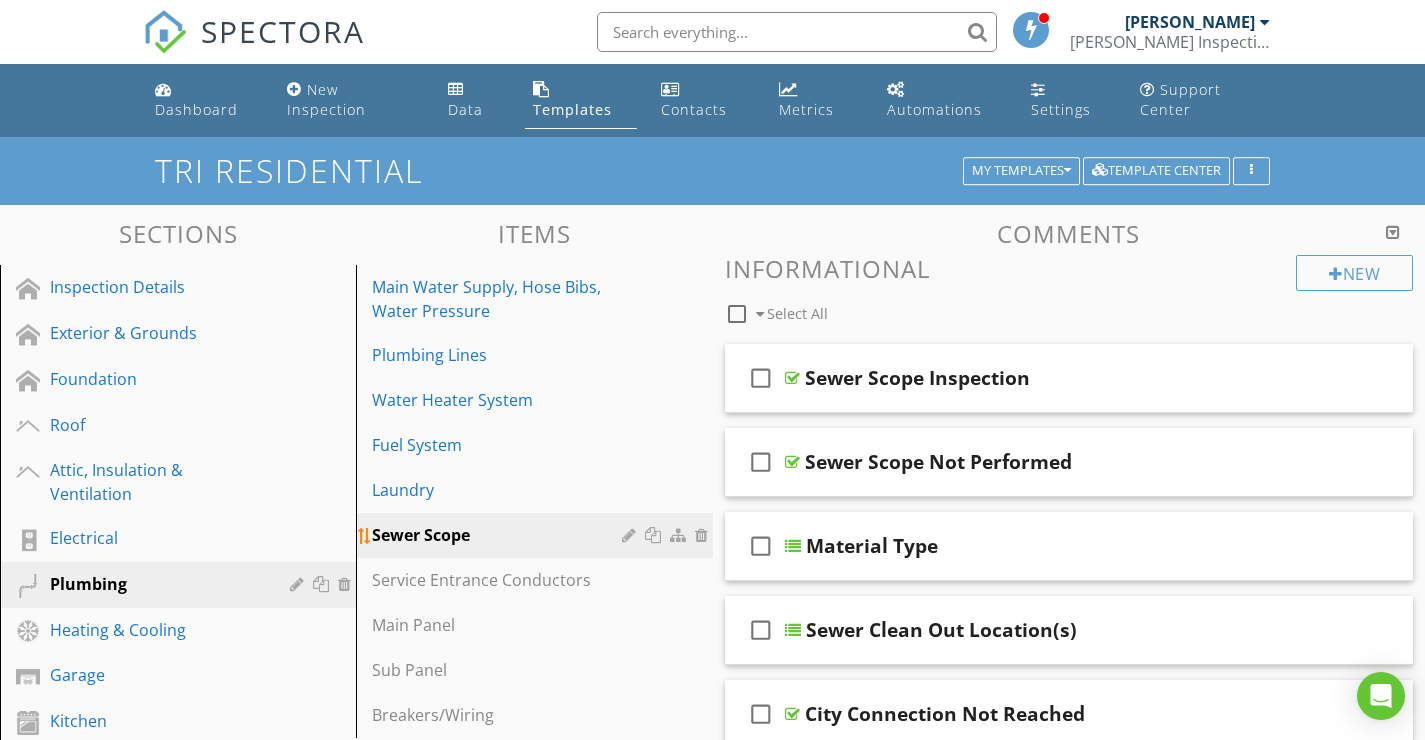 click at bounding box center [655, 535] 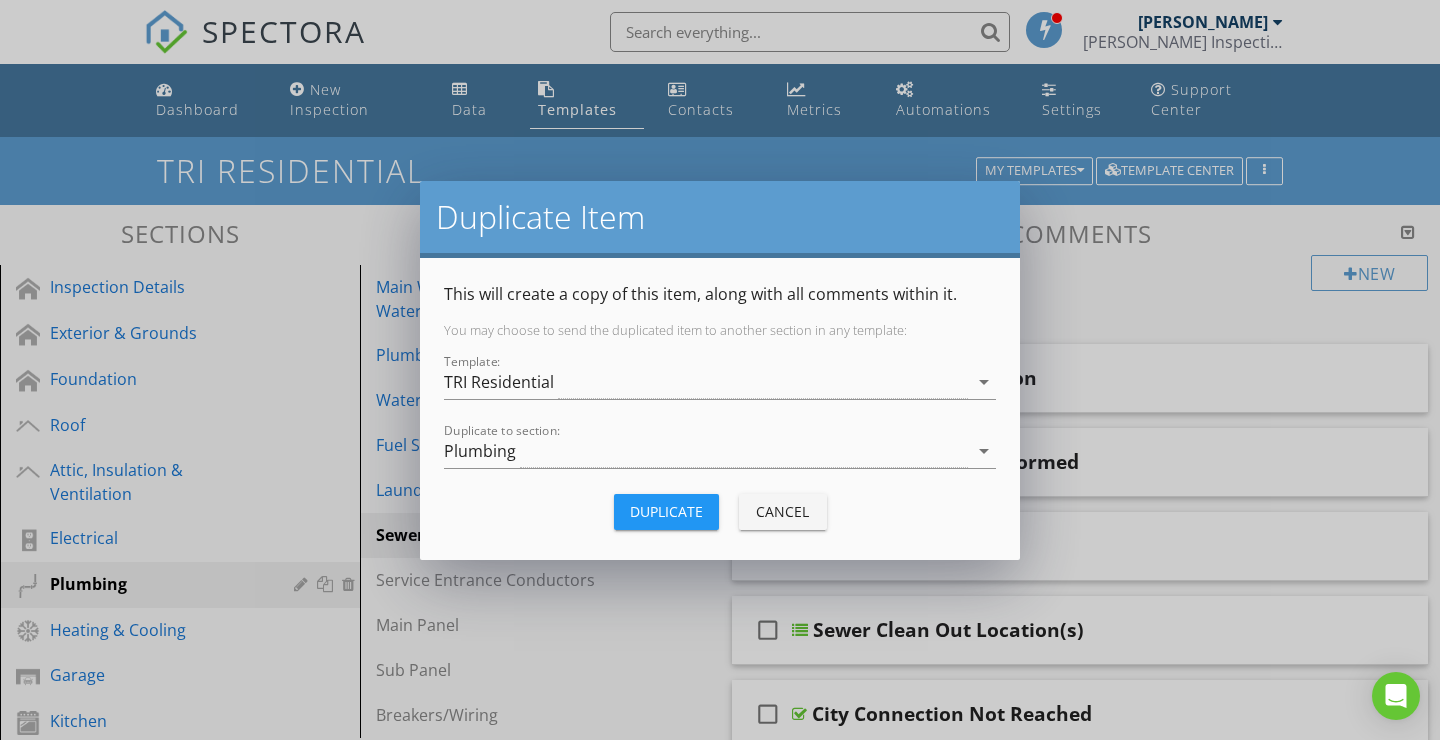 click at bounding box center [720, 482] 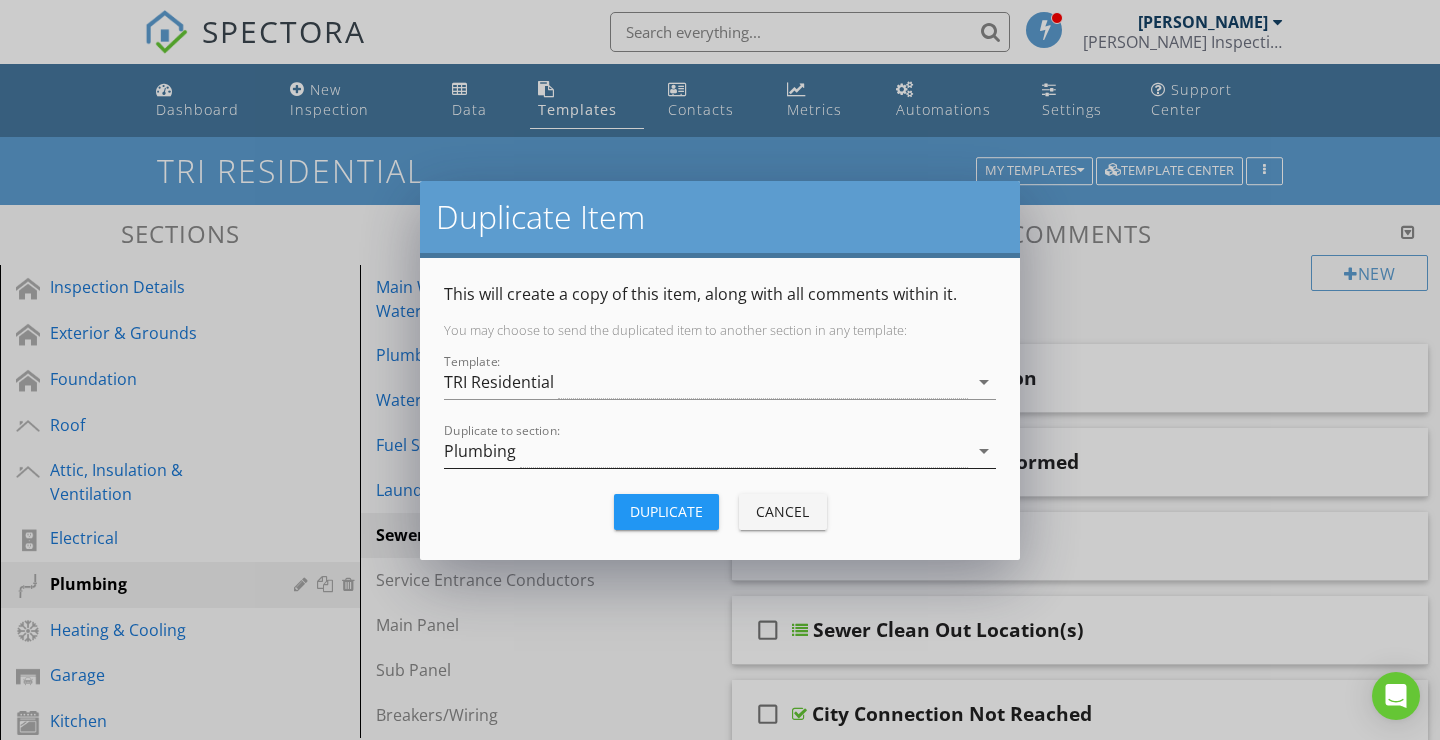 click on "Plumbing" at bounding box center [706, 451] 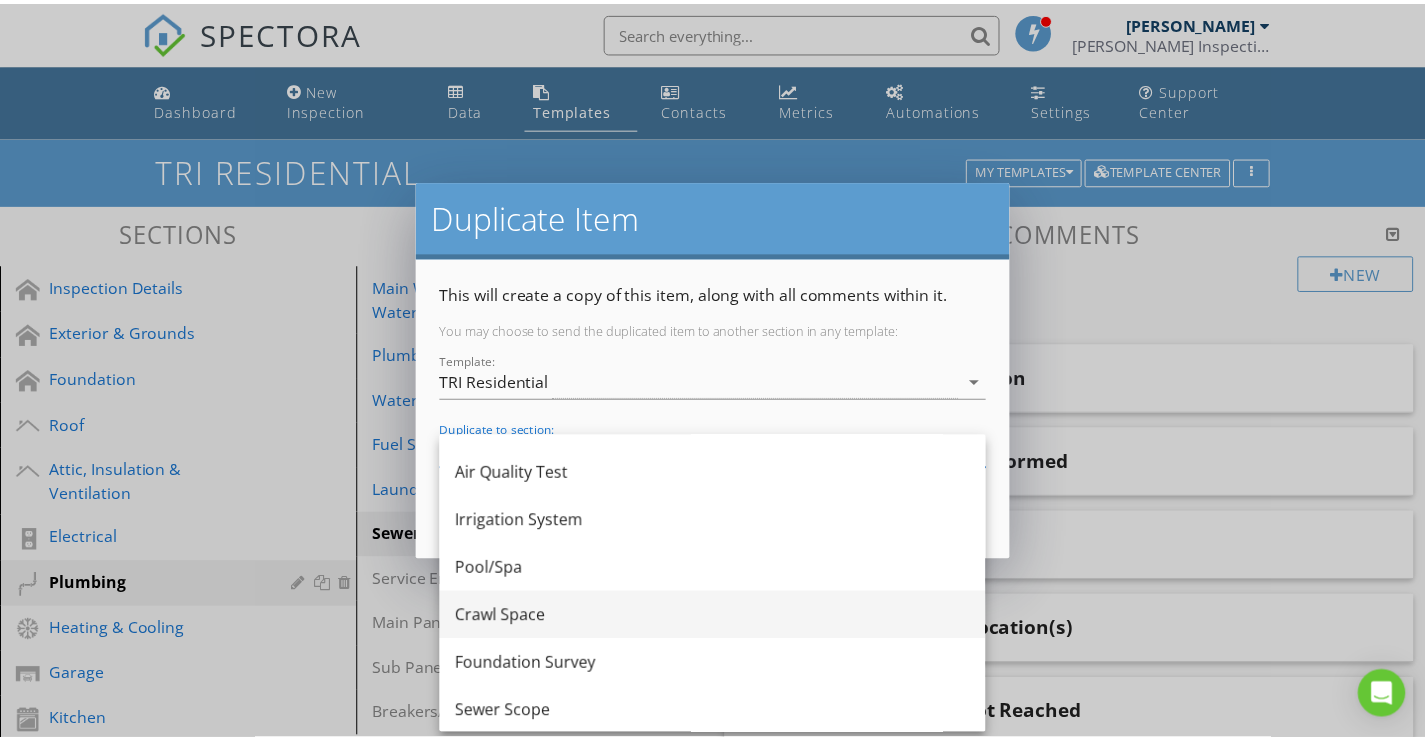 scroll, scrollTop: 564, scrollLeft: 0, axis: vertical 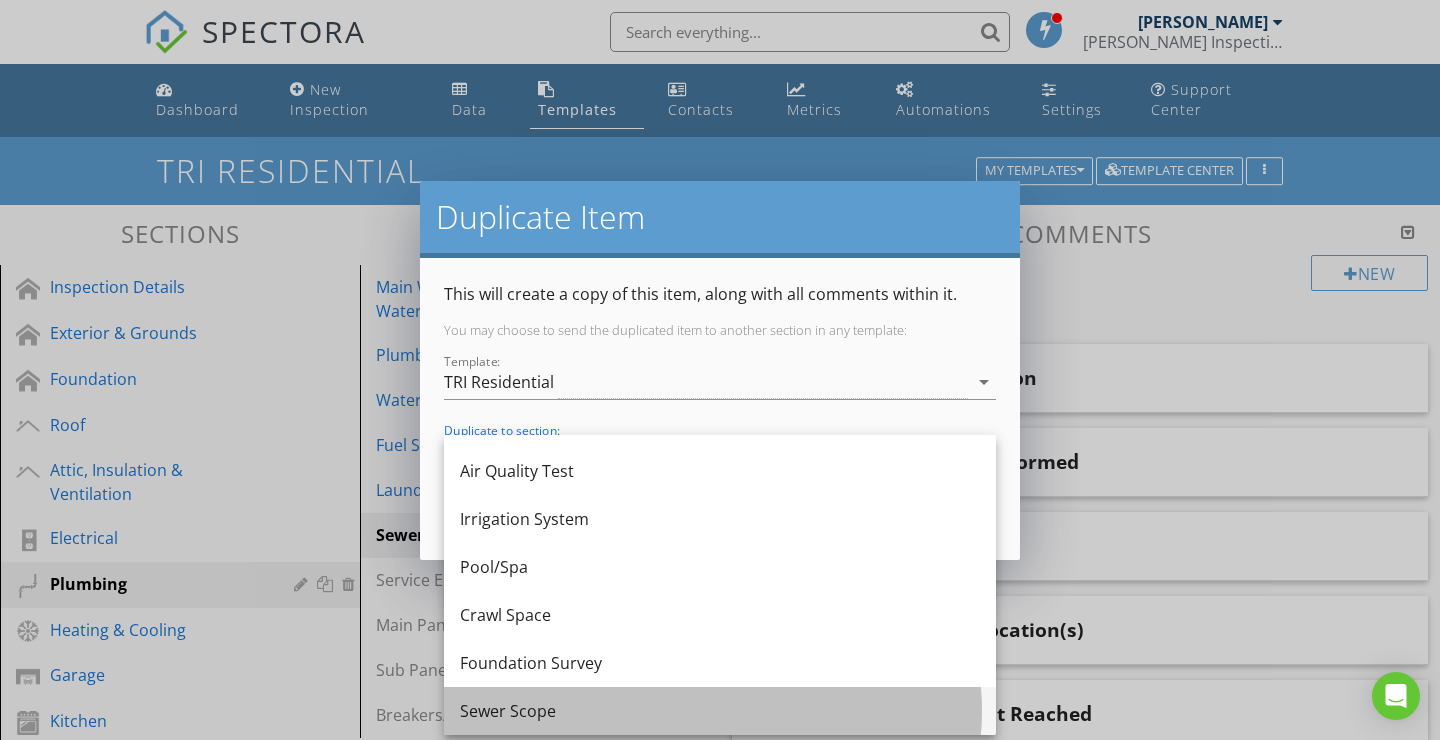 click on "Sewer Scope" at bounding box center (720, 711) 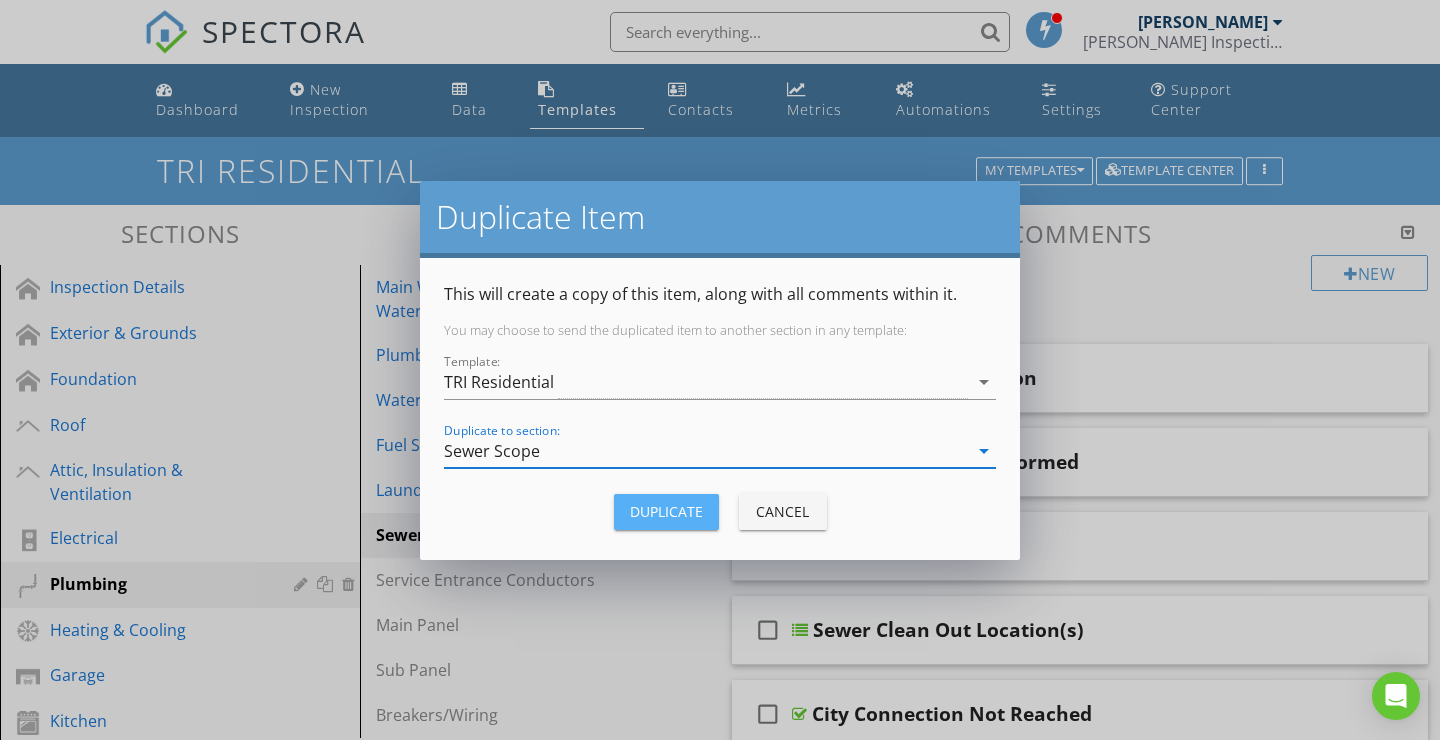 click on "Duplicate" at bounding box center (666, 512) 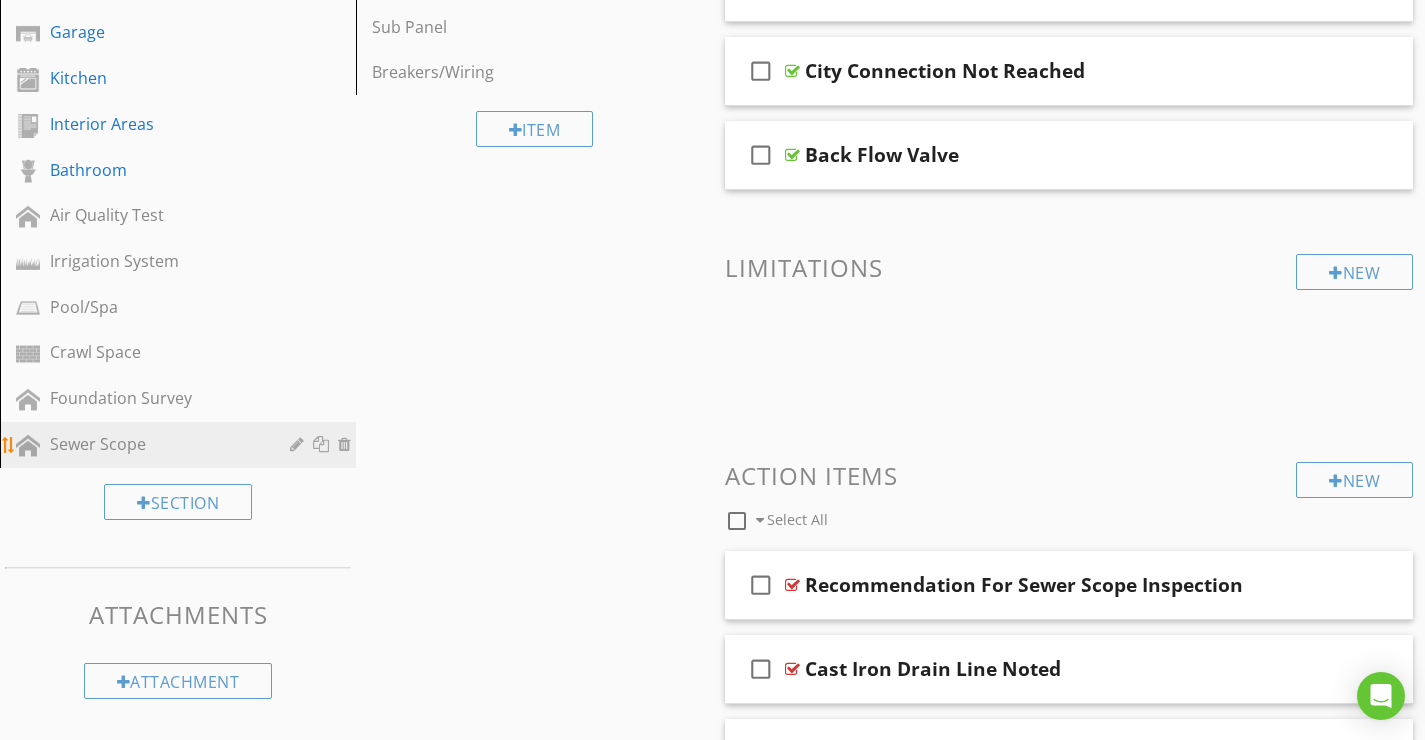 click on "Sewer Scope" at bounding box center (155, 444) 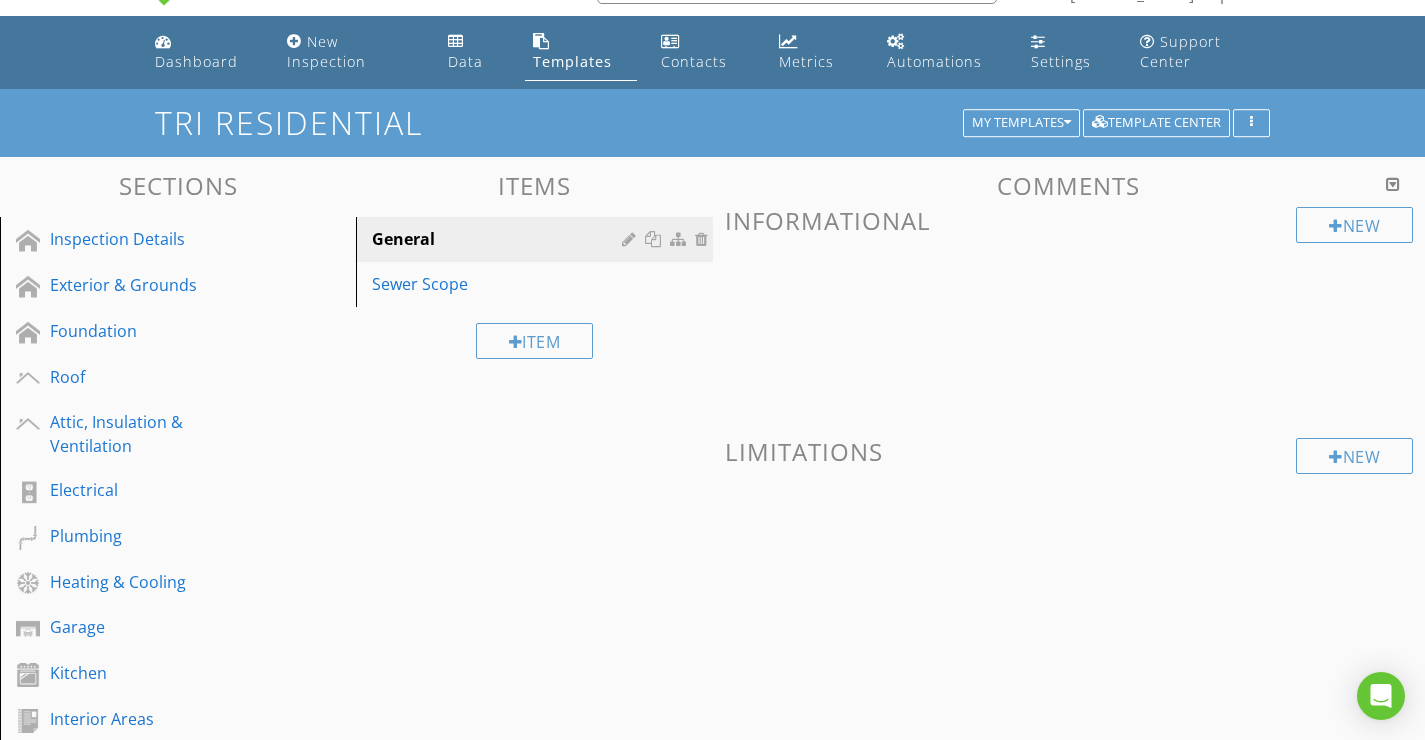scroll, scrollTop: 63, scrollLeft: 0, axis: vertical 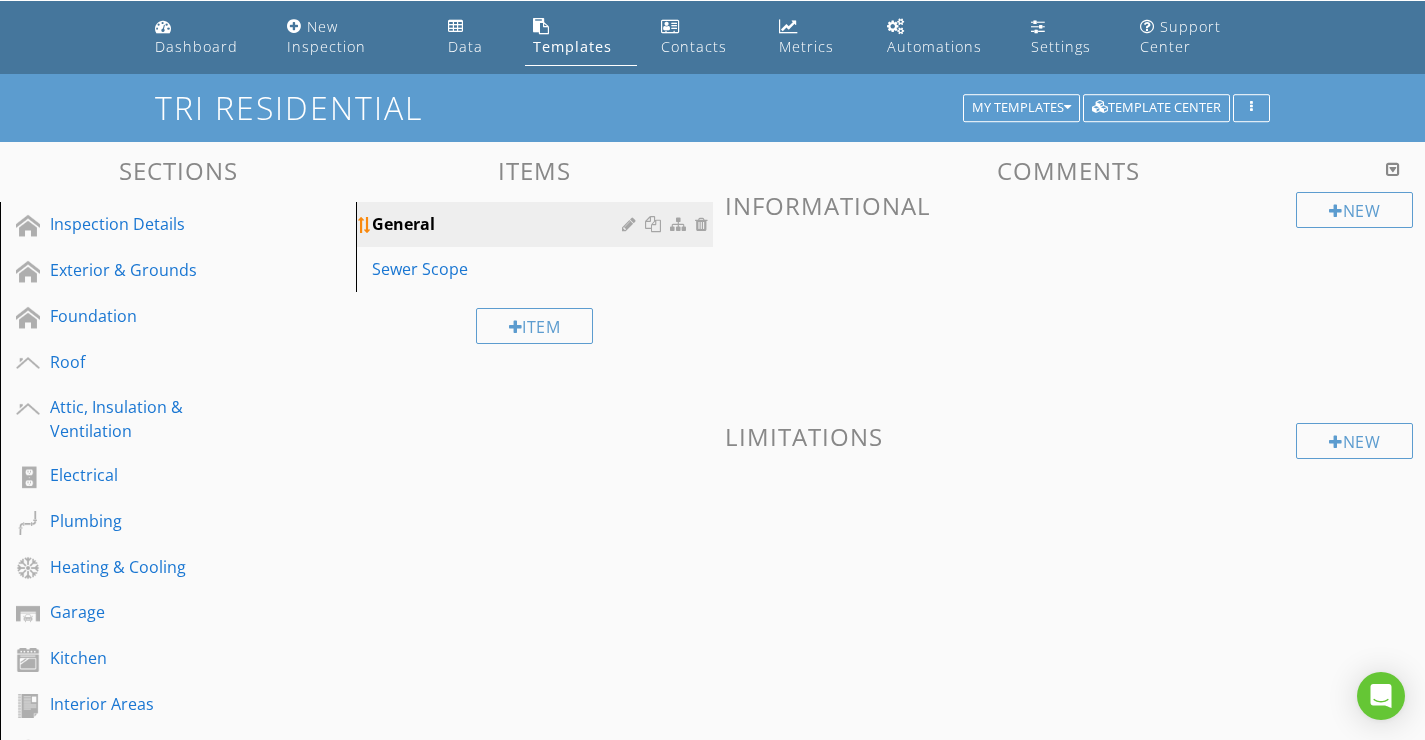 click at bounding box center [704, 224] 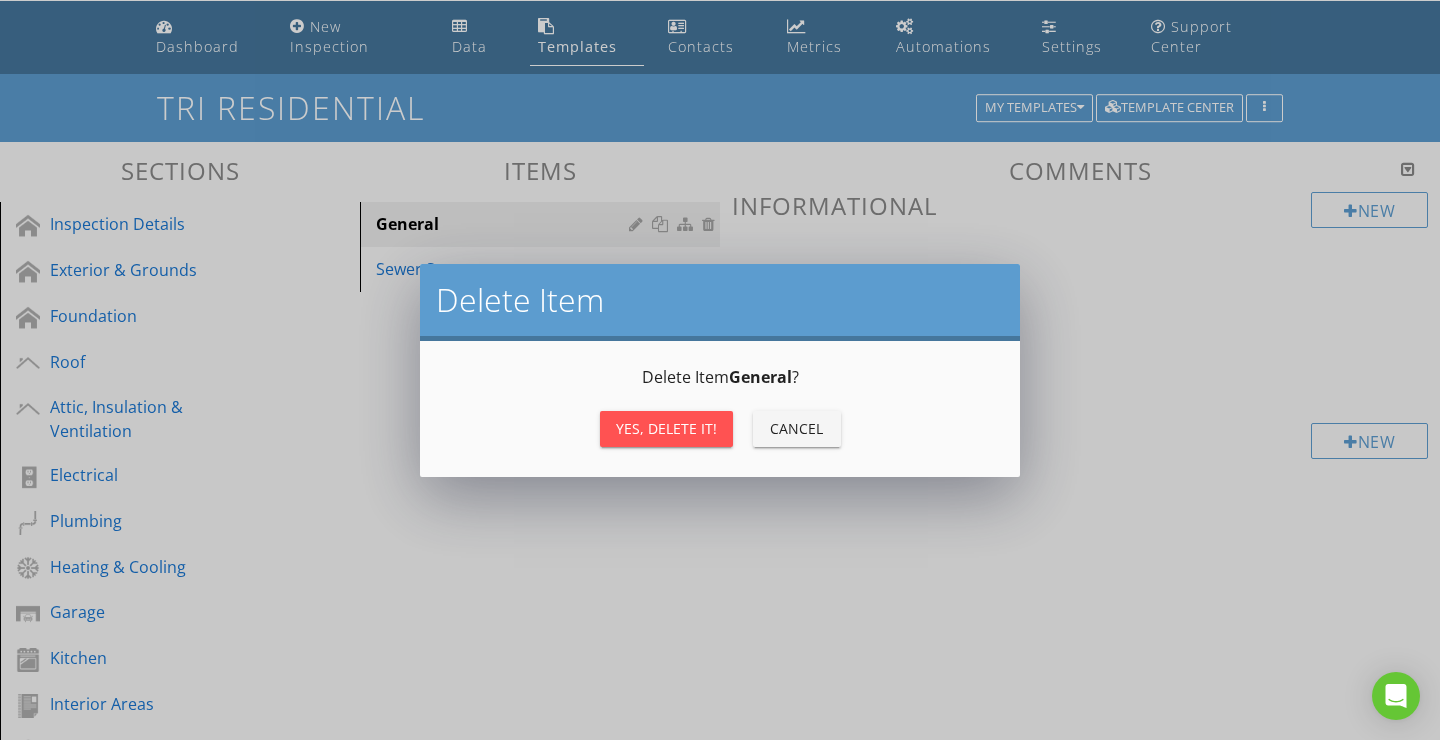 click on "Yes, Delete it!" at bounding box center (666, 428) 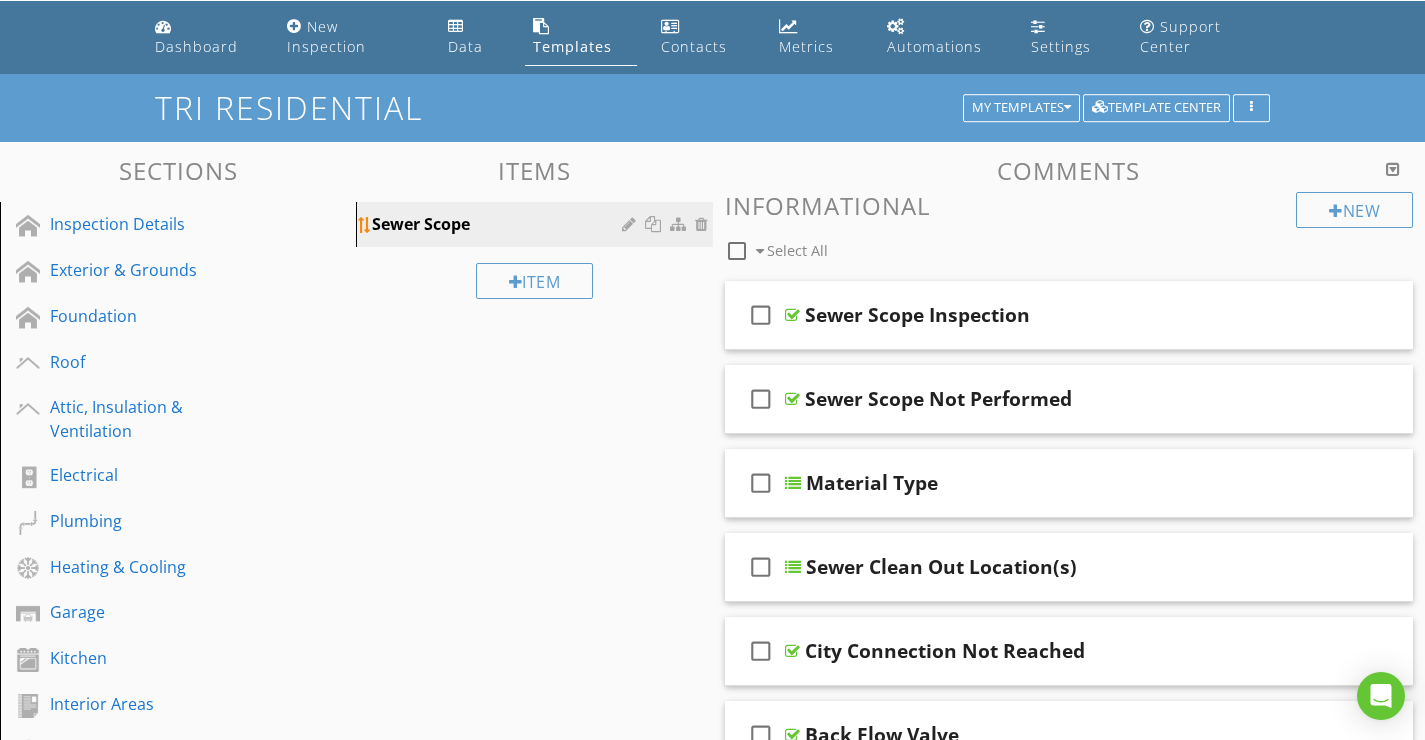 click on "Sewer Scope" at bounding box center (537, 224) 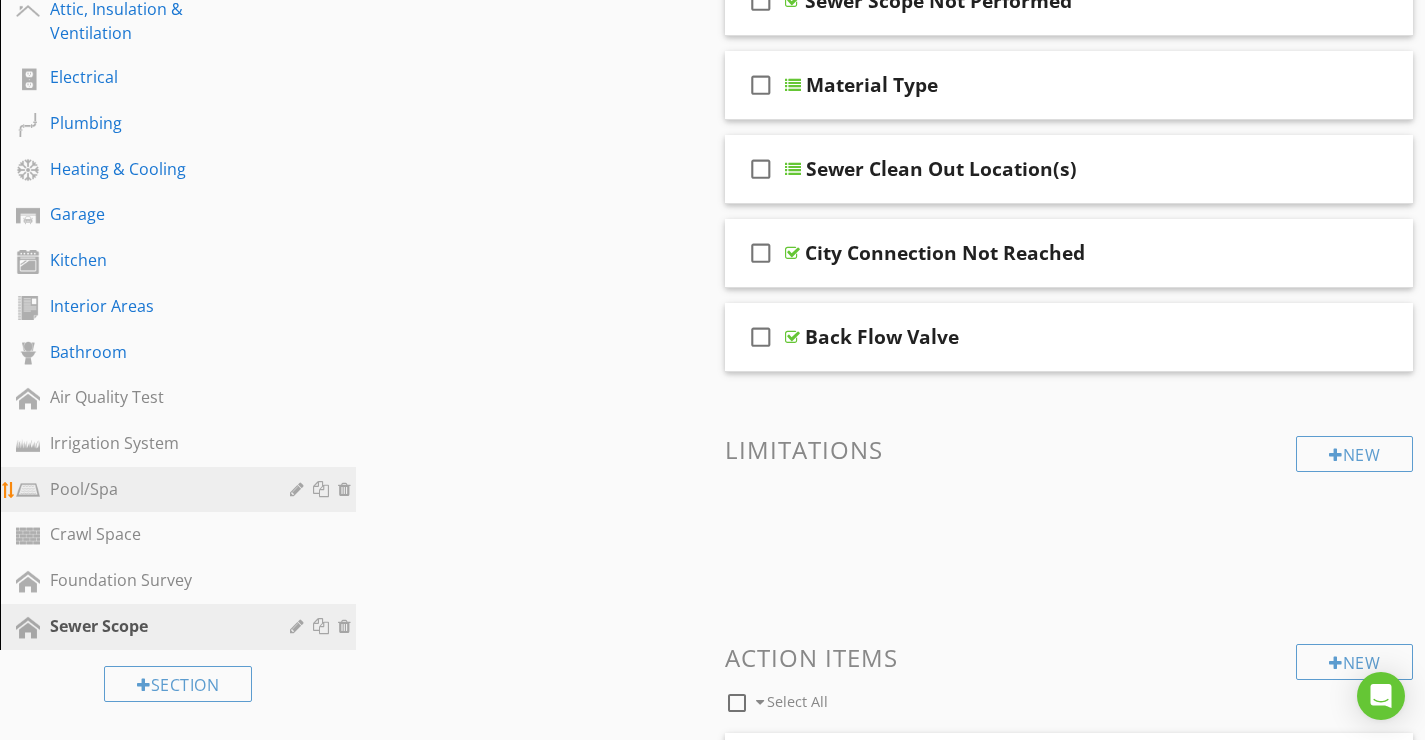 scroll, scrollTop: 483, scrollLeft: 0, axis: vertical 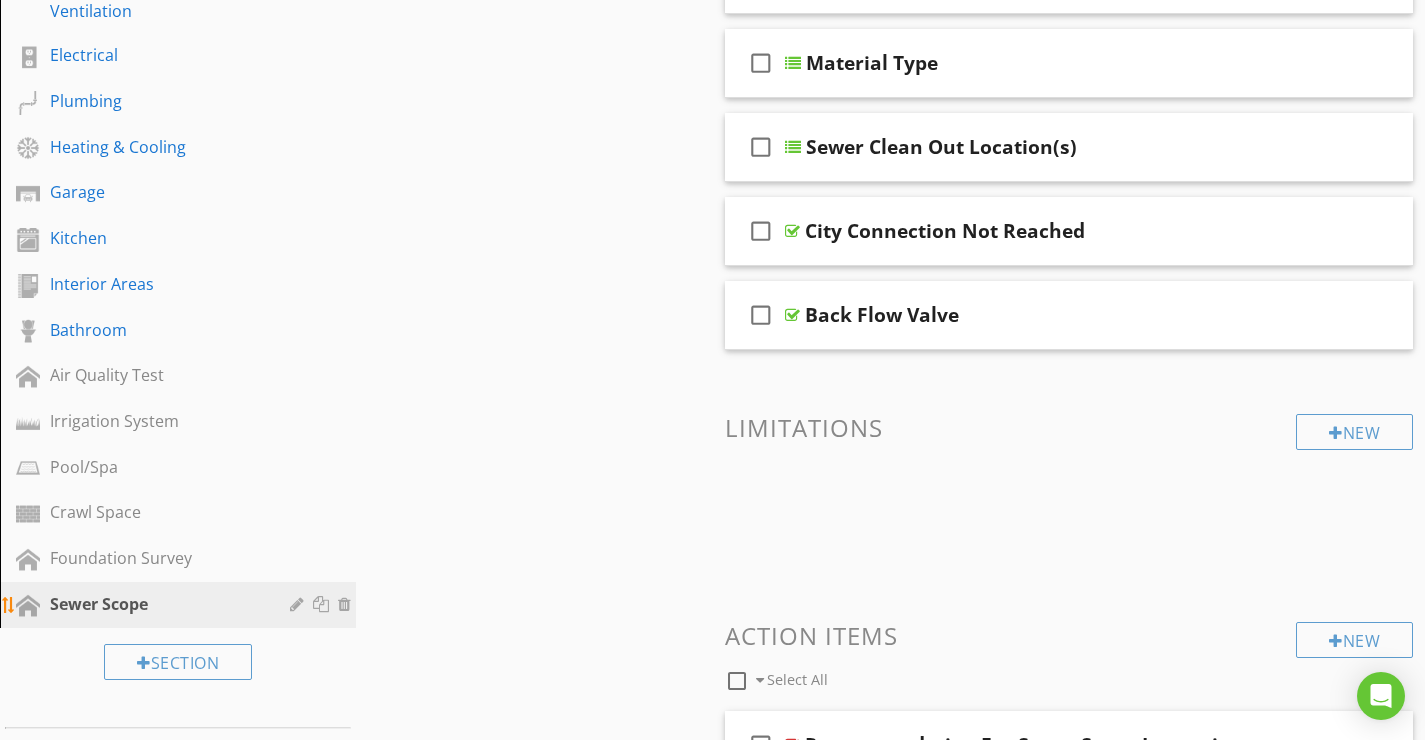 type 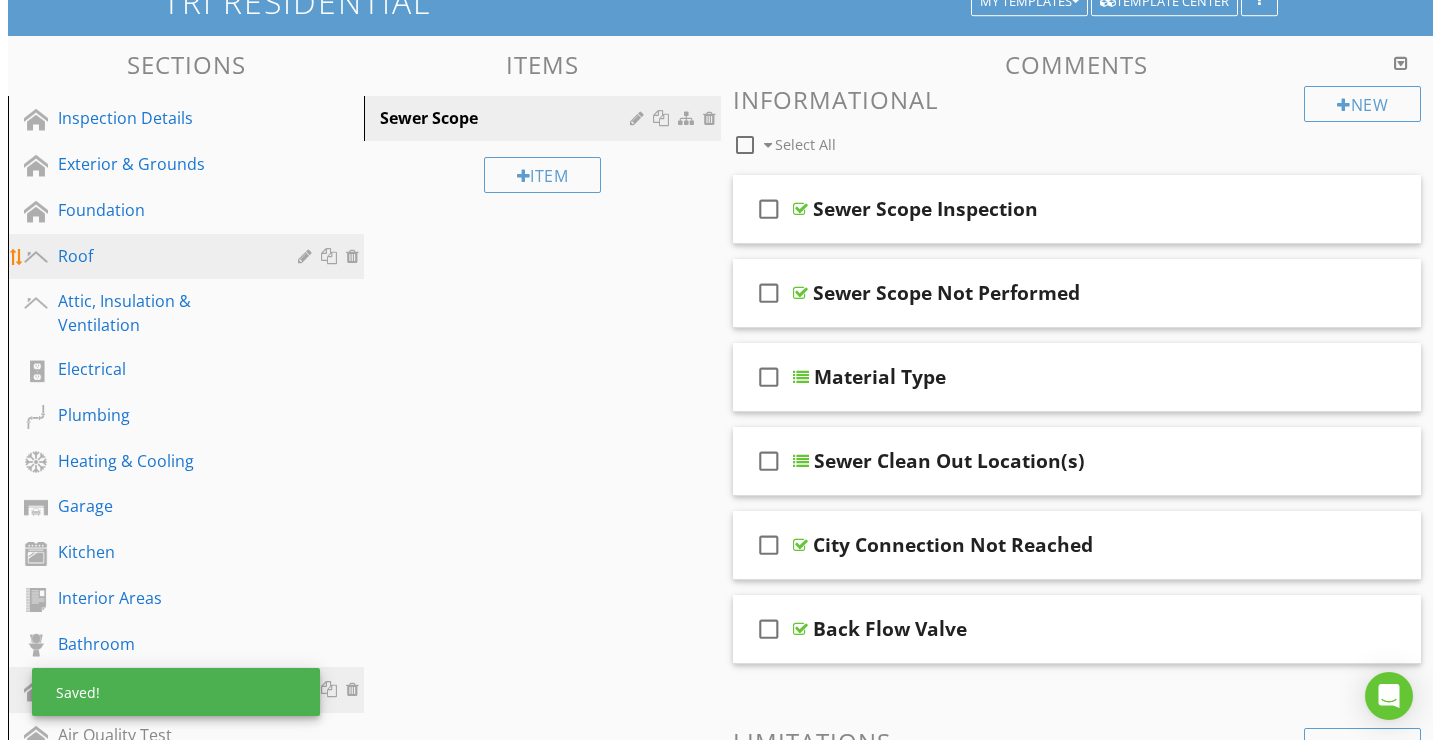 scroll, scrollTop: 155, scrollLeft: 0, axis: vertical 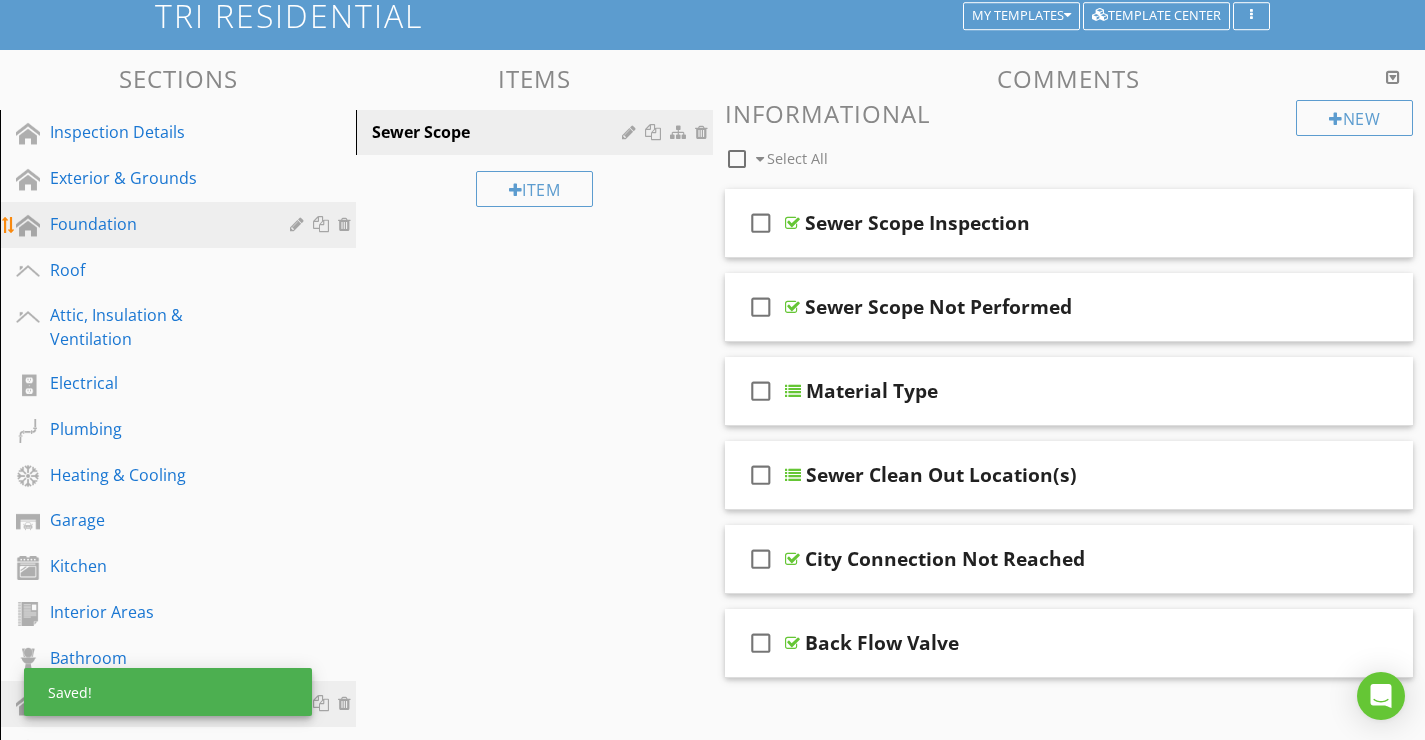 click on "Foundation" at bounding box center (155, 224) 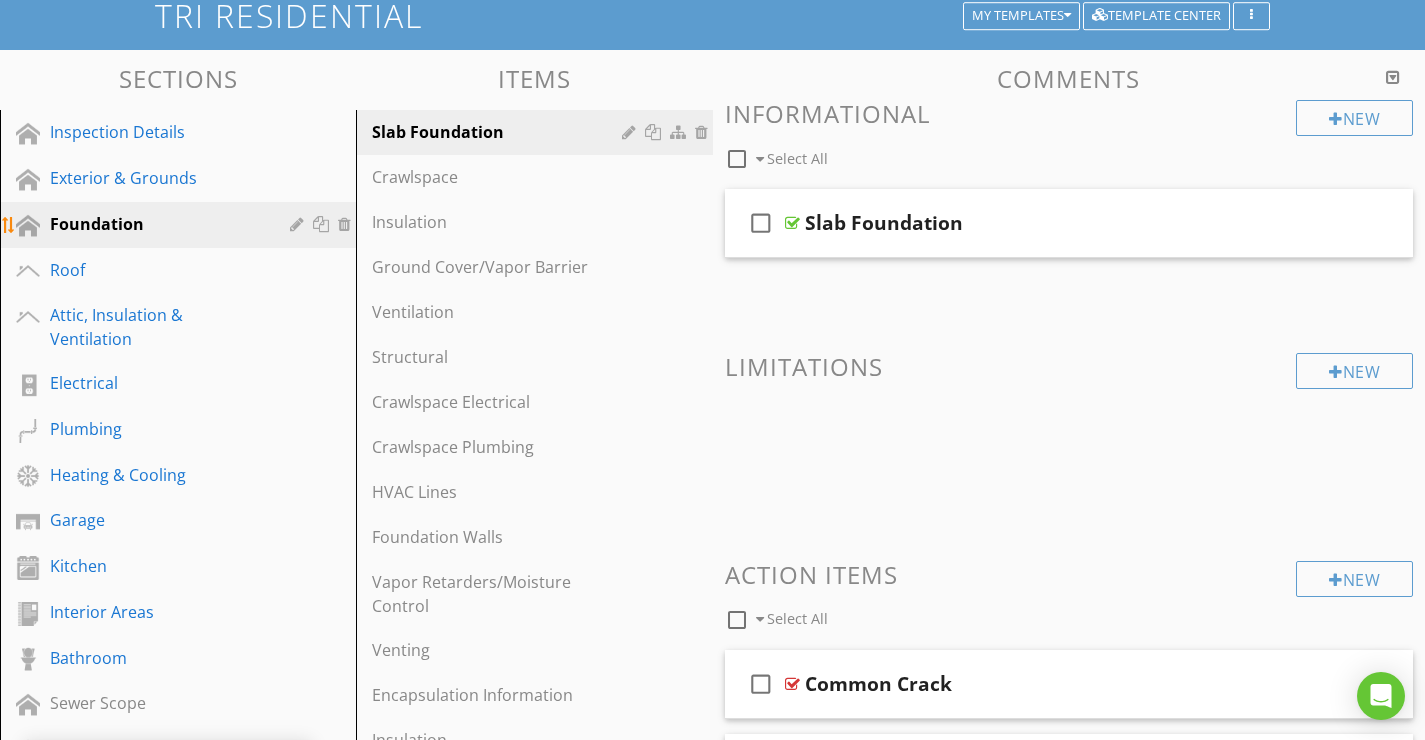 click at bounding box center [323, 224] 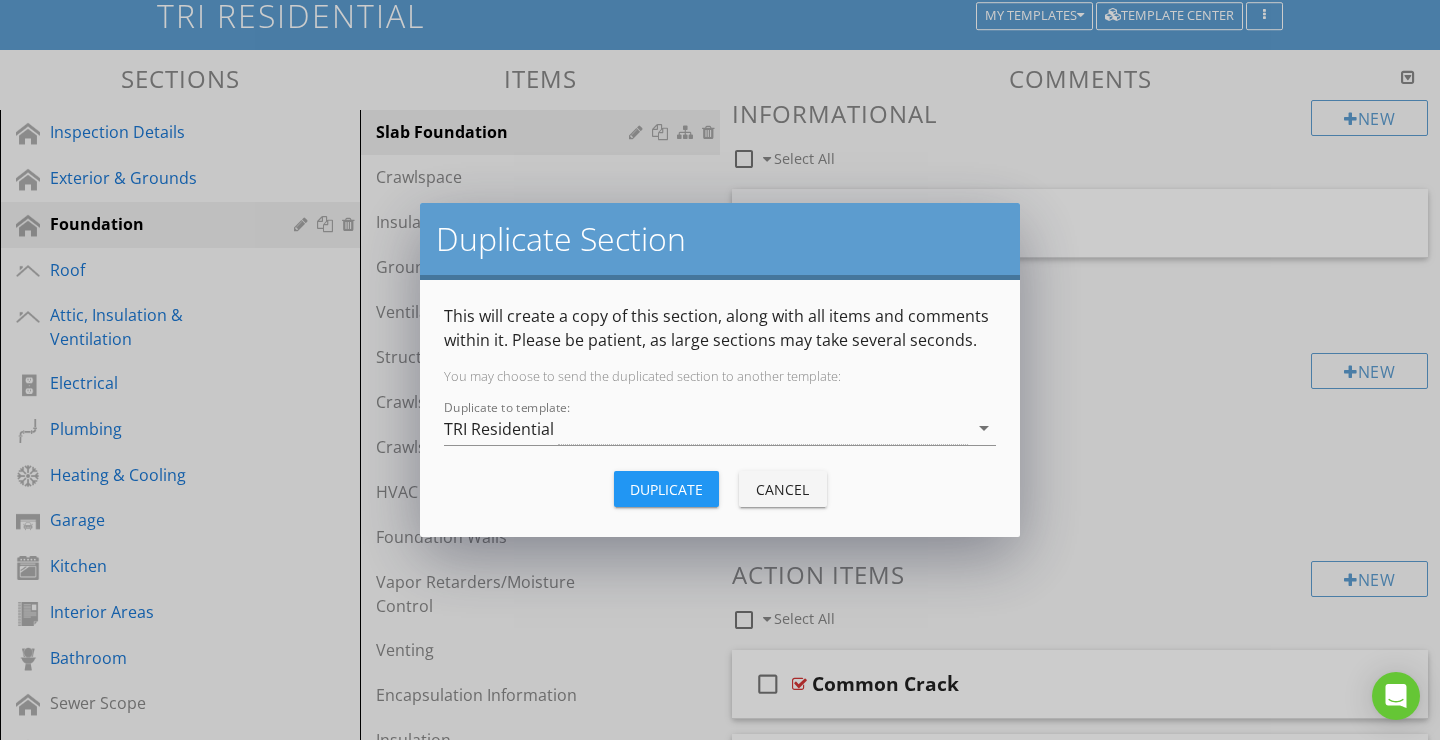click on "Duplicate" at bounding box center (666, 489) 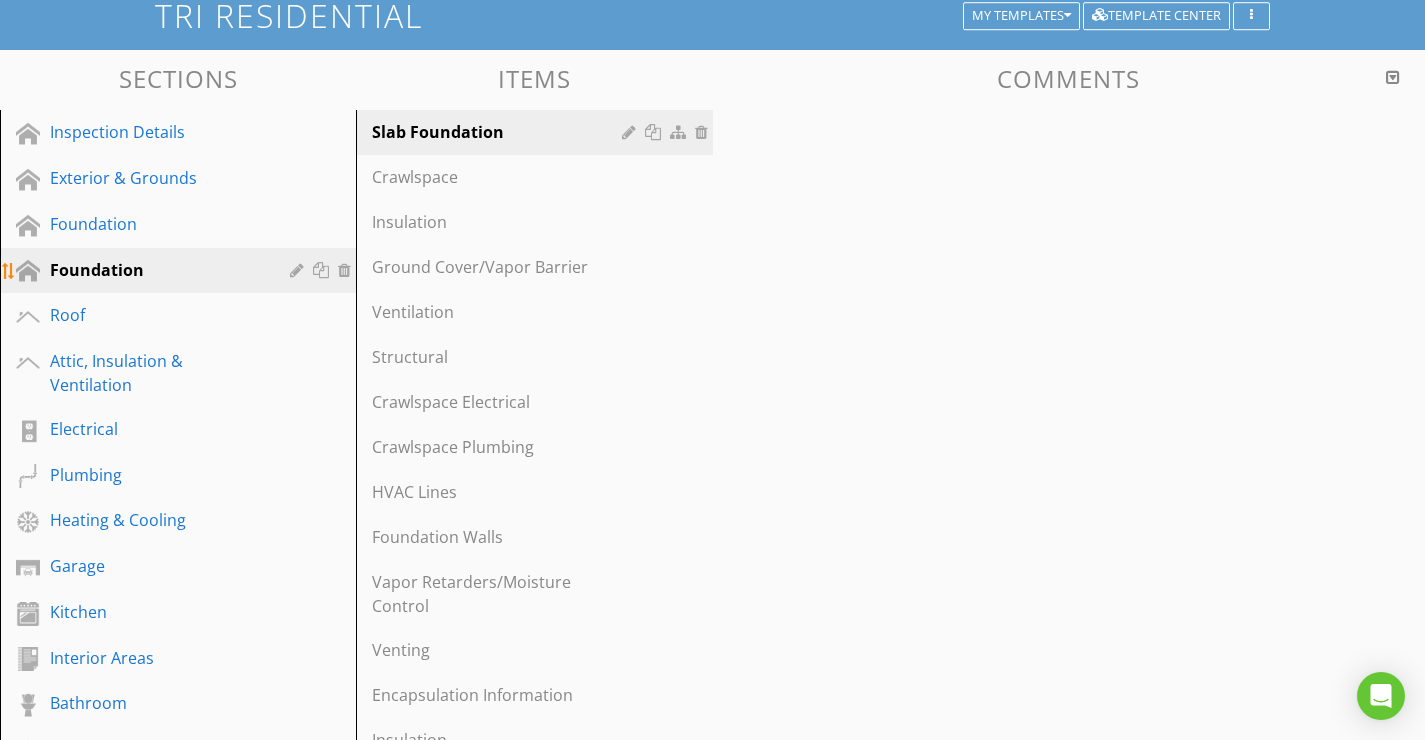 click on "Foundation" at bounding box center (155, 270) 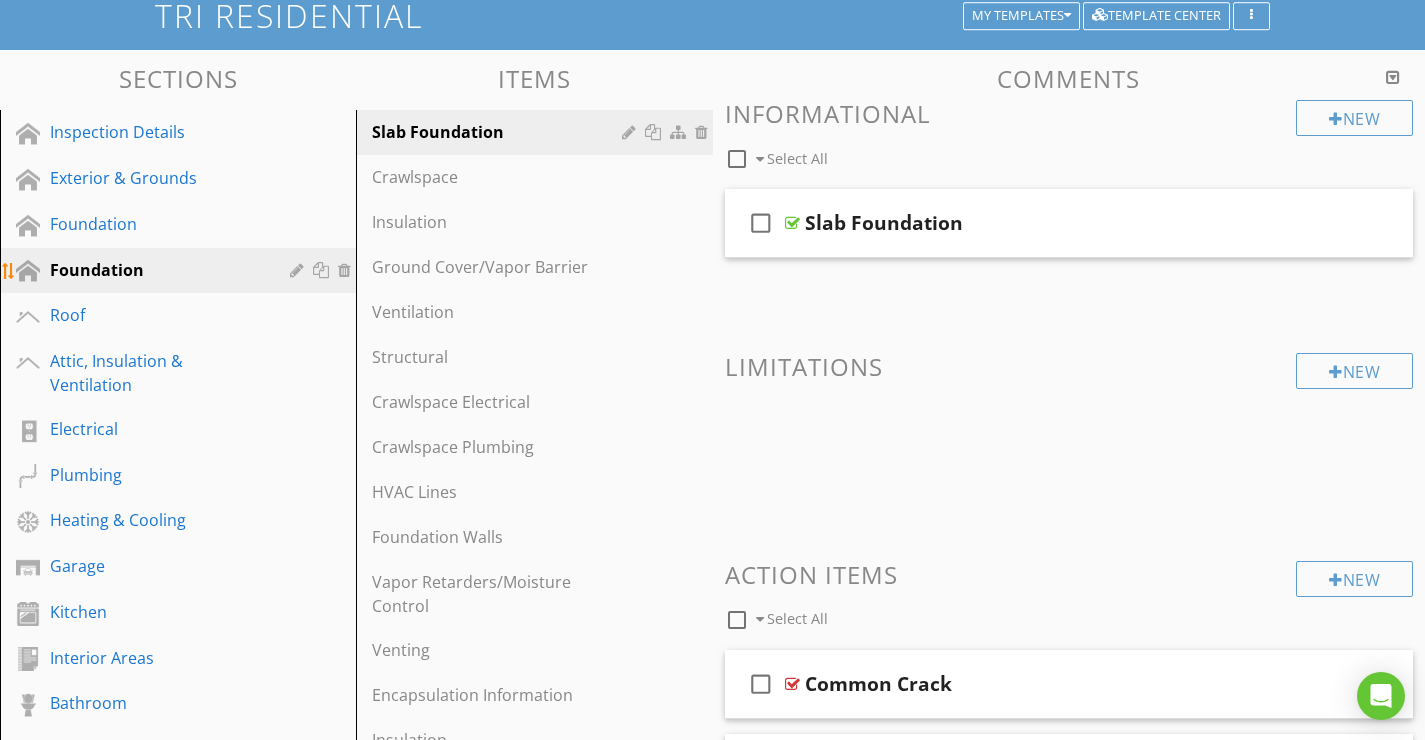 click at bounding box center (299, 270) 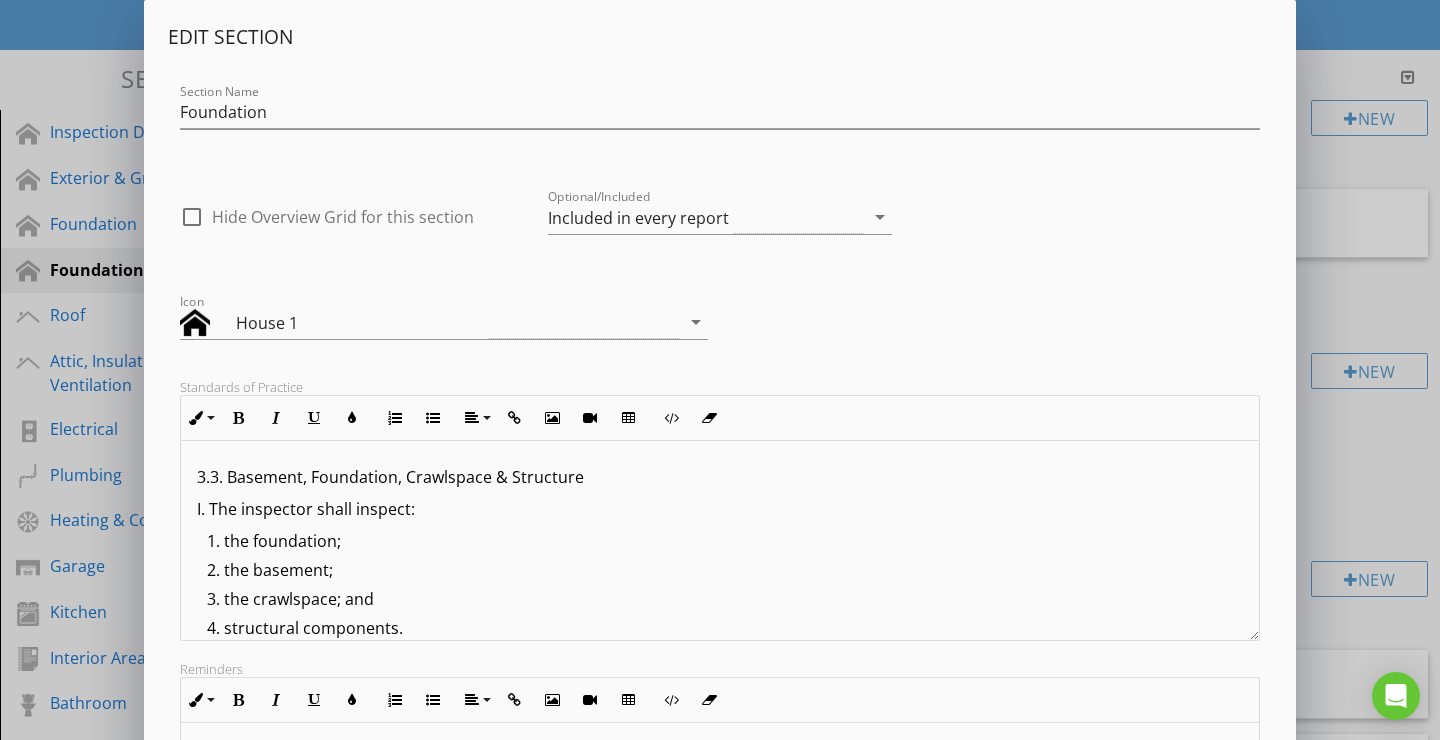click on "Section Name Foundation" at bounding box center (720, 114) 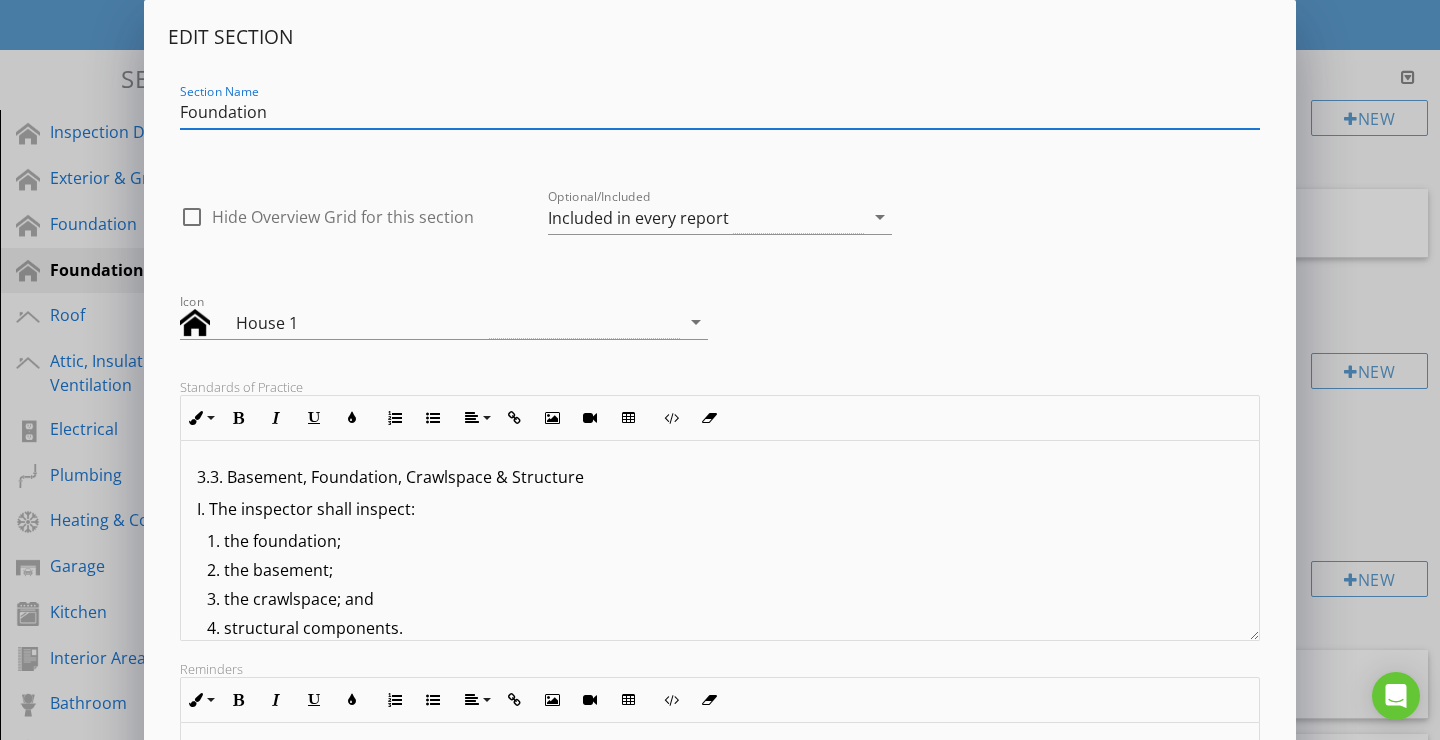 click on "Foundation" at bounding box center (720, 112) 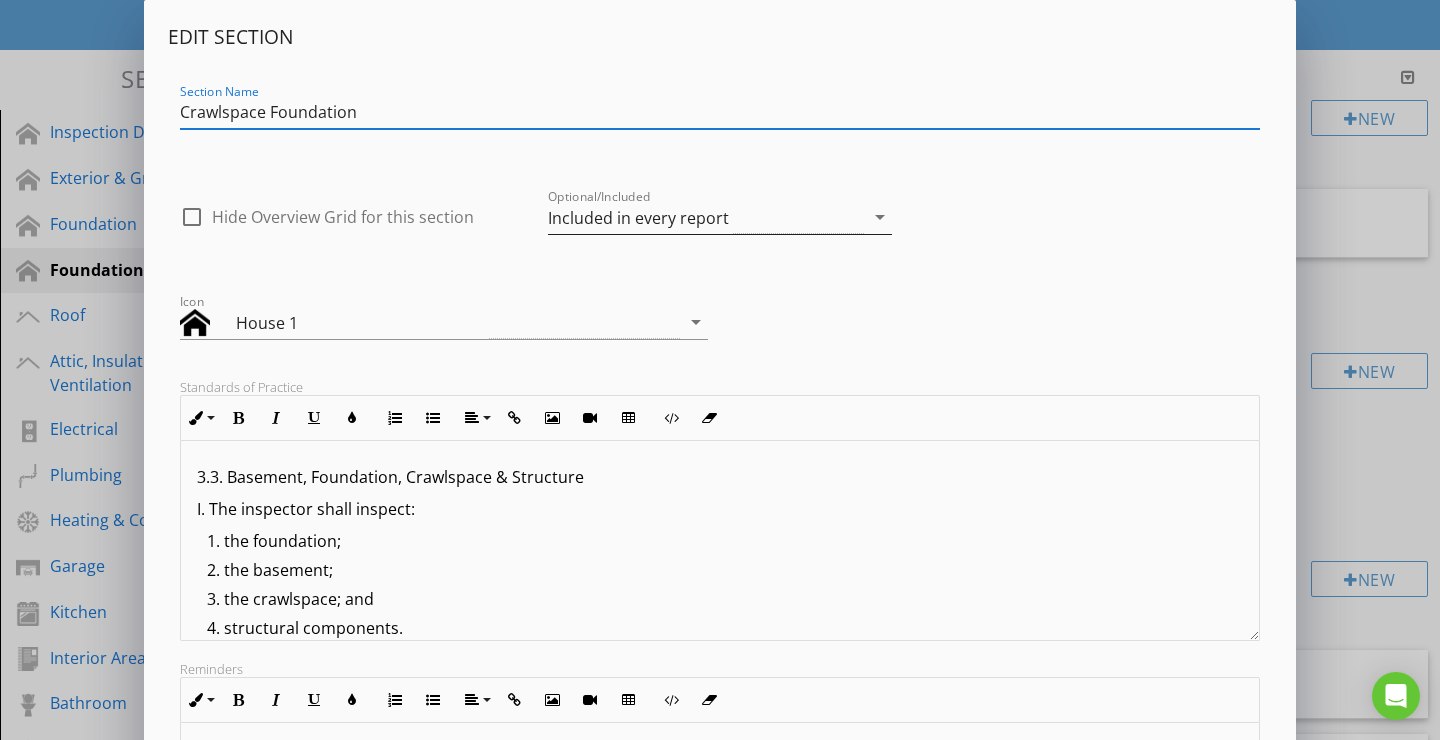 type on "Crawlspace Foundation" 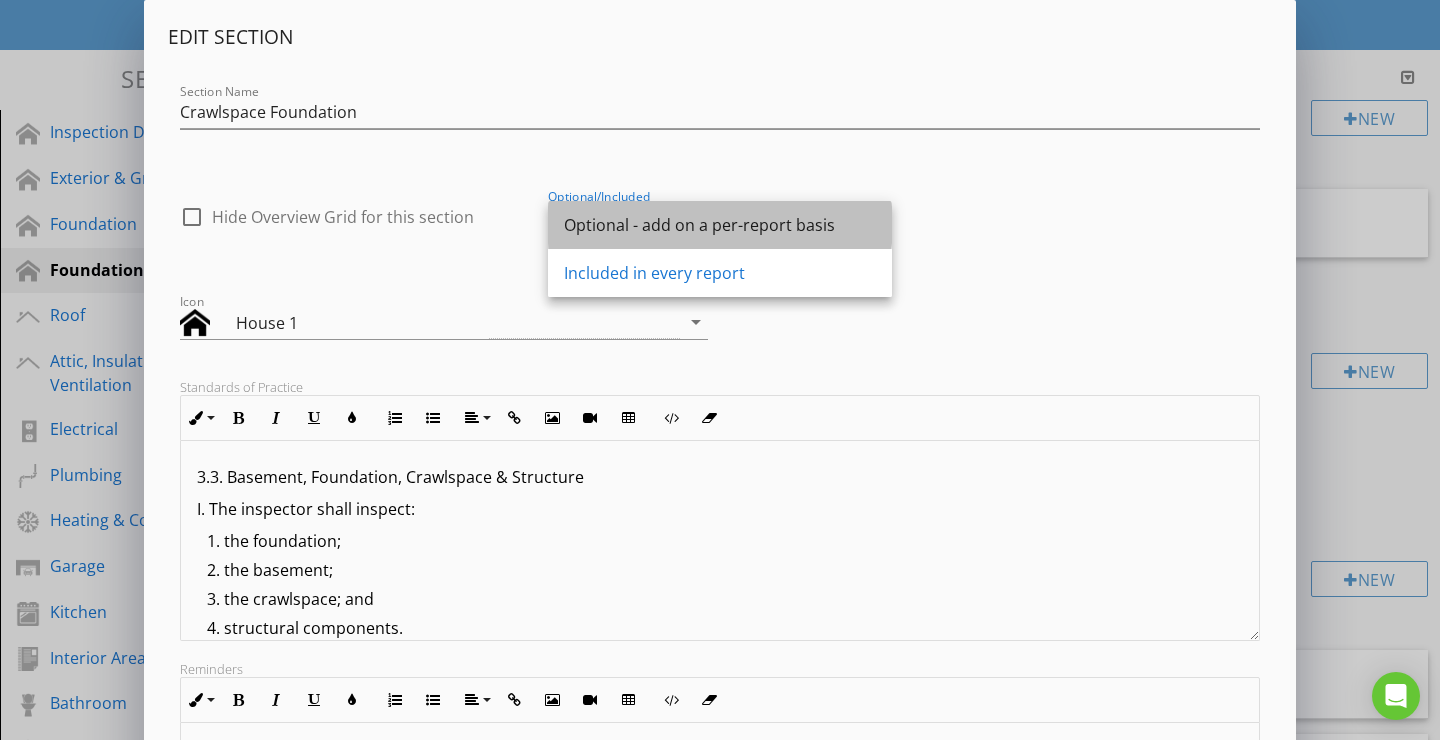 click on "Optional - add on a per-report basis" at bounding box center [720, 225] 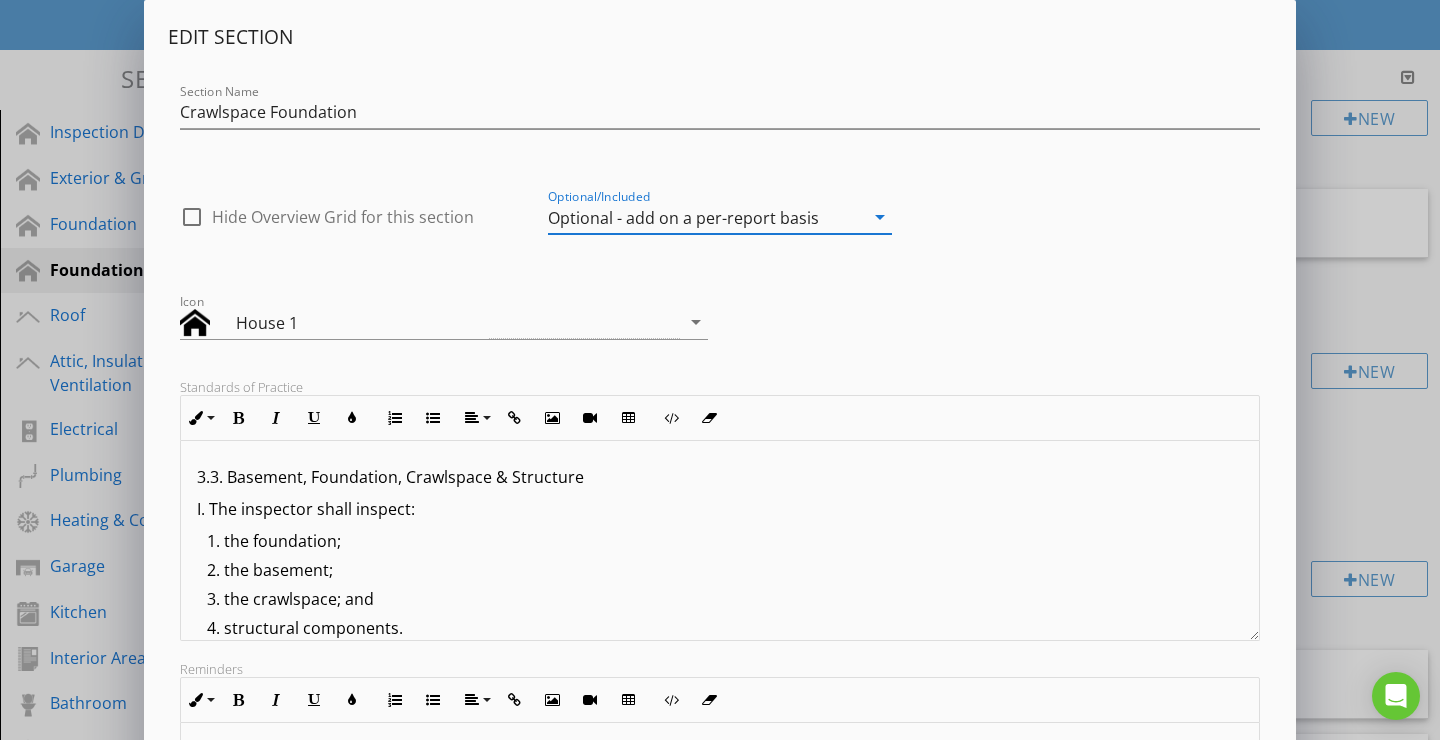scroll, scrollTop: 319, scrollLeft: 0, axis: vertical 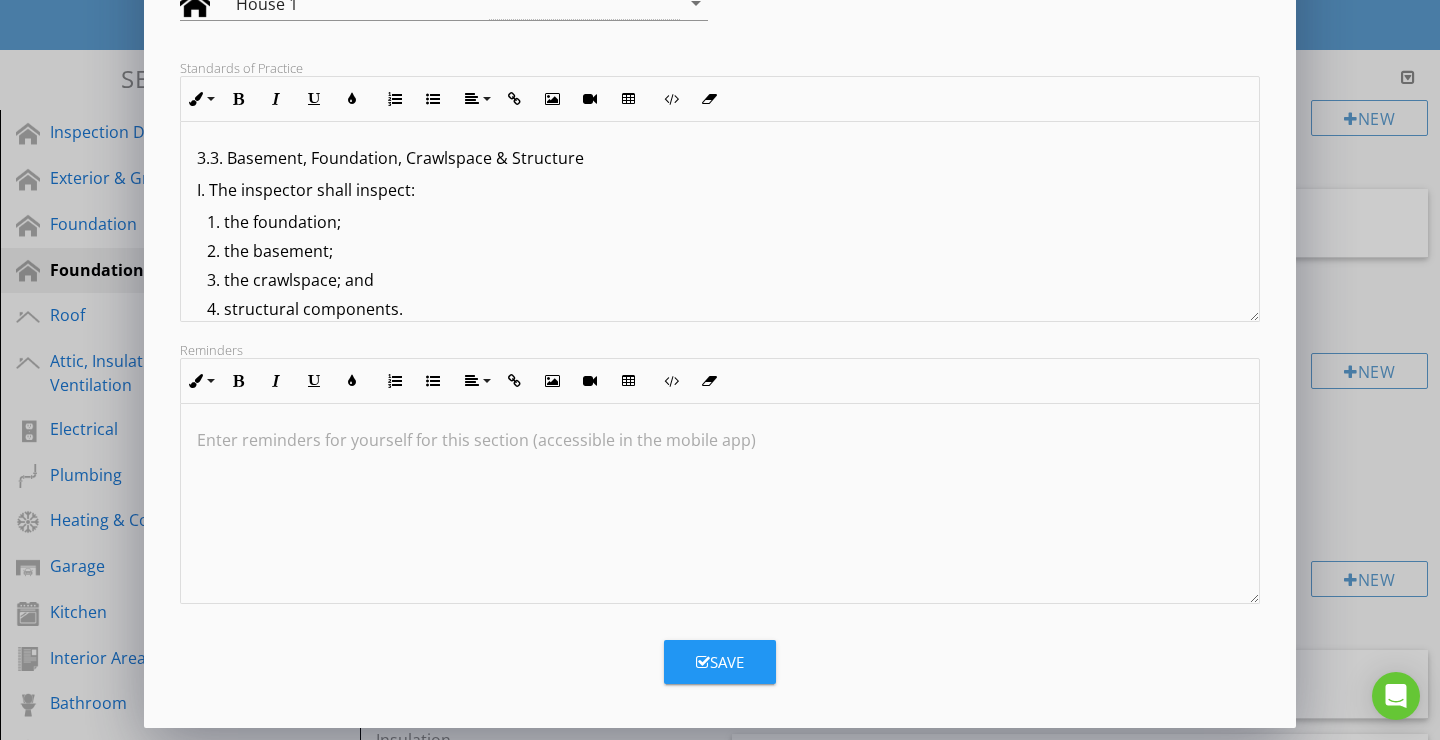 click on "Save" at bounding box center [720, 662] 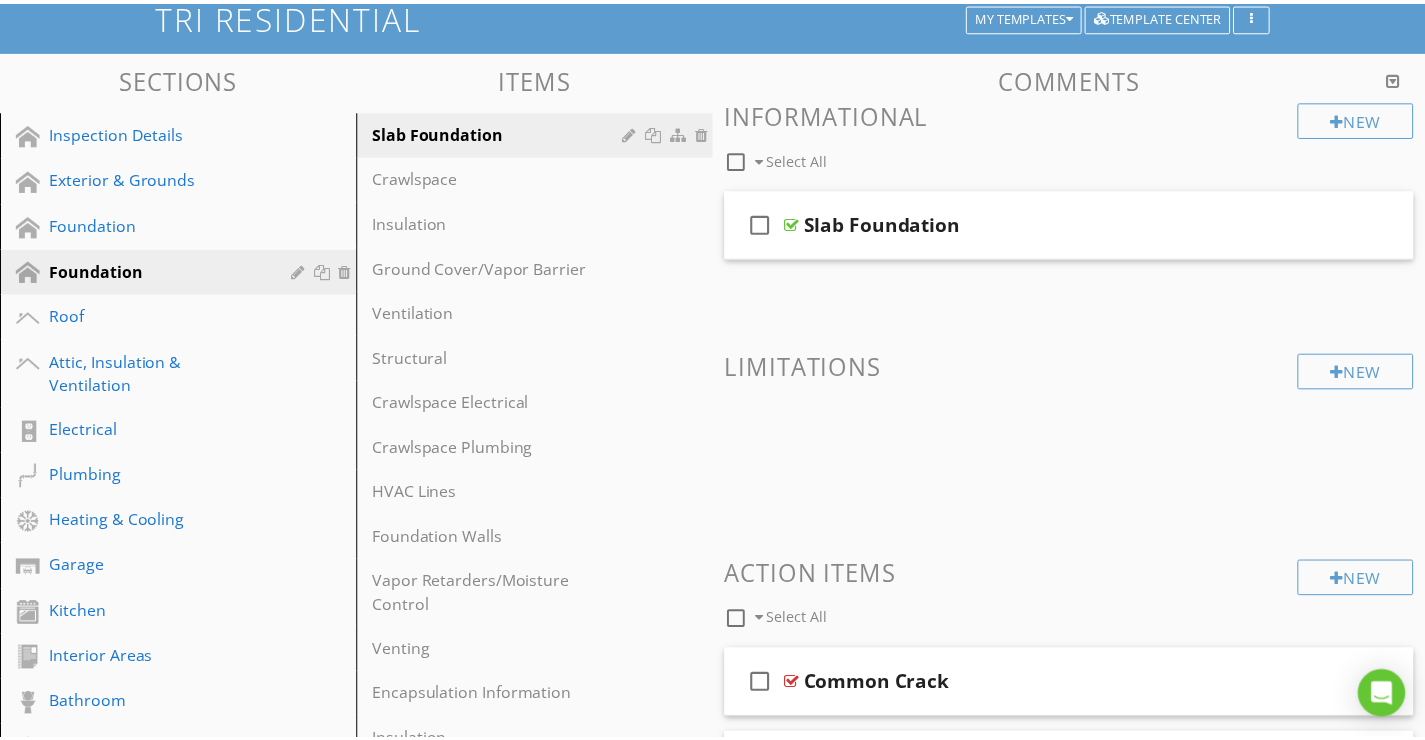 scroll, scrollTop: 102, scrollLeft: 0, axis: vertical 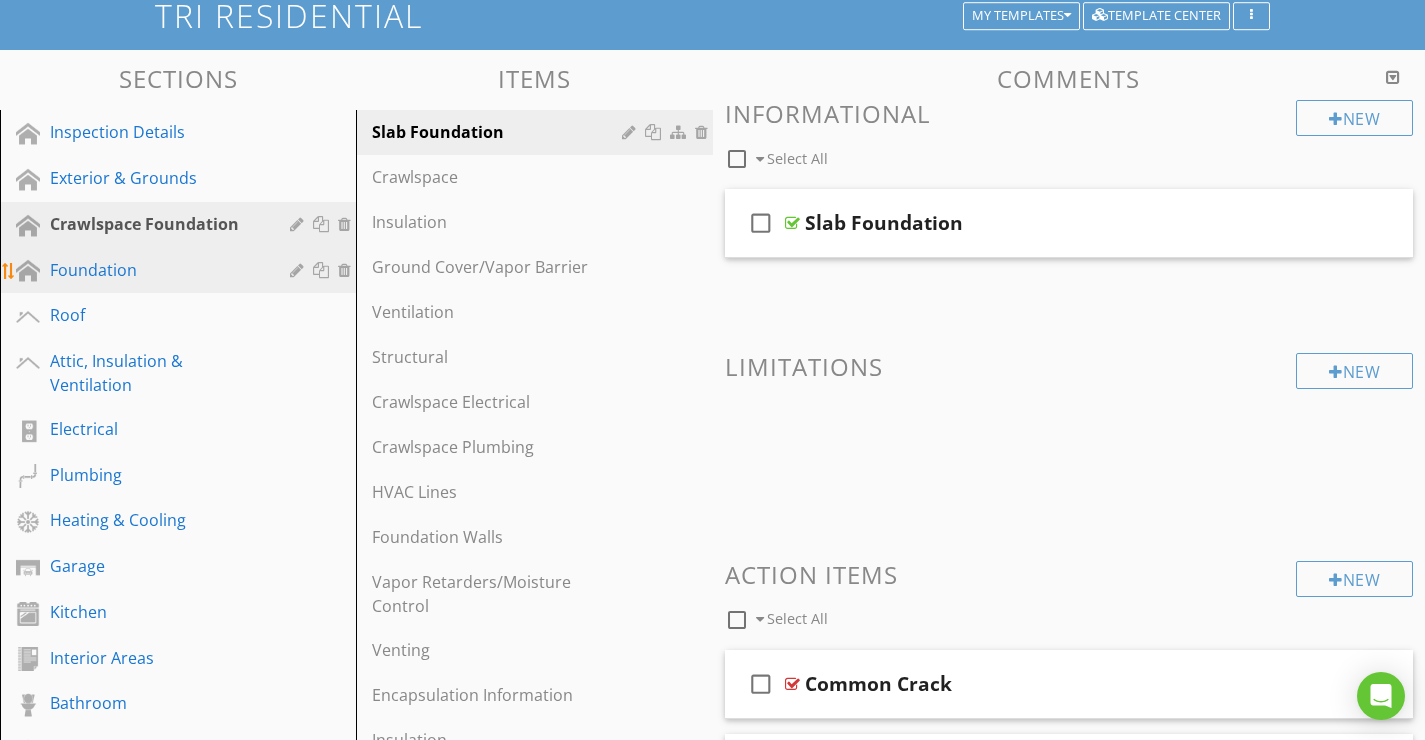 click on "Foundation" at bounding box center (155, 270) 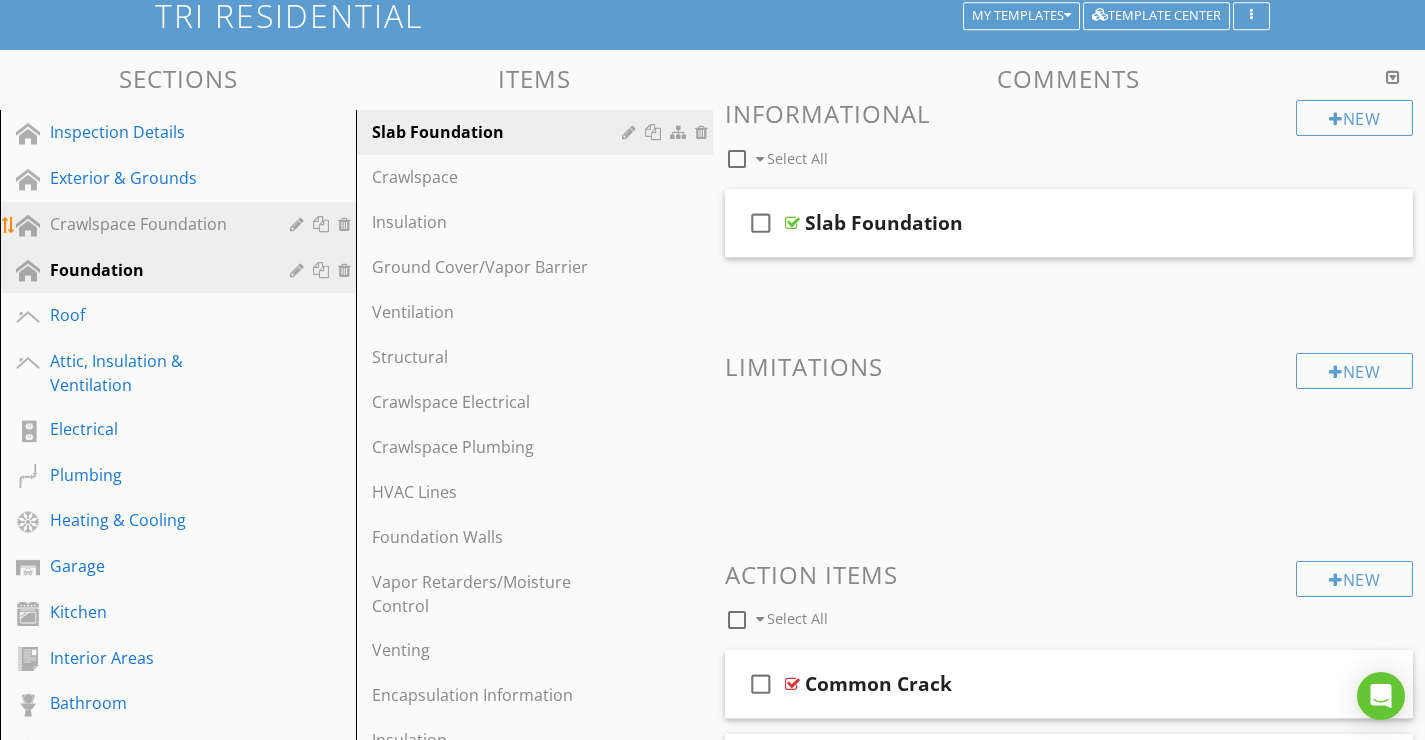 click on "Crawlspace Foundation" at bounding box center [155, 224] 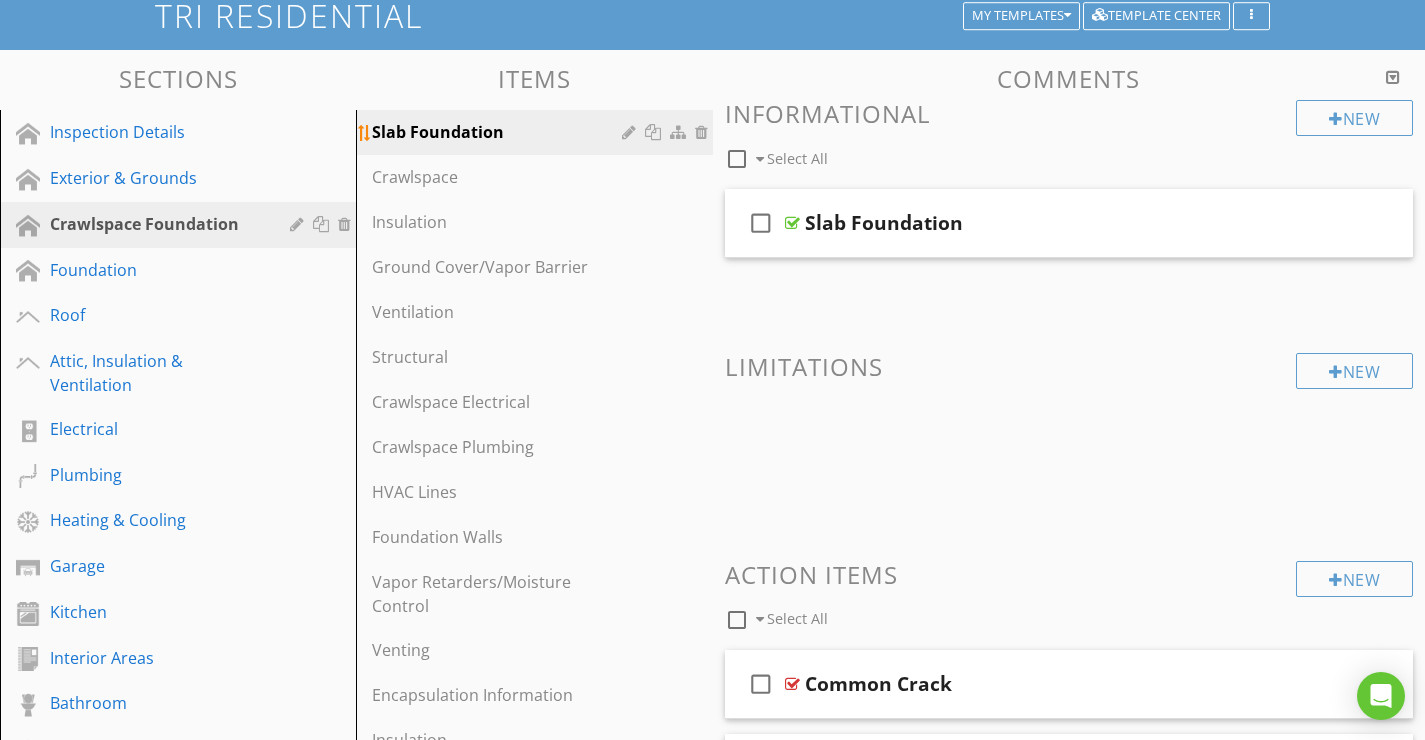 click at bounding box center (631, 132) 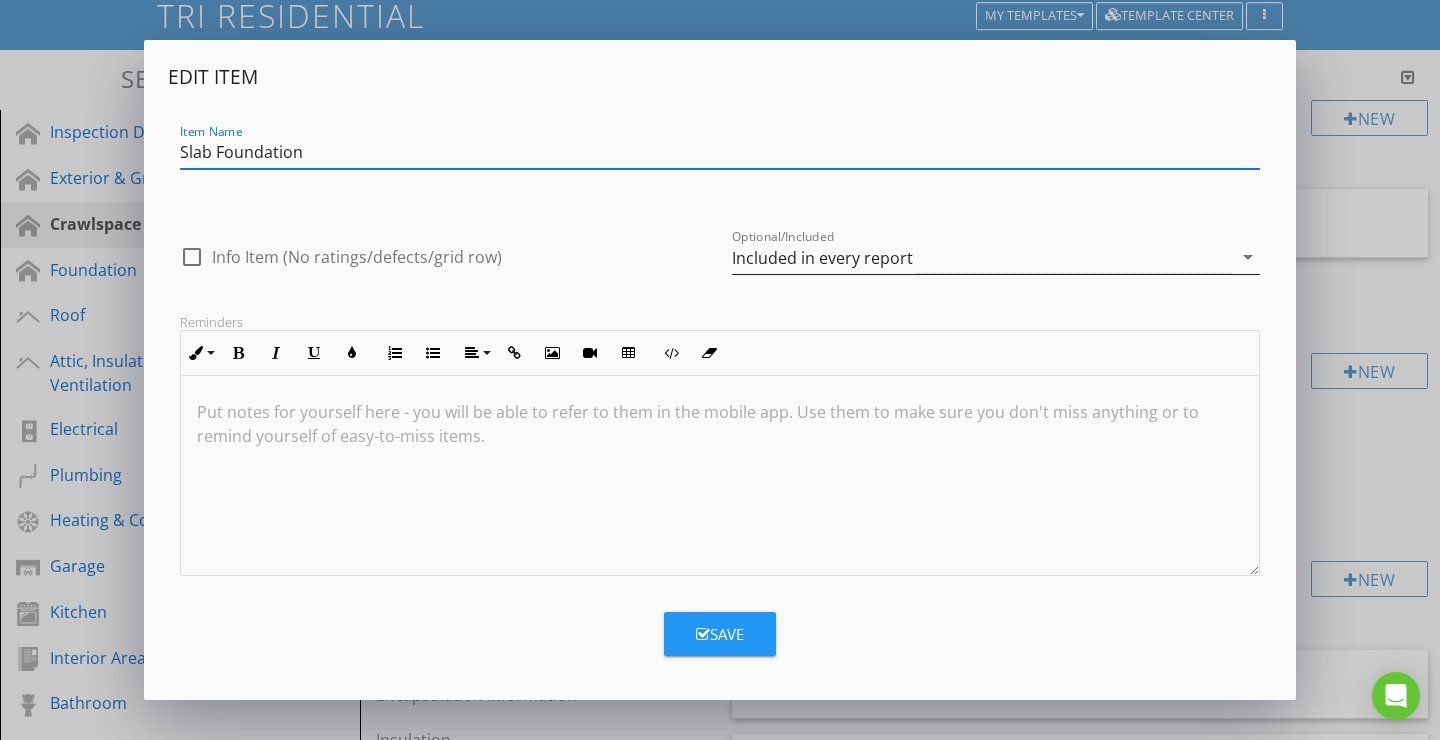click on "Included in every report" at bounding box center [822, 258] 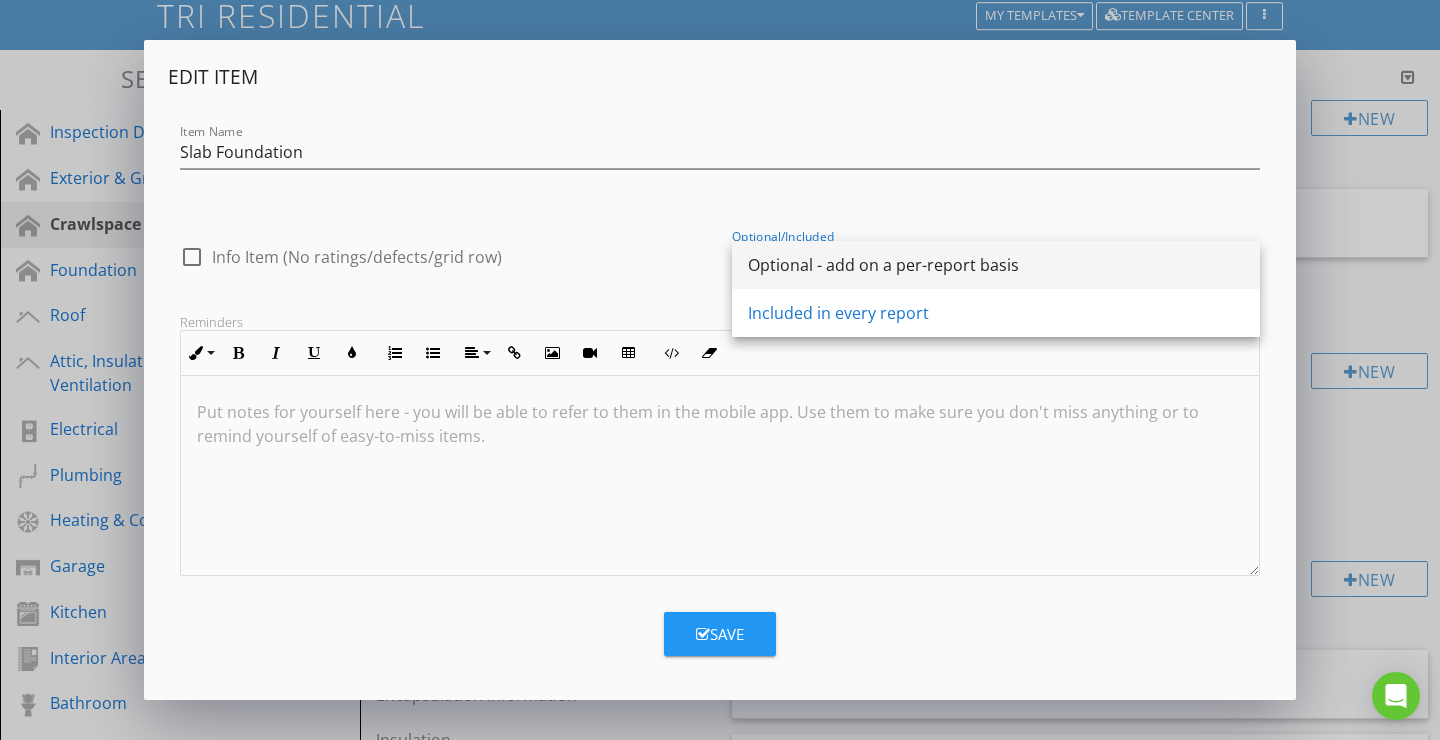 click on "Optional - add on a per-report basis" at bounding box center (996, 265) 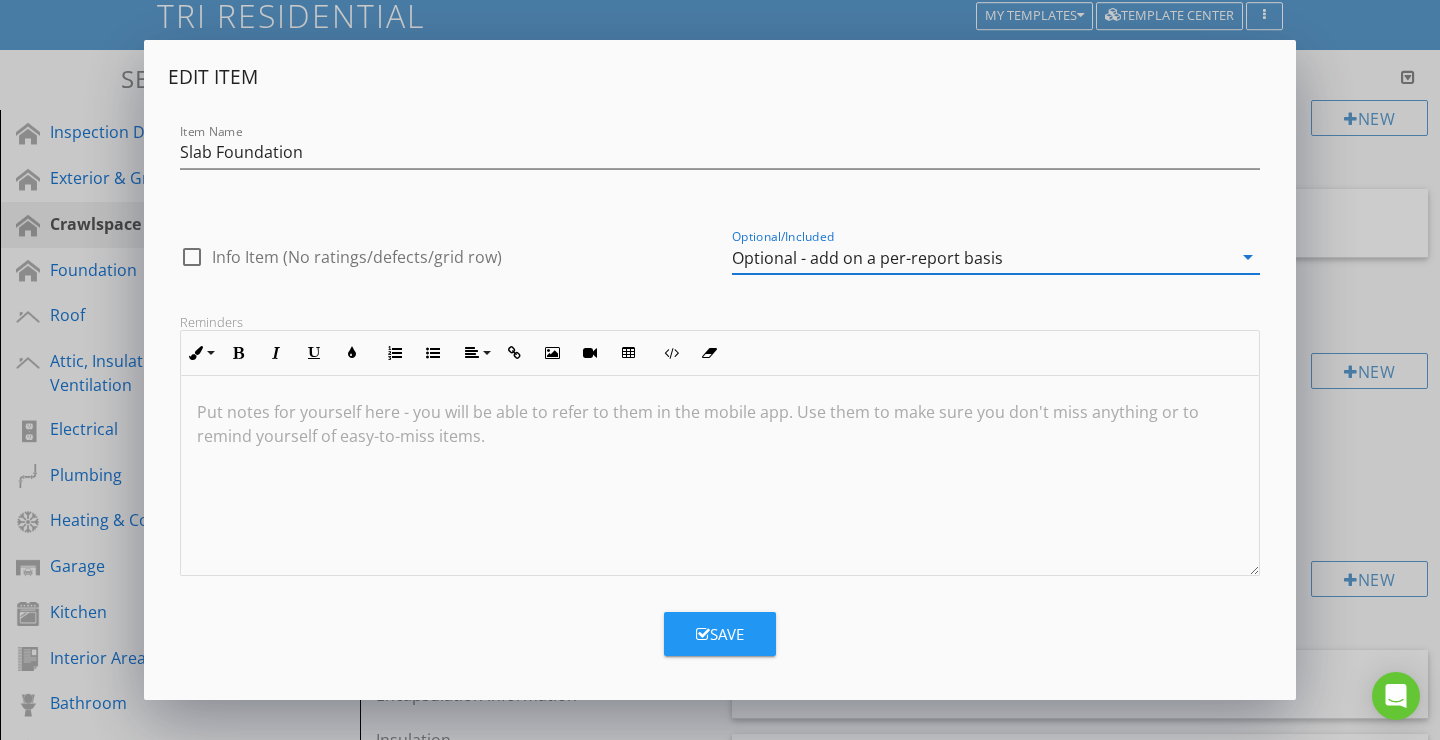 click on "Save" at bounding box center (720, 634) 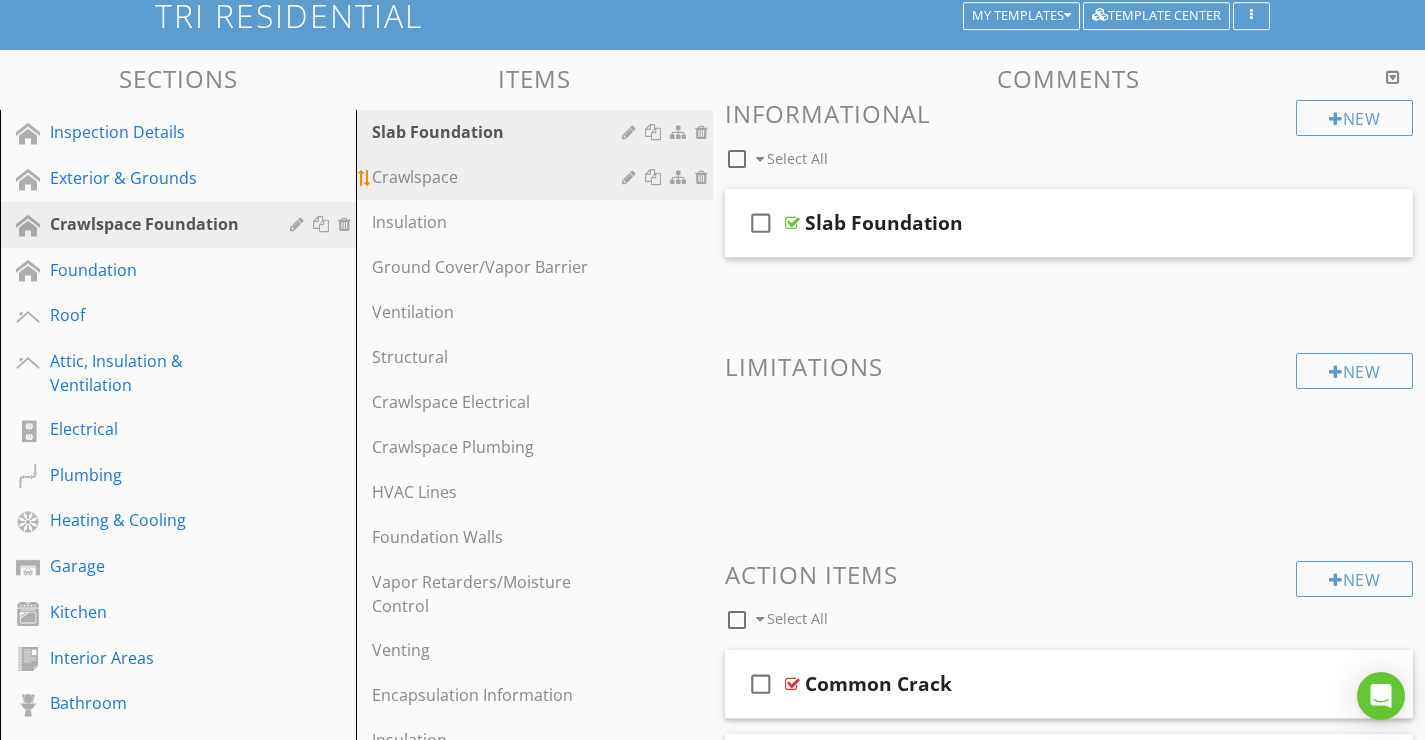 click at bounding box center (655, 177) 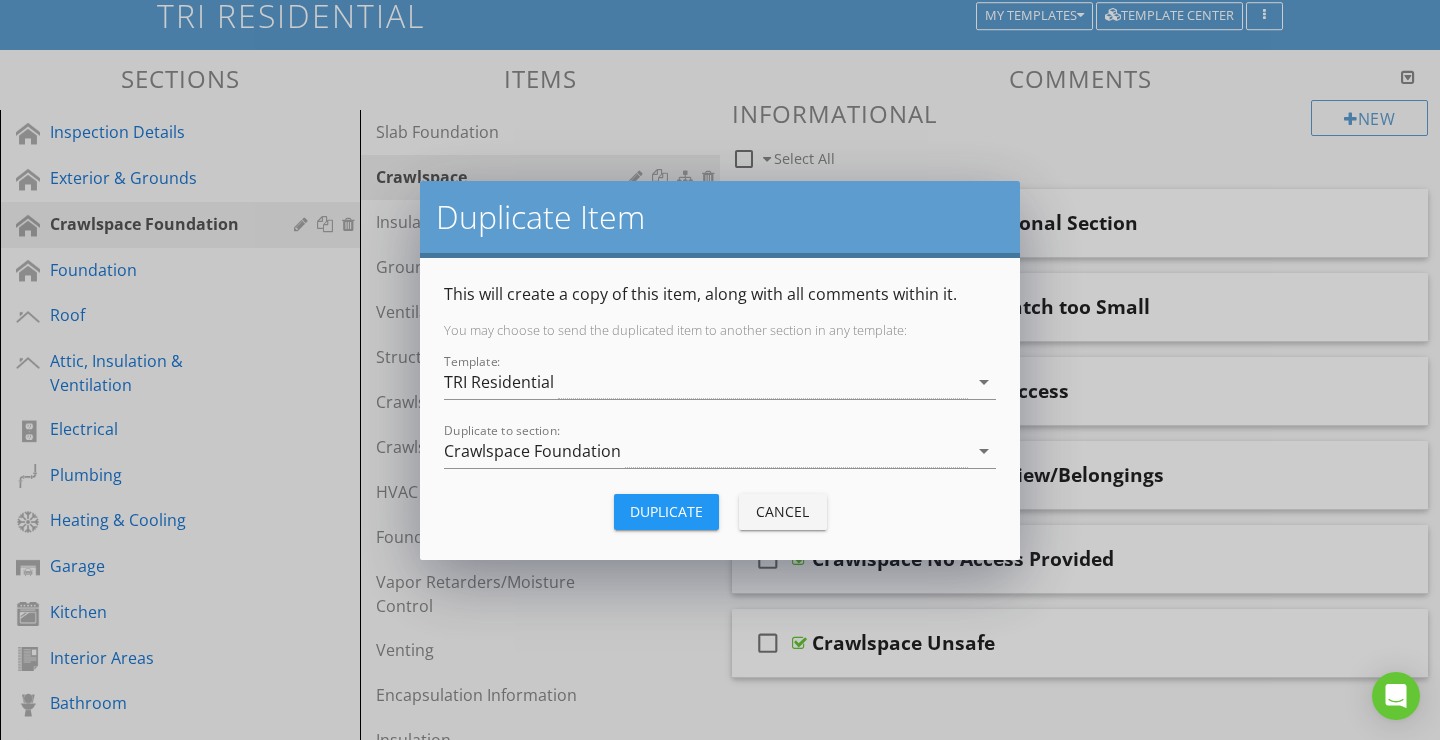 click on "Duplicate   Cancel" at bounding box center [720, 512] 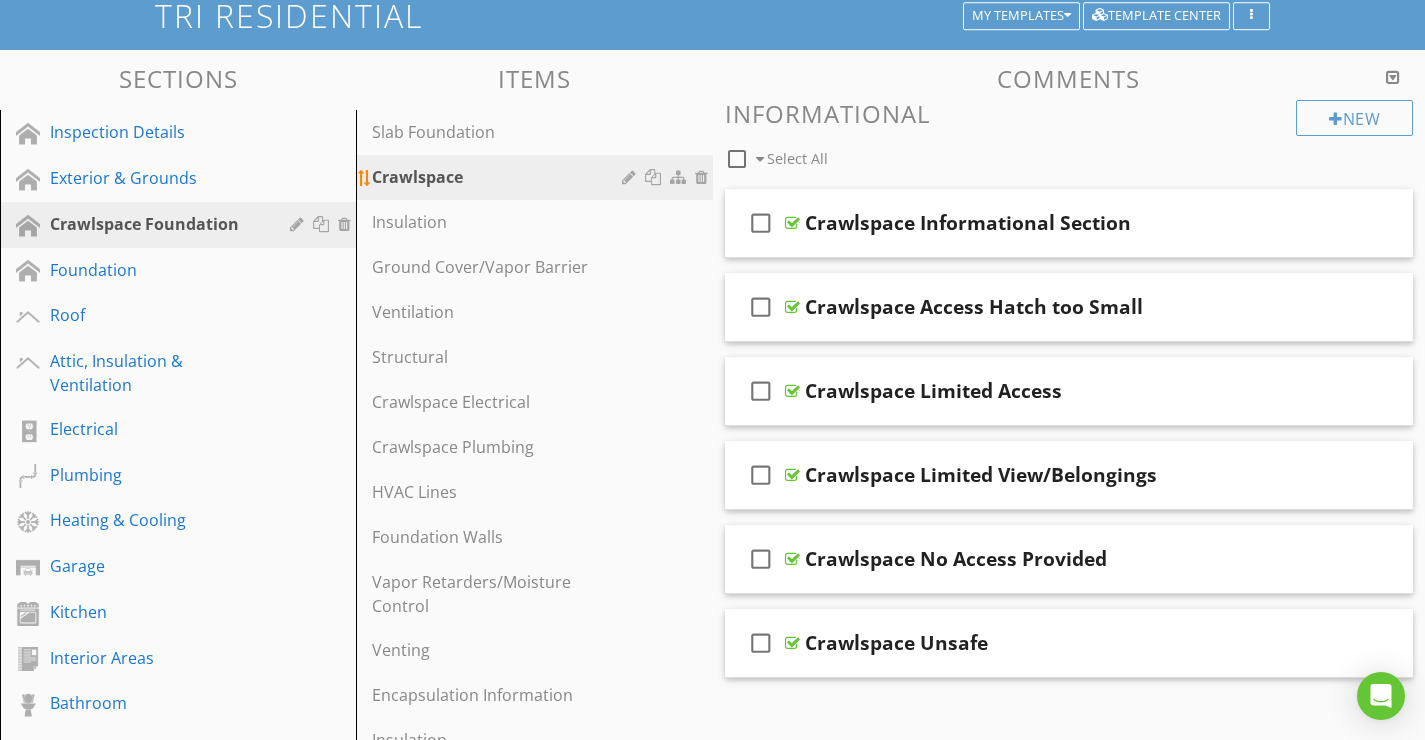 click at bounding box center (631, 177) 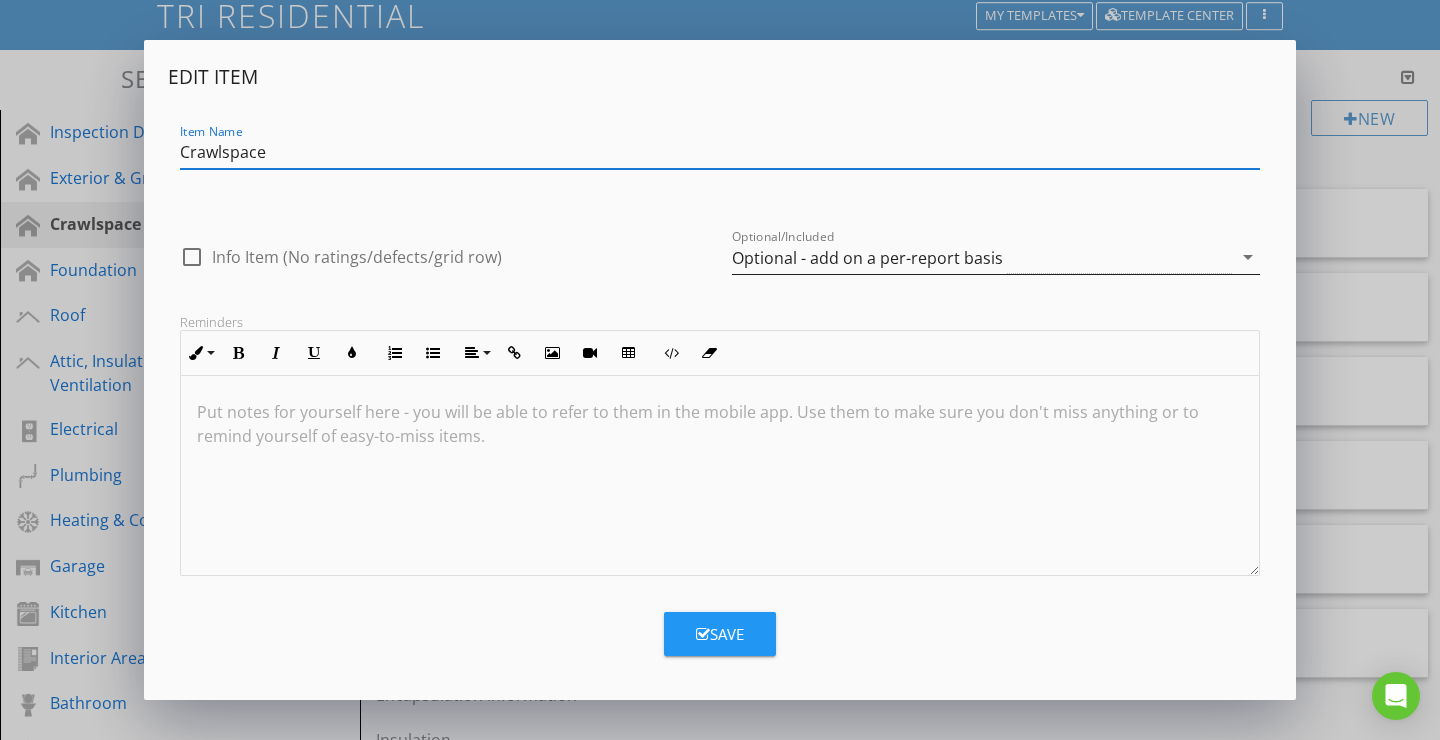 click on "Optional - add on a per-report basis" at bounding box center [867, 258] 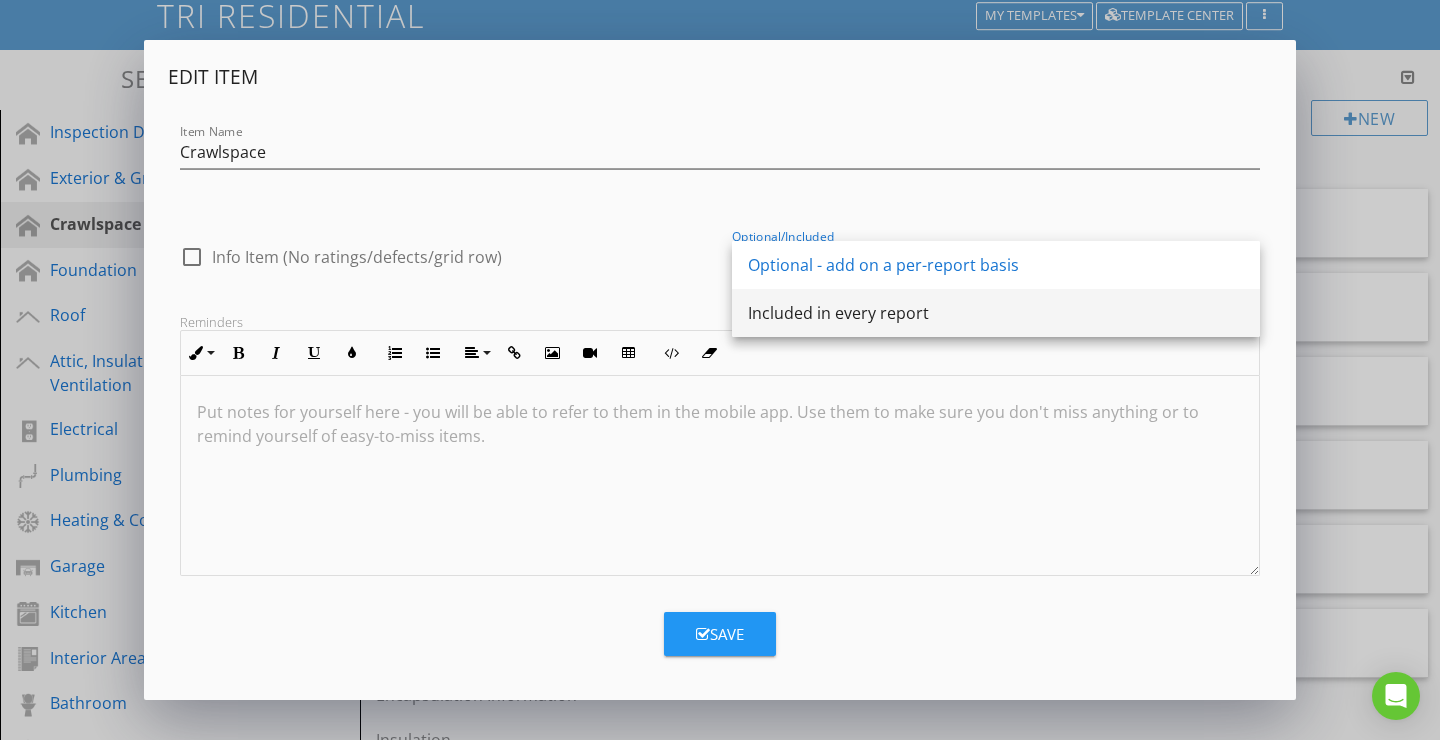 click on "Included in every report" at bounding box center [996, 313] 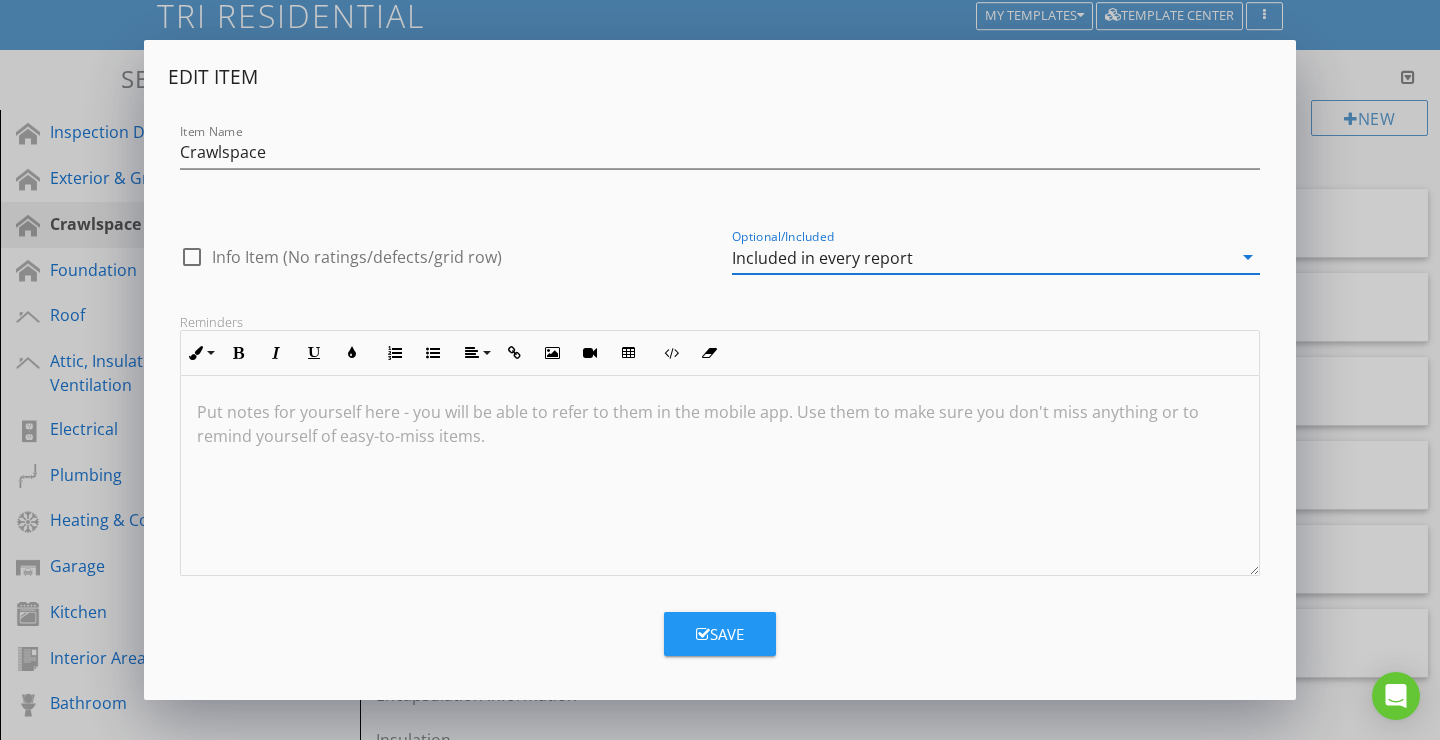 click on "Save" at bounding box center [720, 634] 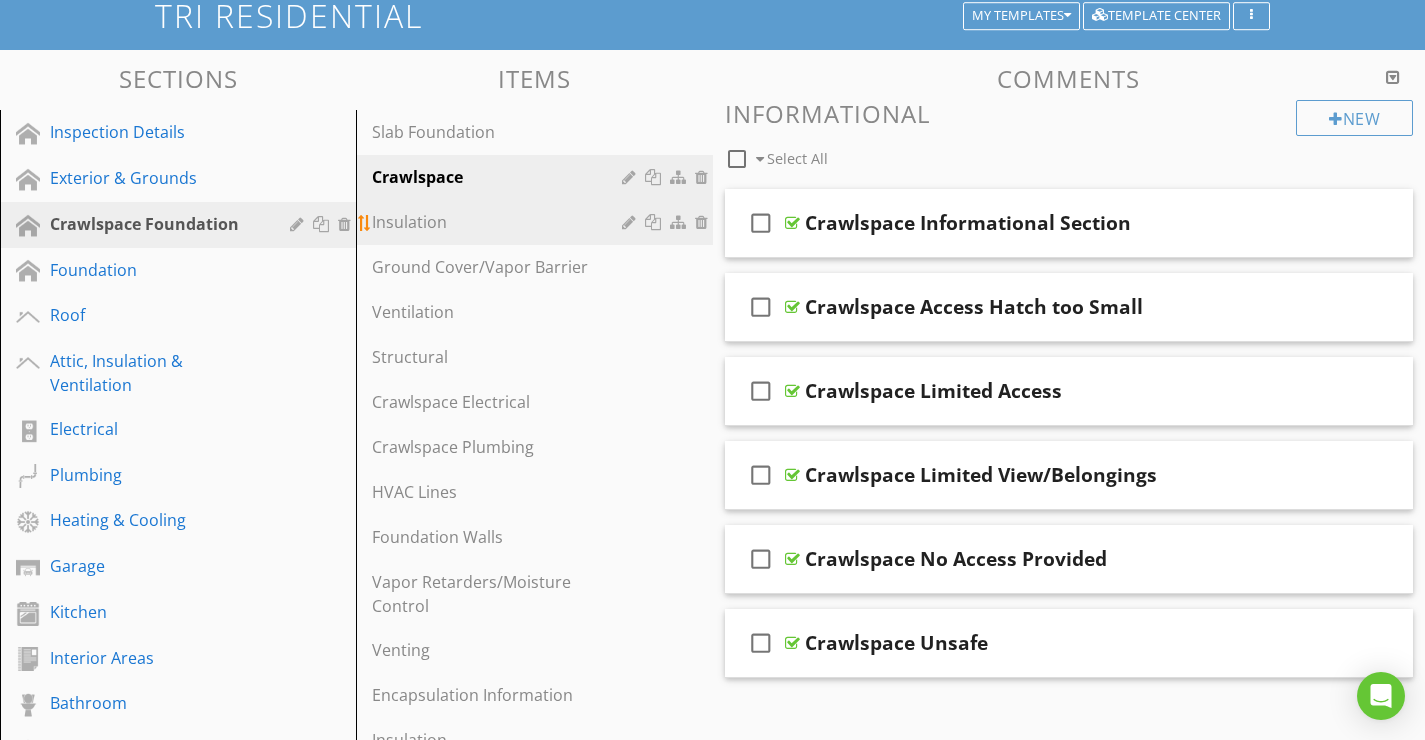 click at bounding box center [631, 222] 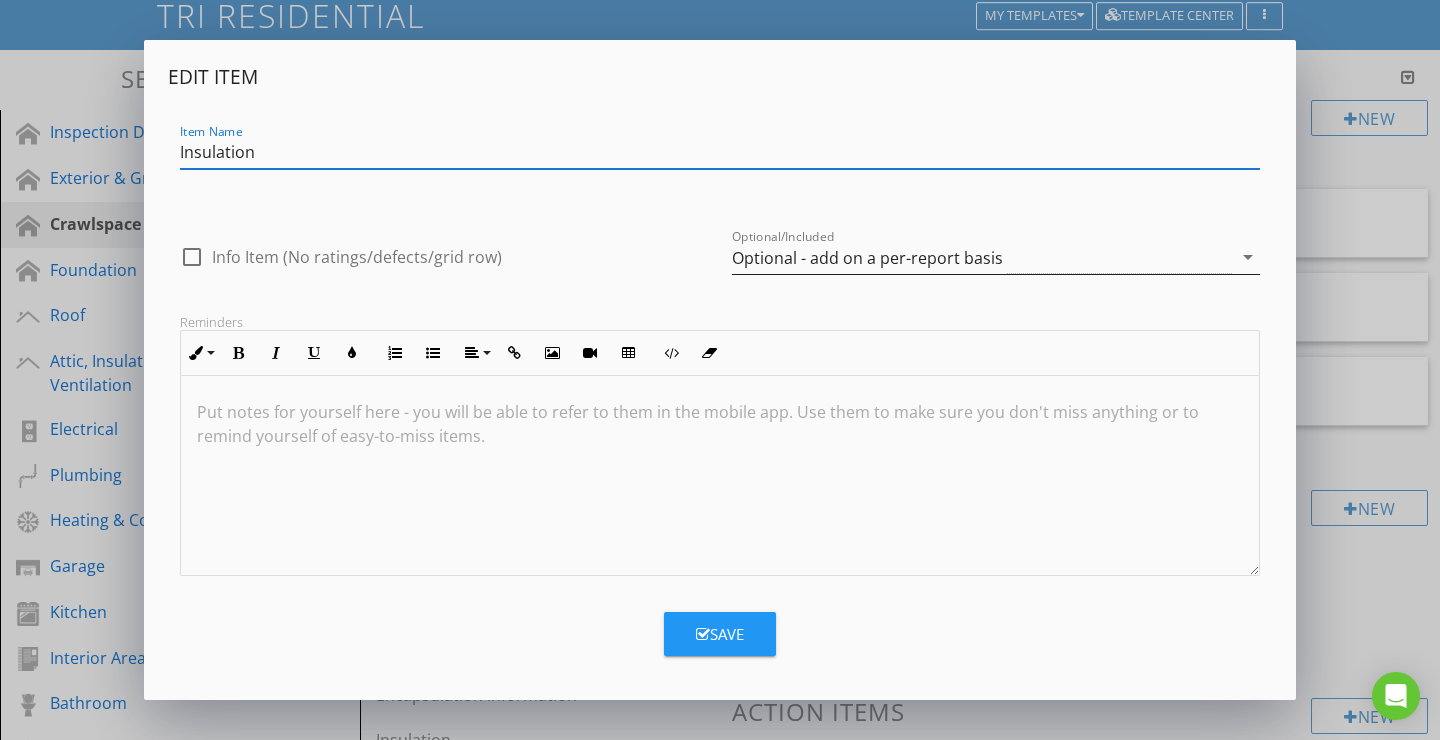 click on "Optional - add on a per-report basis" at bounding box center [867, 258] 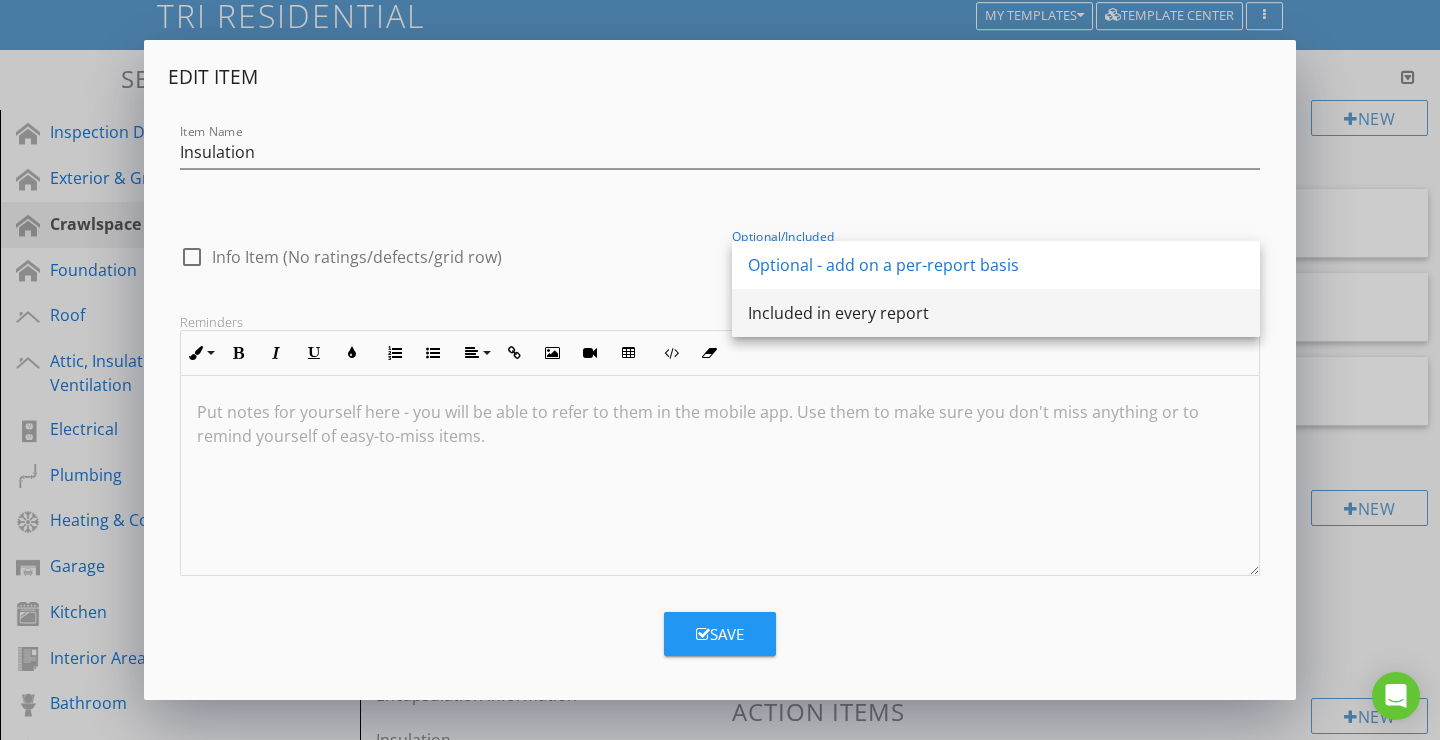 click on "Included in every report" at bounding box center (996, 313) 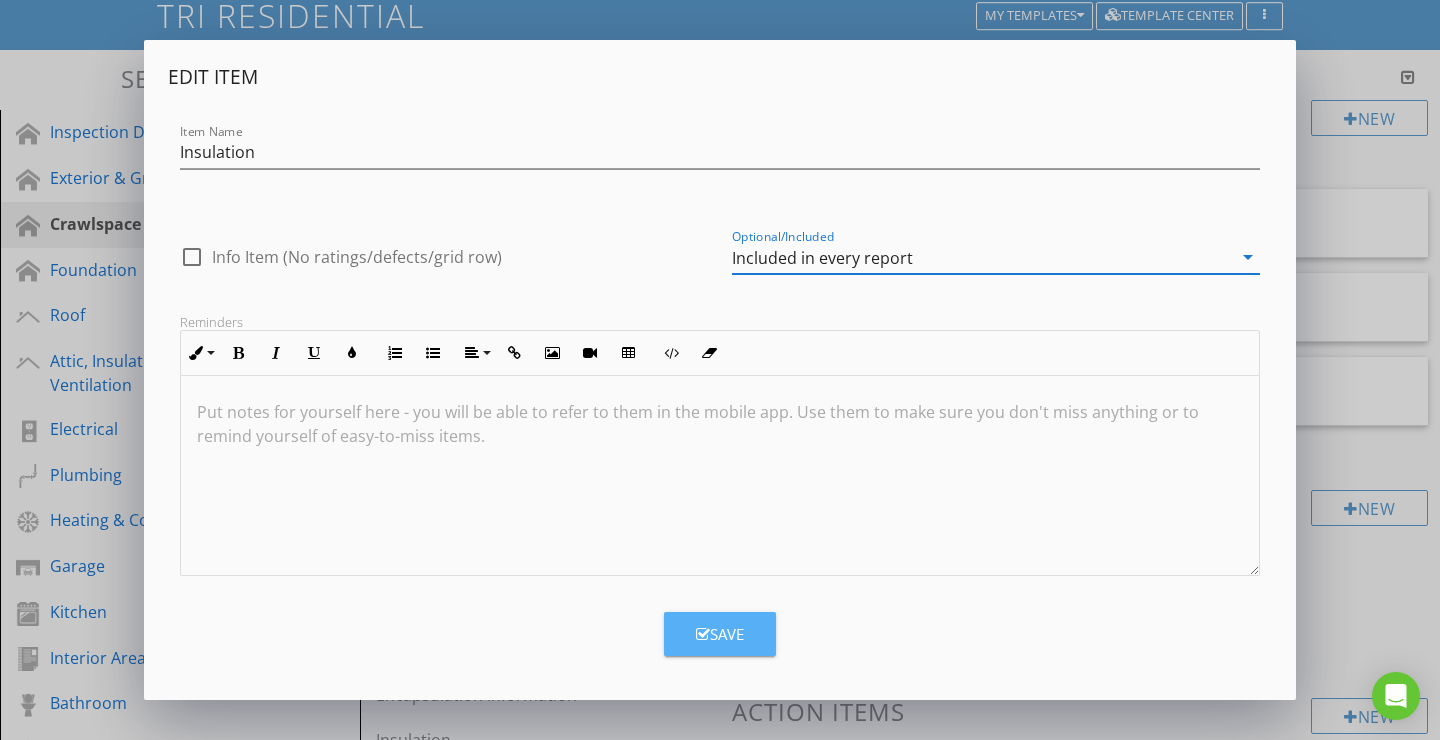 click at bounding box center [703, 634] 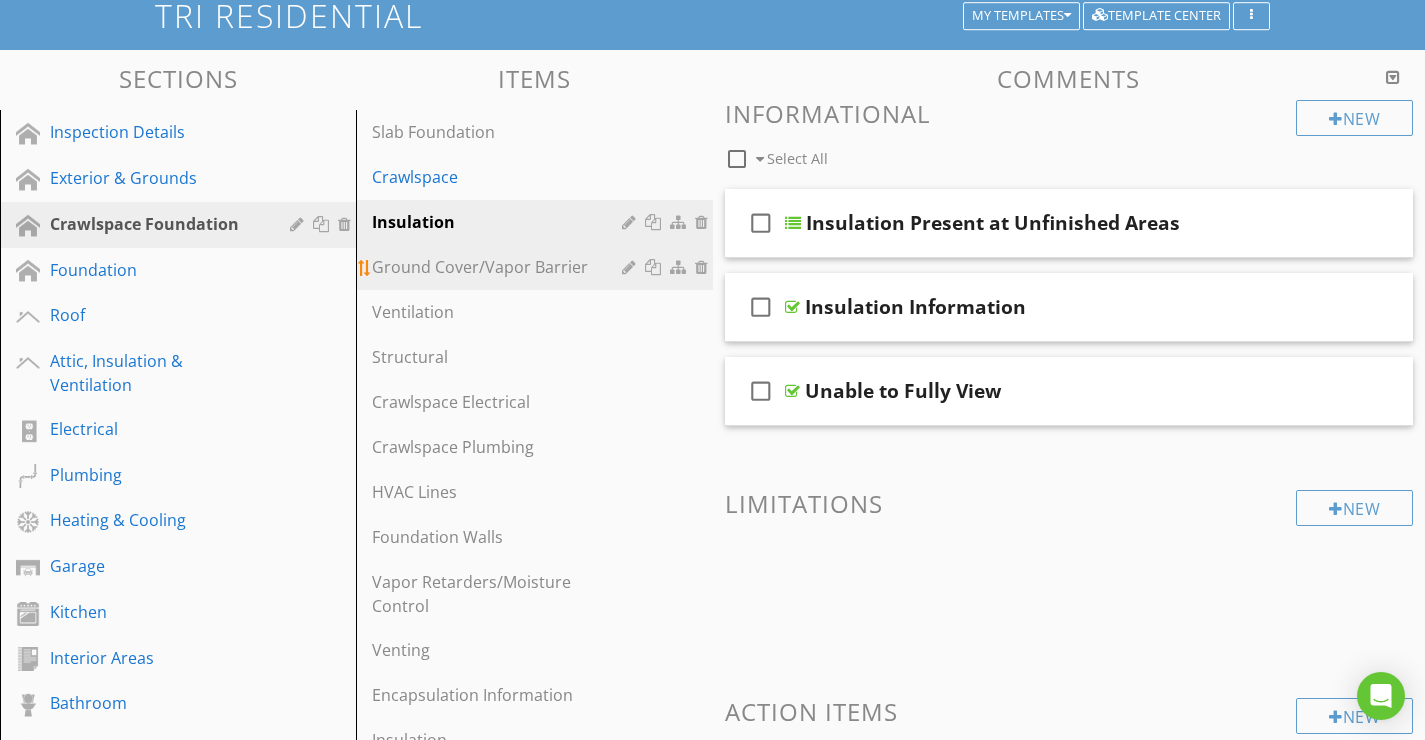 click at bounding box center (631, 267) 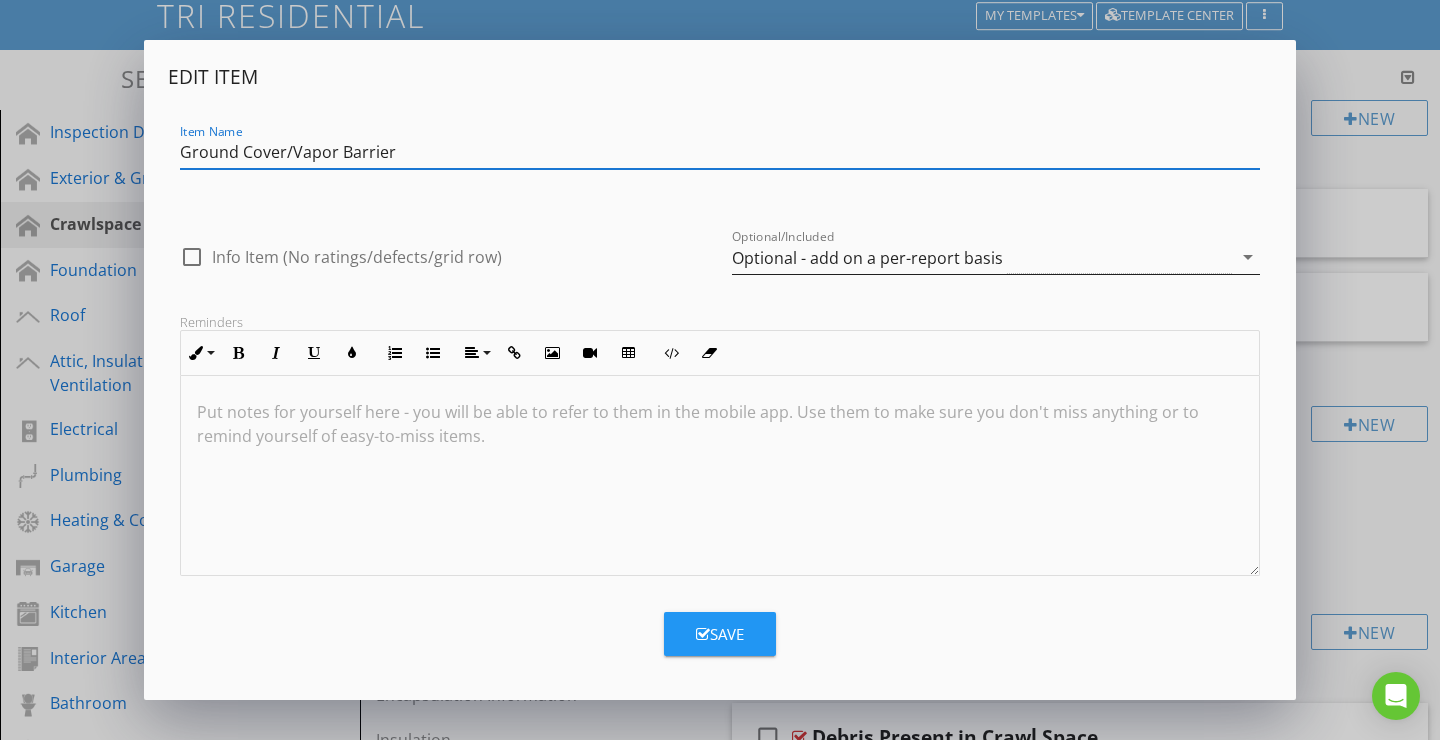 click on "Optional - add on a per-report basis" at bounding box center (867, 258) 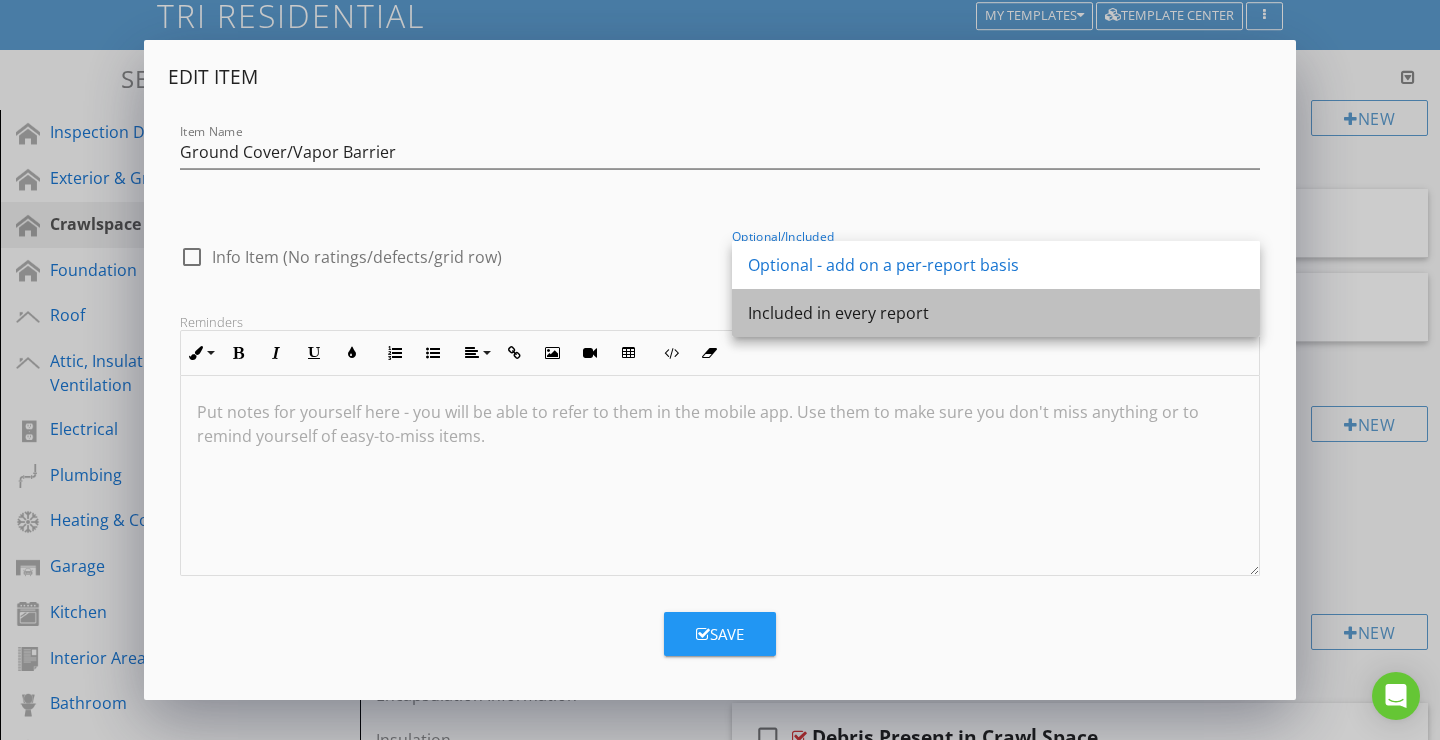 click on "Included in every report" at bounding box center (996, 313) 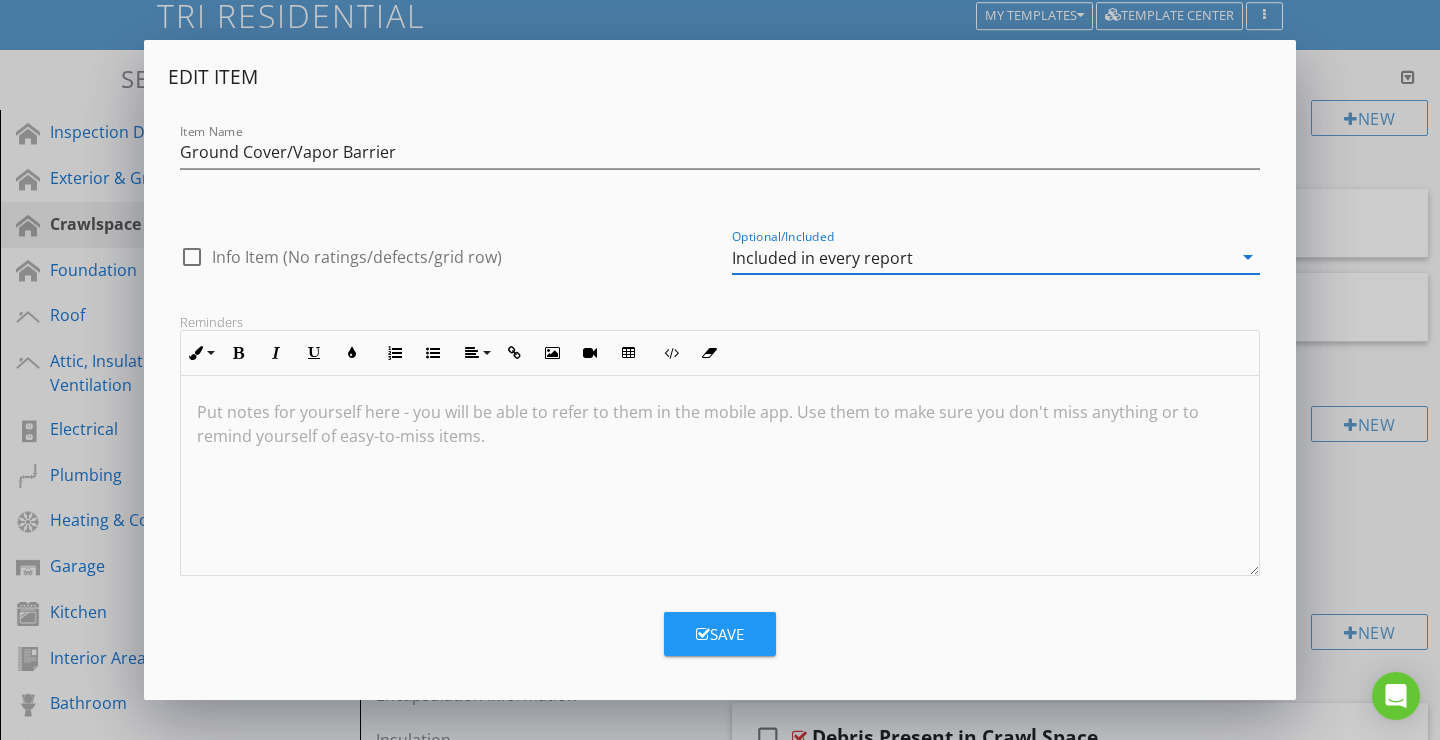 click on "Save" at bounding box center [720, 634] 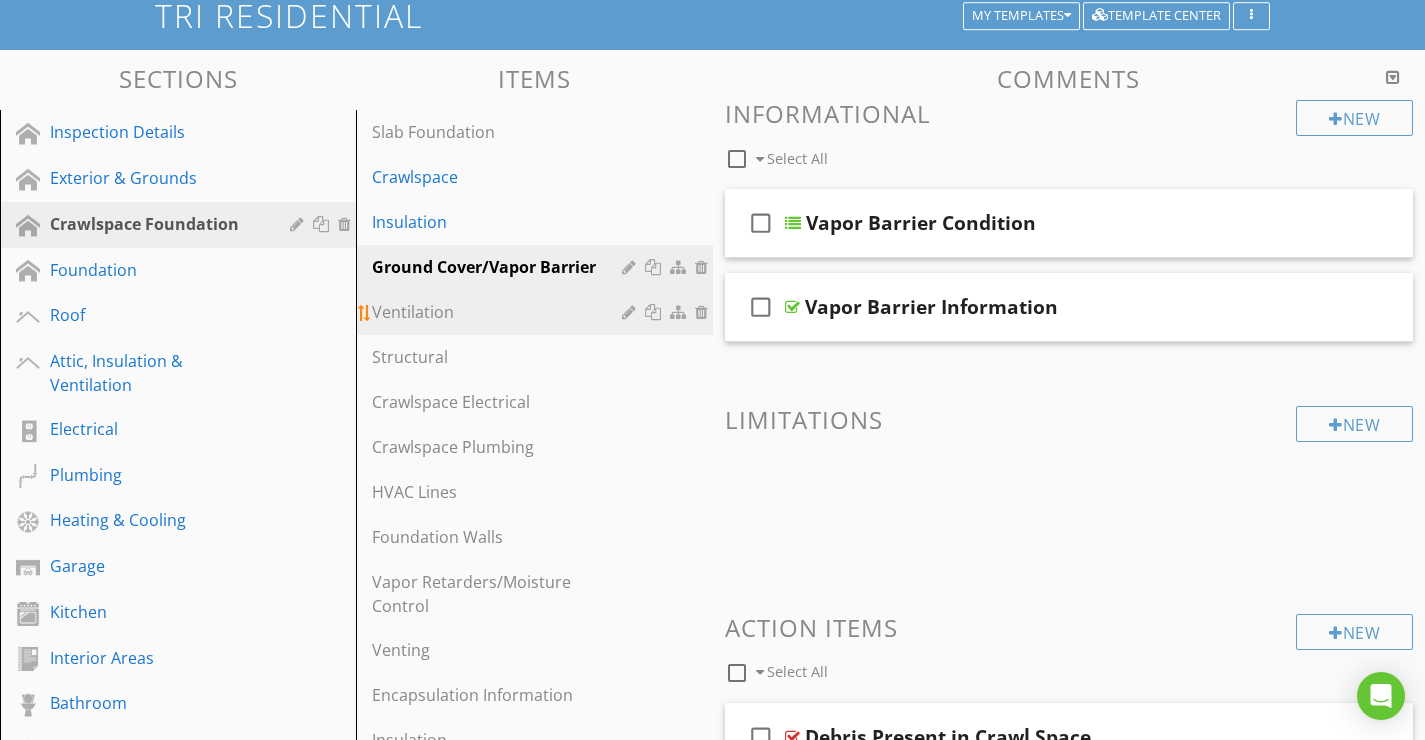 click at bounding box center (631, 312) 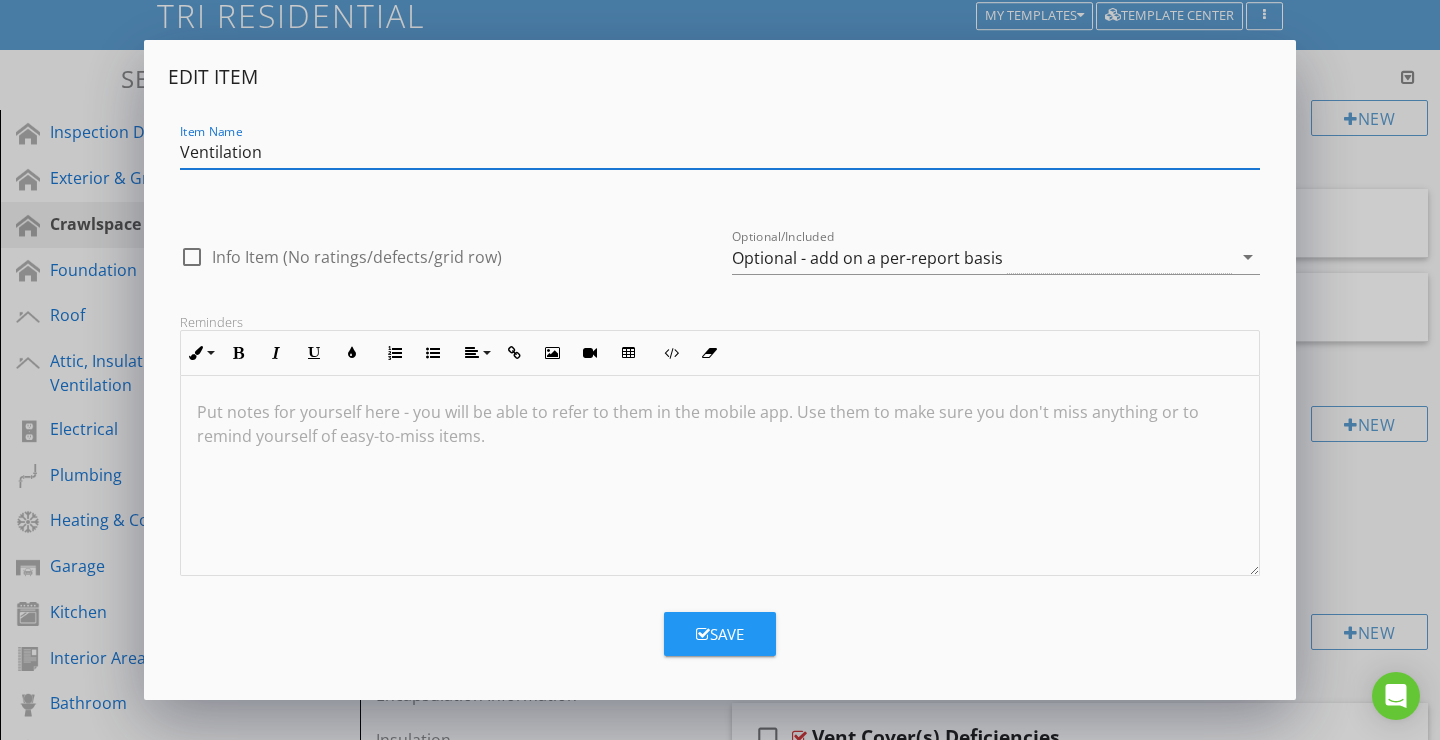 click on "Reminders" at bounding box center [720, 322] 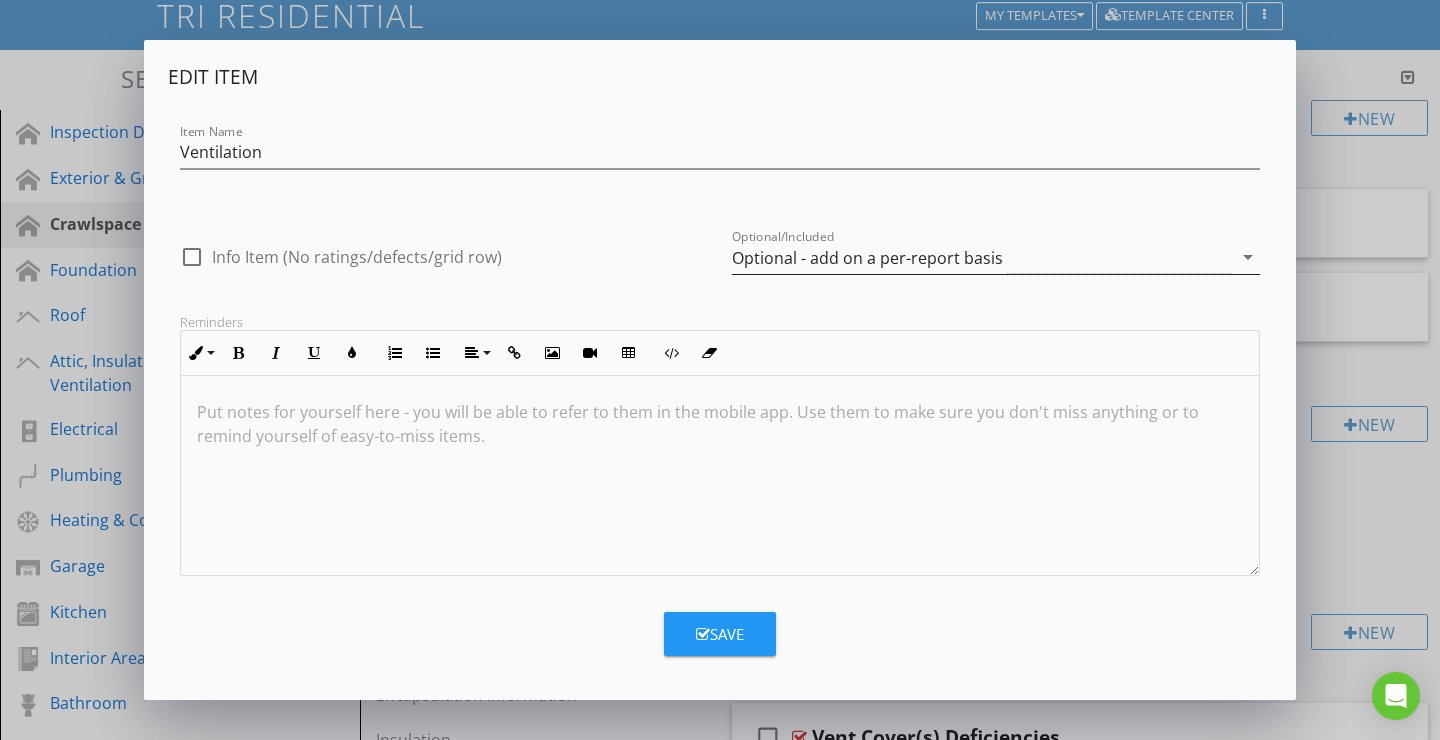 click on "Optional - add on a per-report basis" at bounding box center [867, 258] 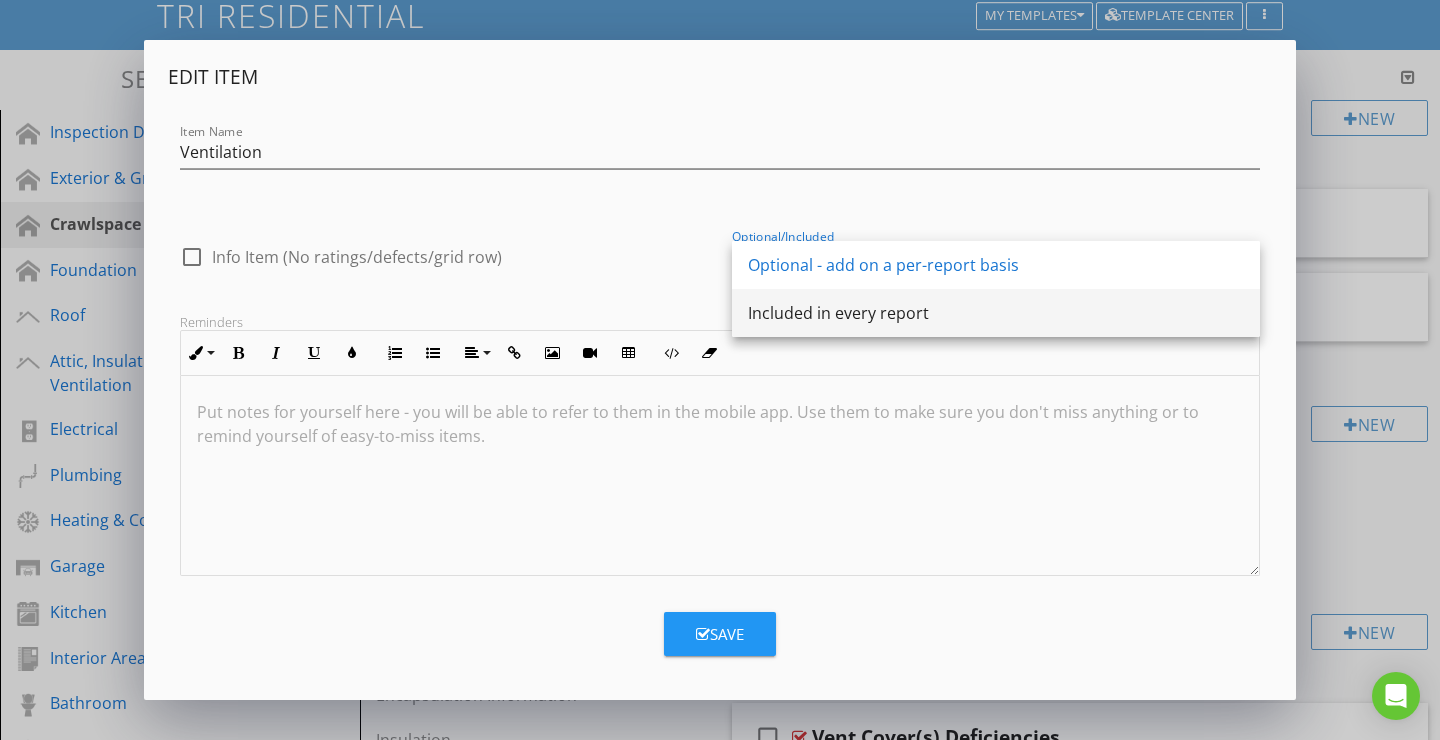 click on "Included in every report" at bounding box center [996, 313] 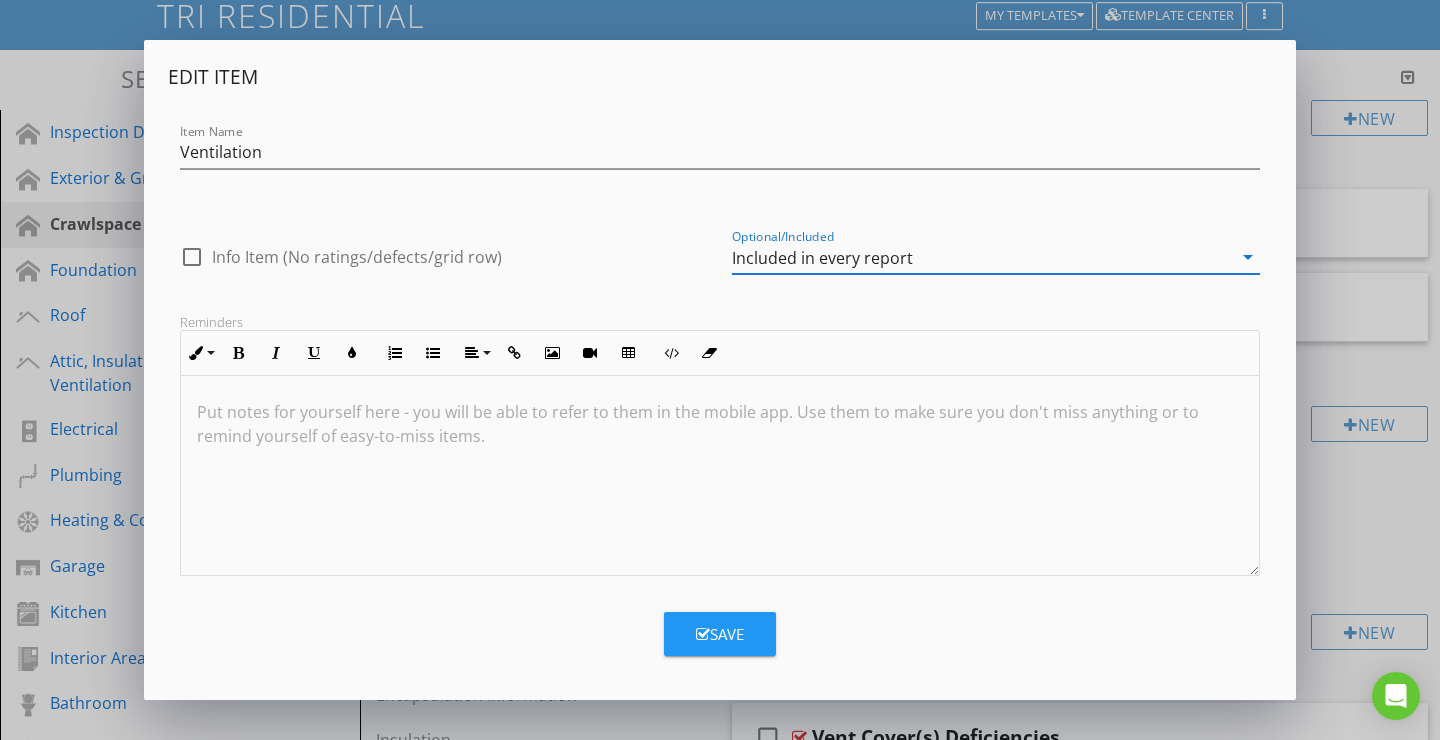 click on "Save" at bounding box center [720, 634] 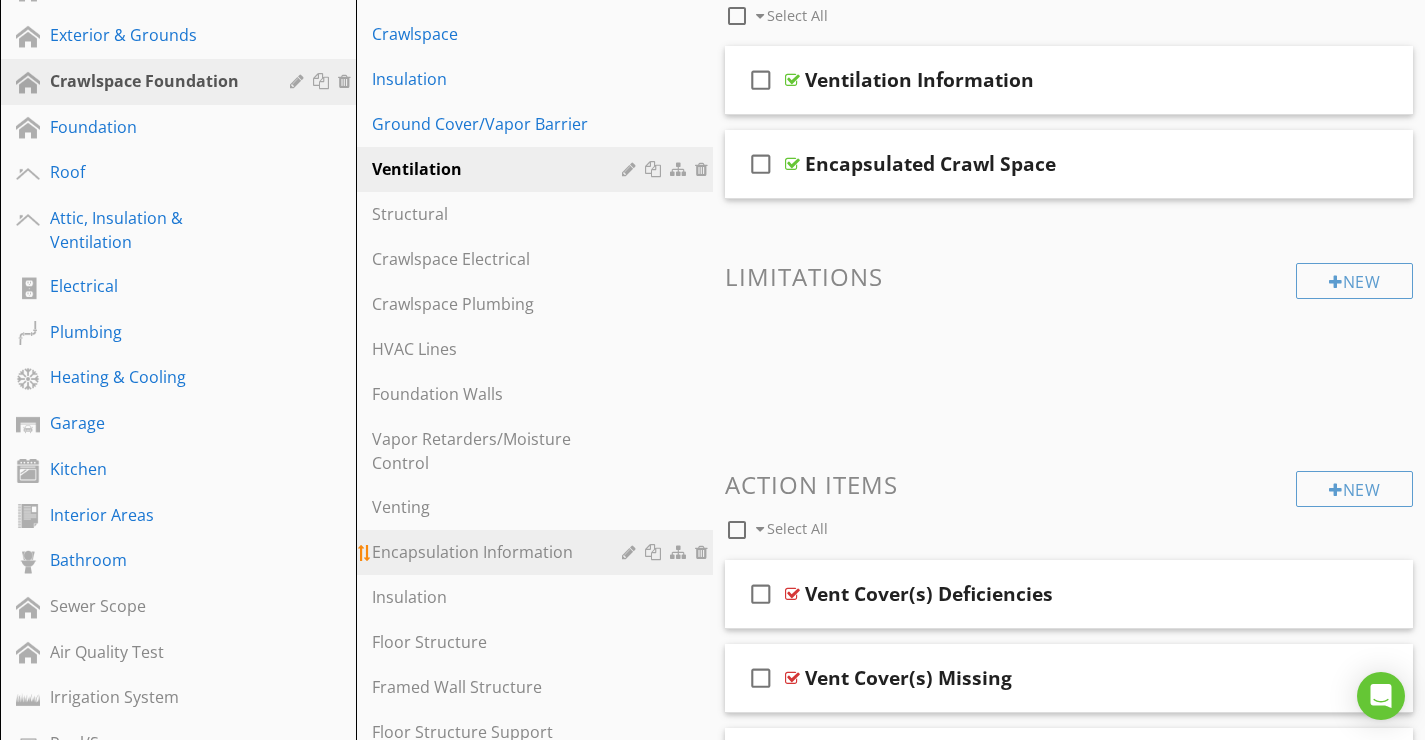 scroll, scrollTop: 294, scrollLeft: 0, axis: vertical 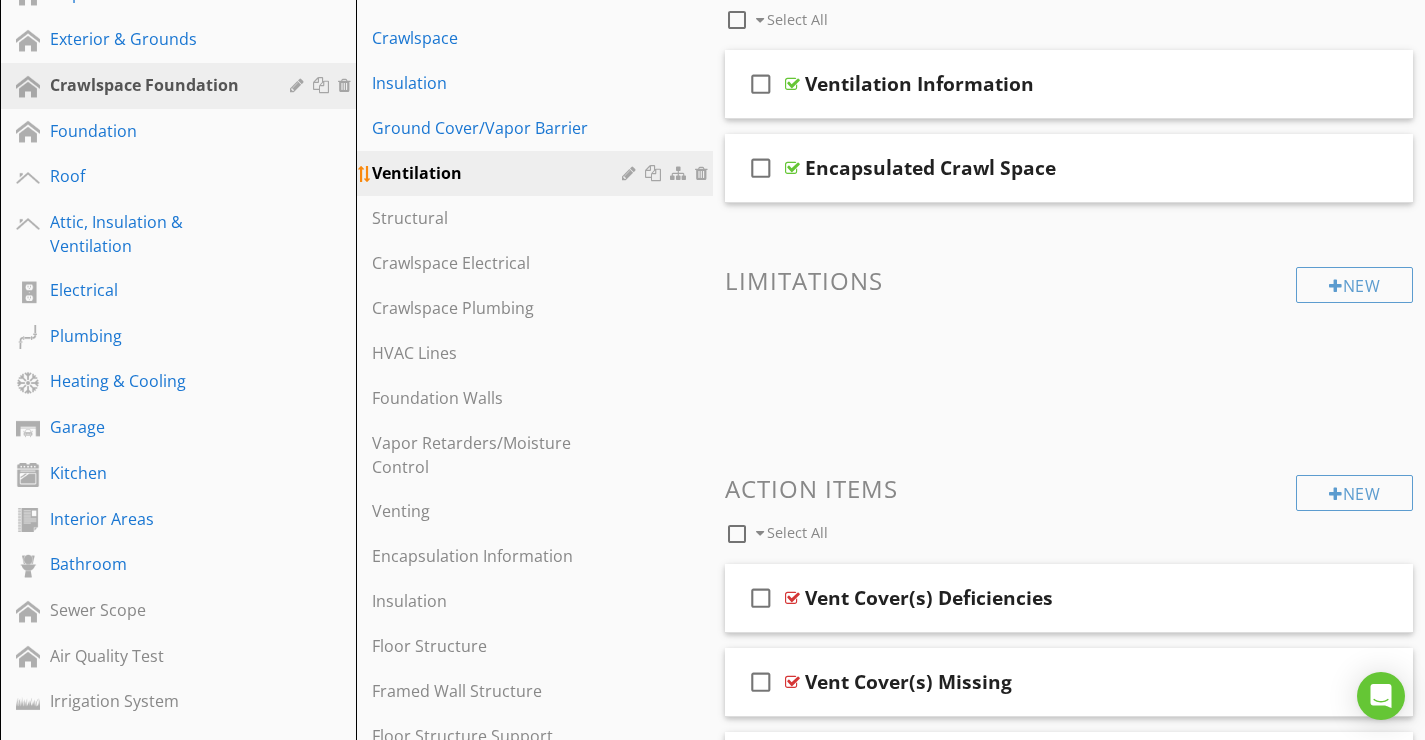 click at bounding box center [631, 173] 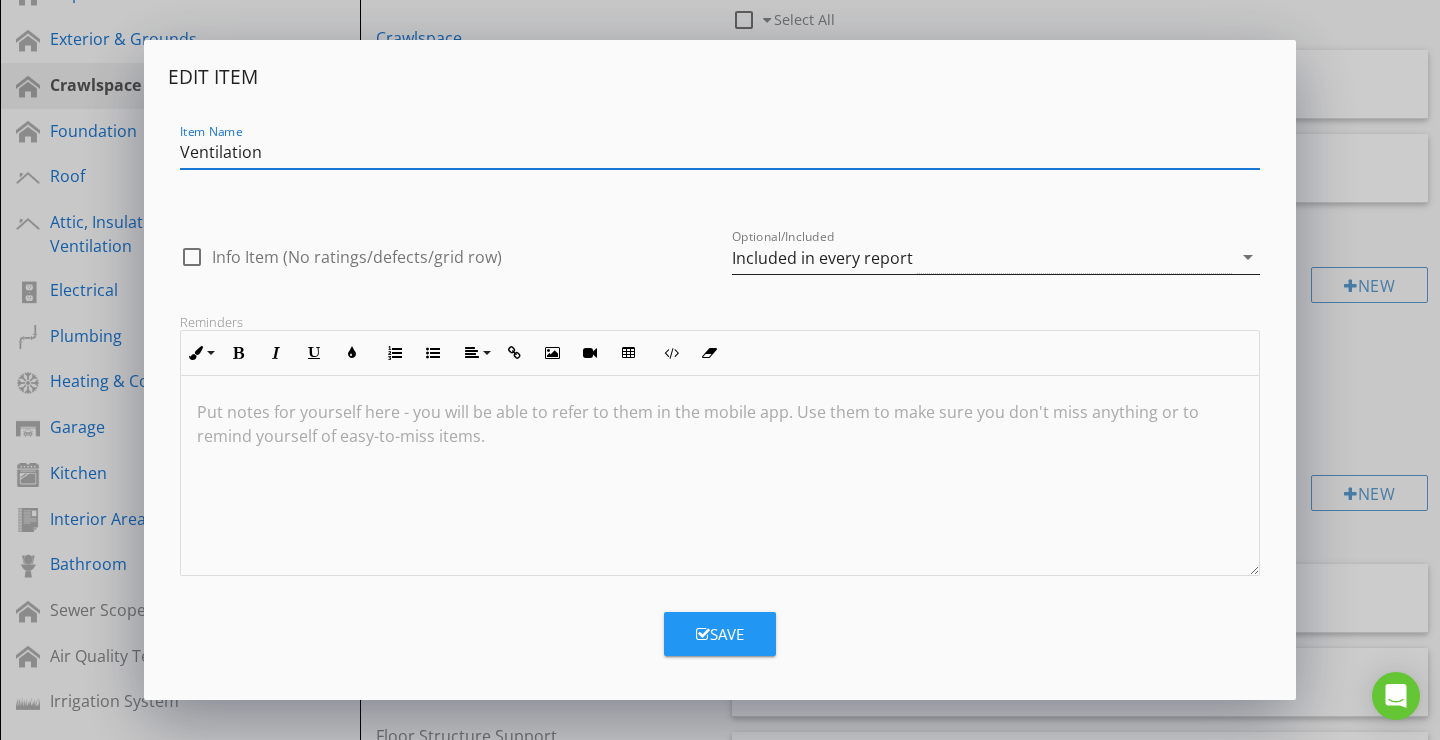 click on "Included in every report" at bounding box center (822, 258) 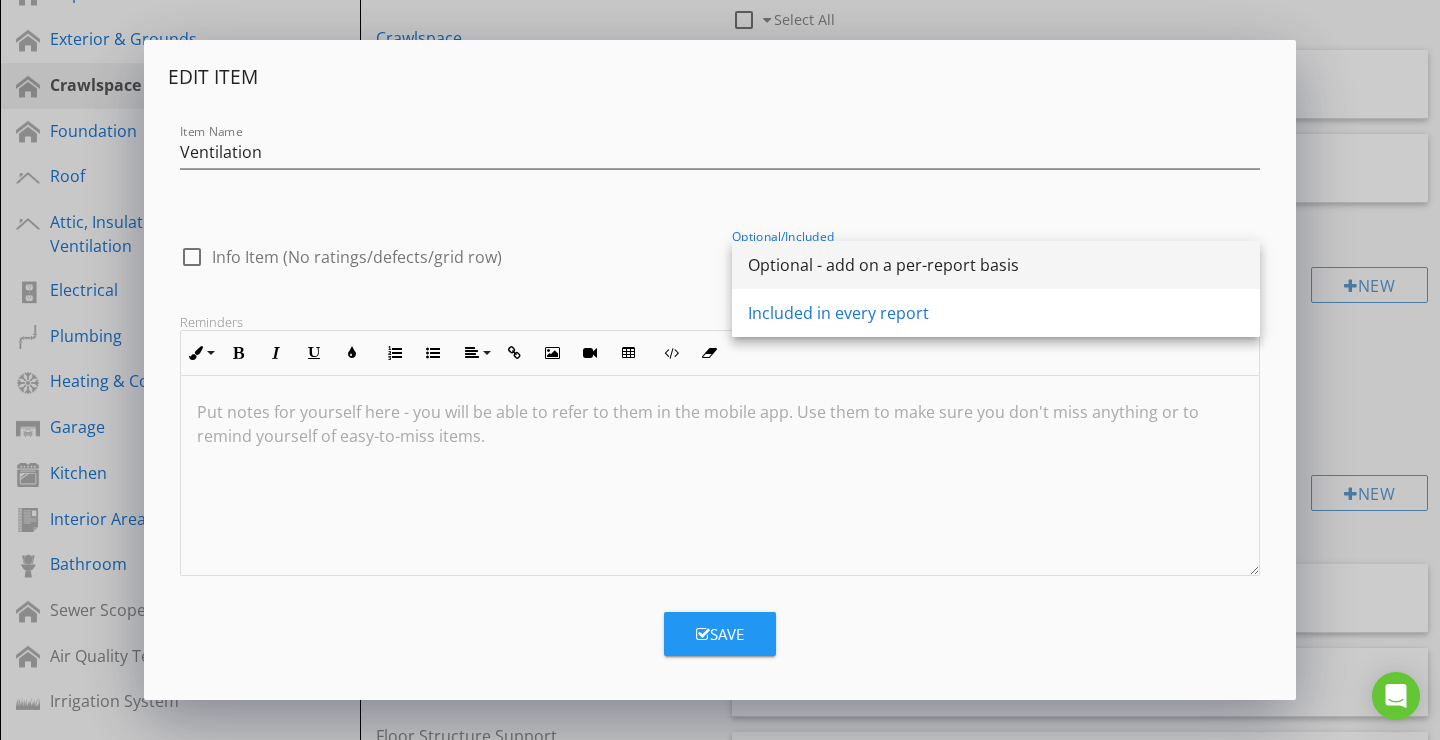 click on "Optional - add on a per-report basis" at bounding box center (996, 265) 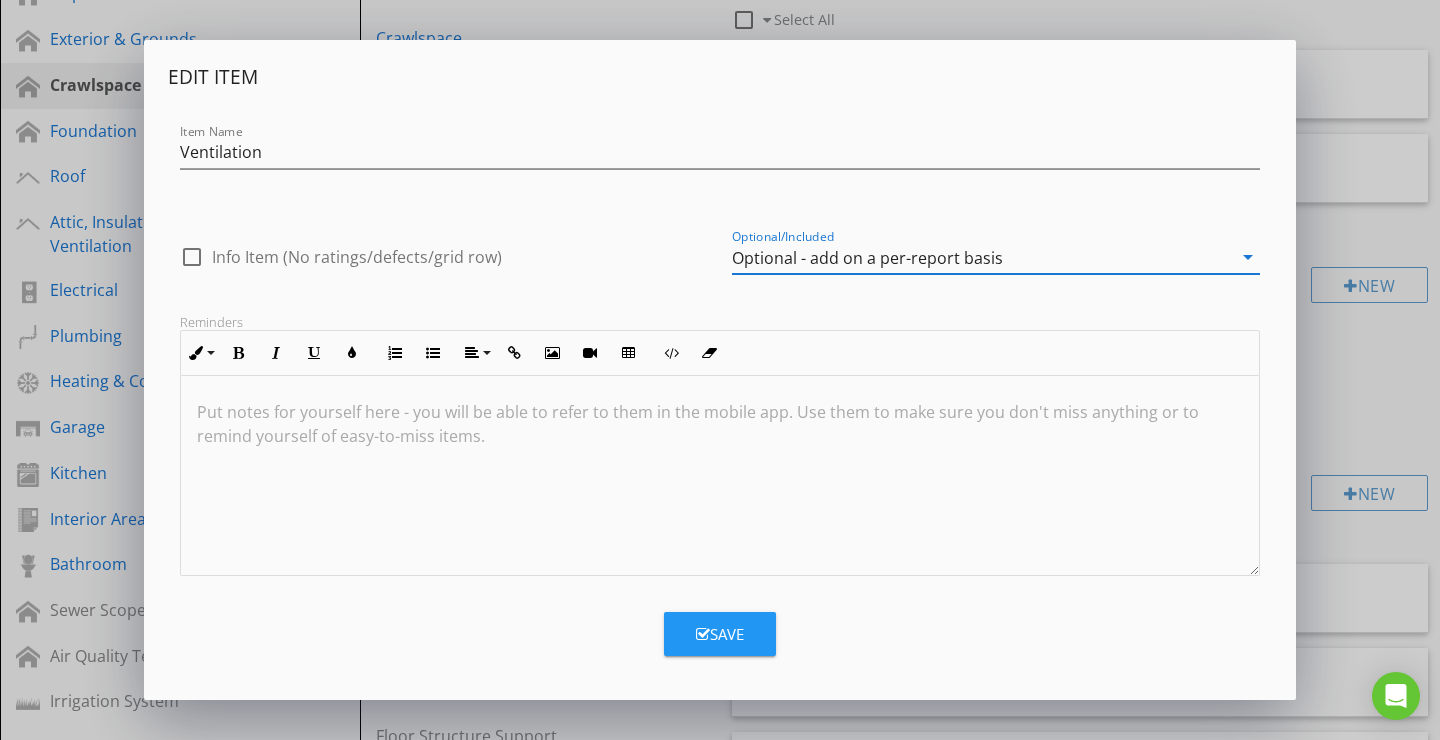 click on "Save" at bounding box center [720, 626] 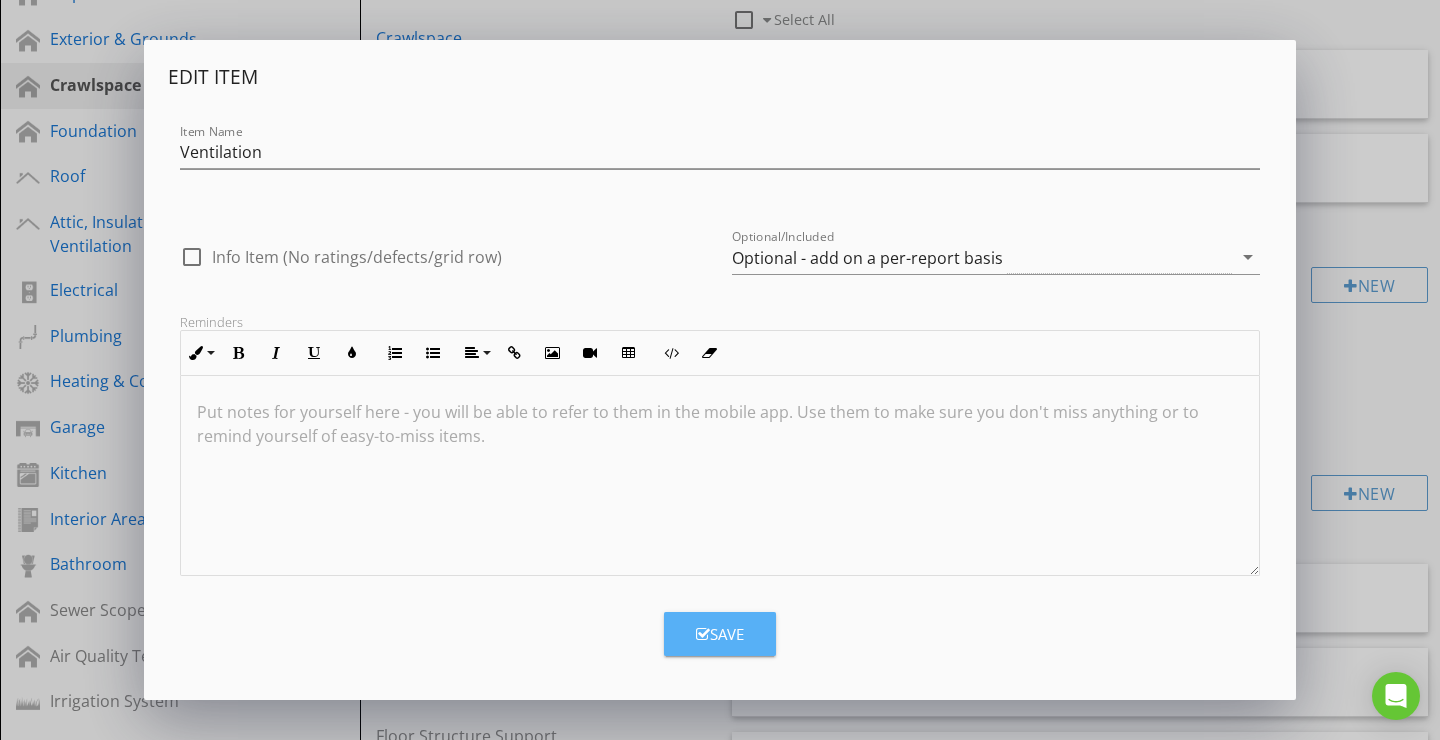 click on "Save" at bounding box center (720, 634) 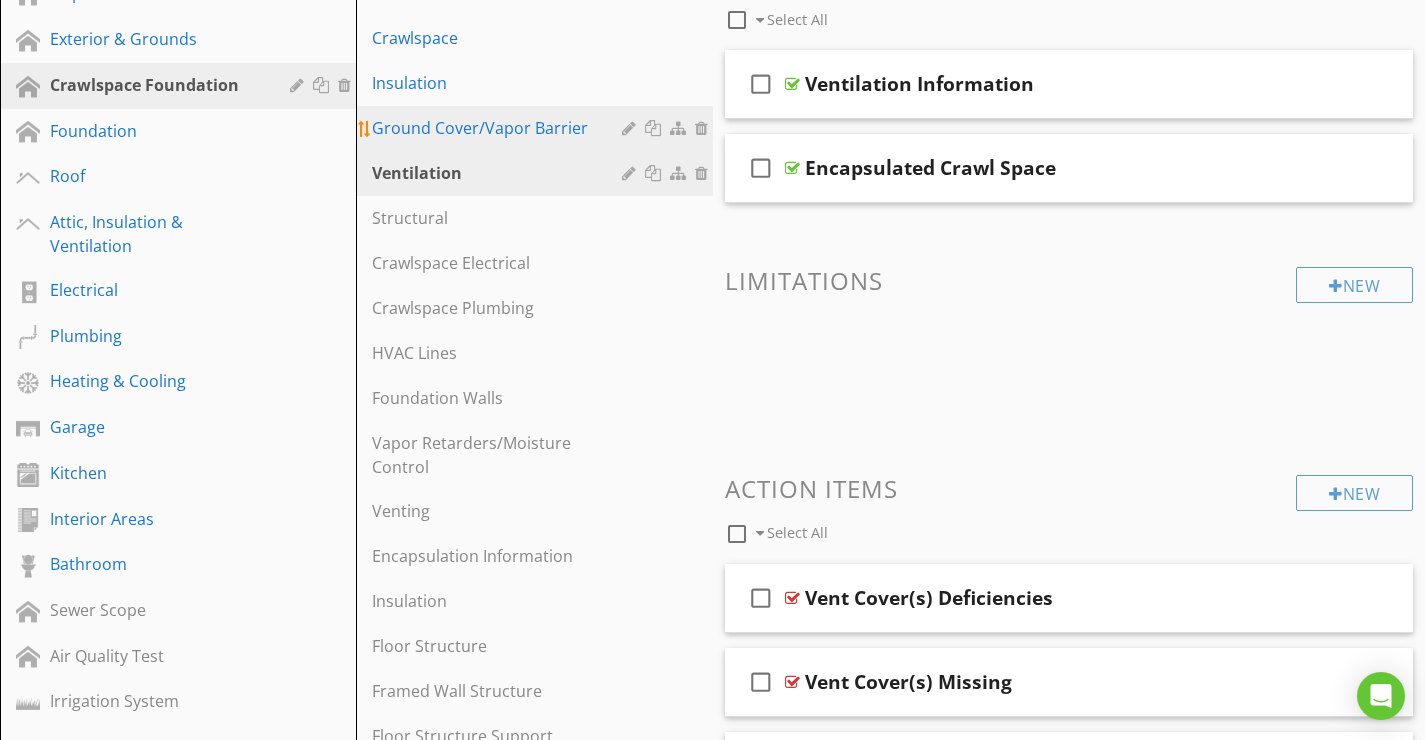 click at bounding box center (631, 128) 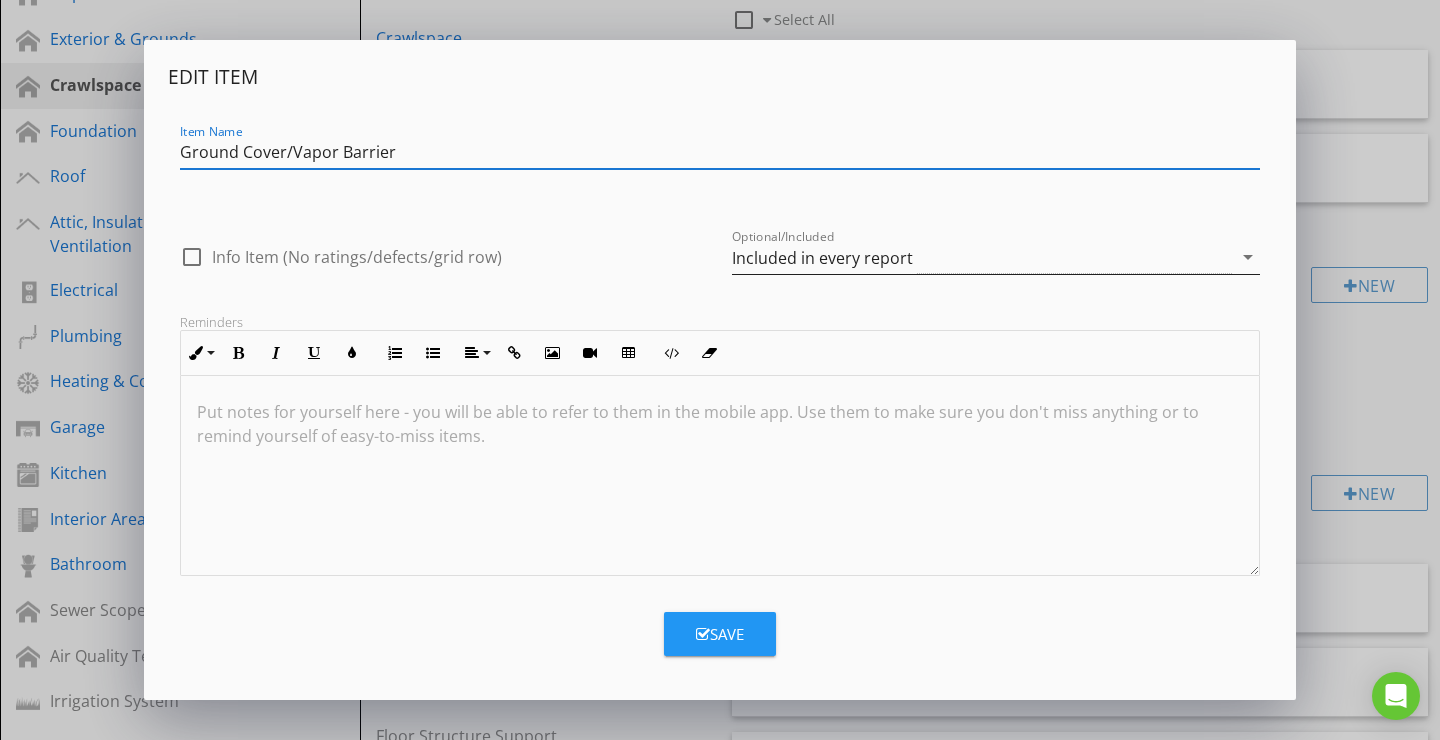 click on "Included in every report" at bounding box center (822, 258) 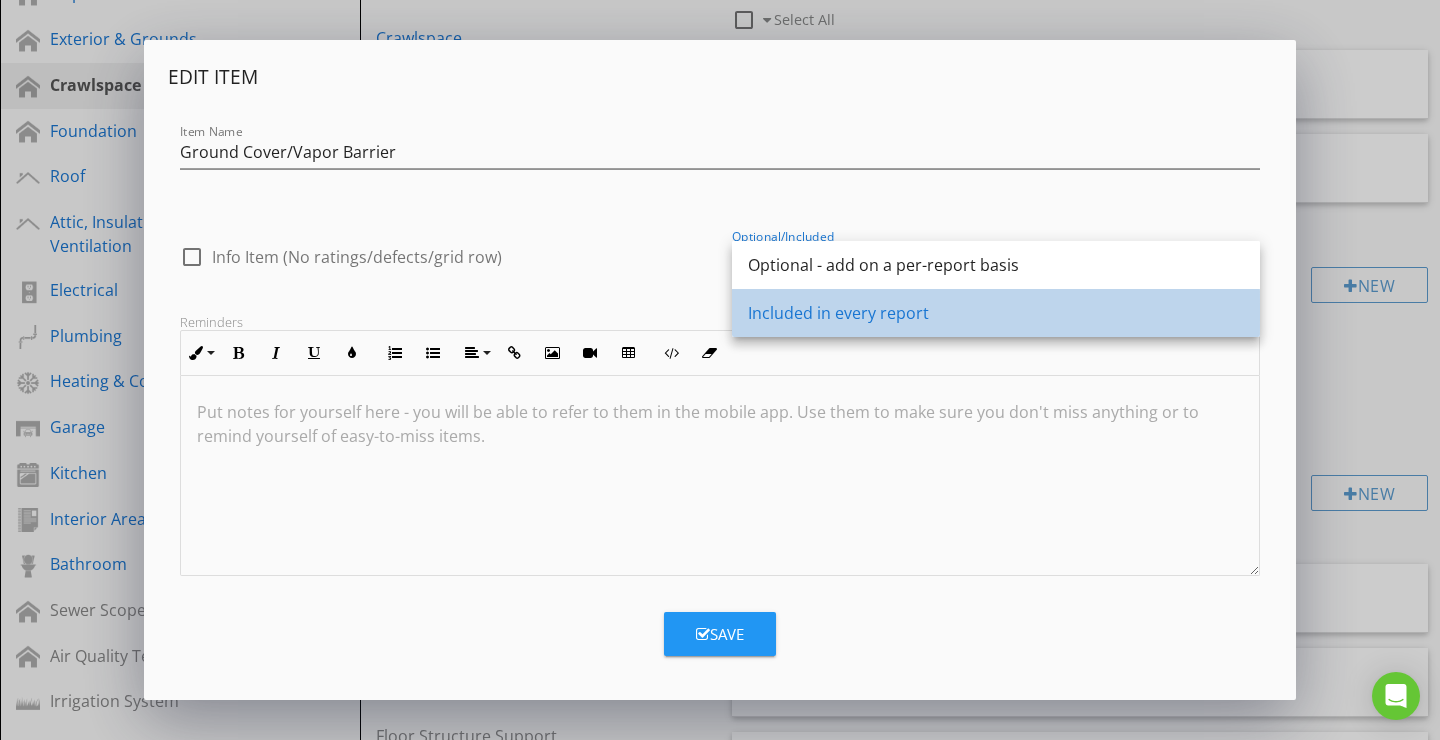 click on "Included in every report" at bounding box center [996, 313] 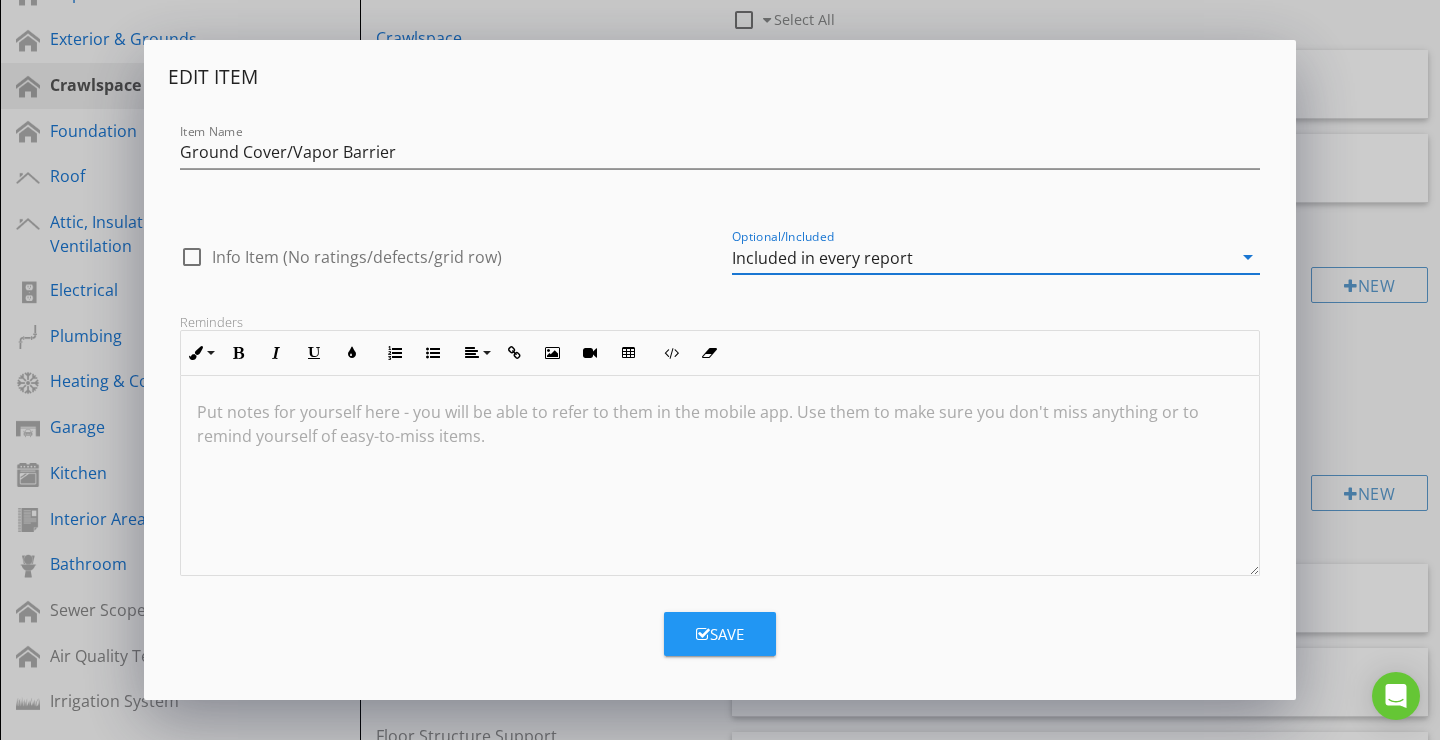 click on "Included in every report" at bounding box center [822, 258] 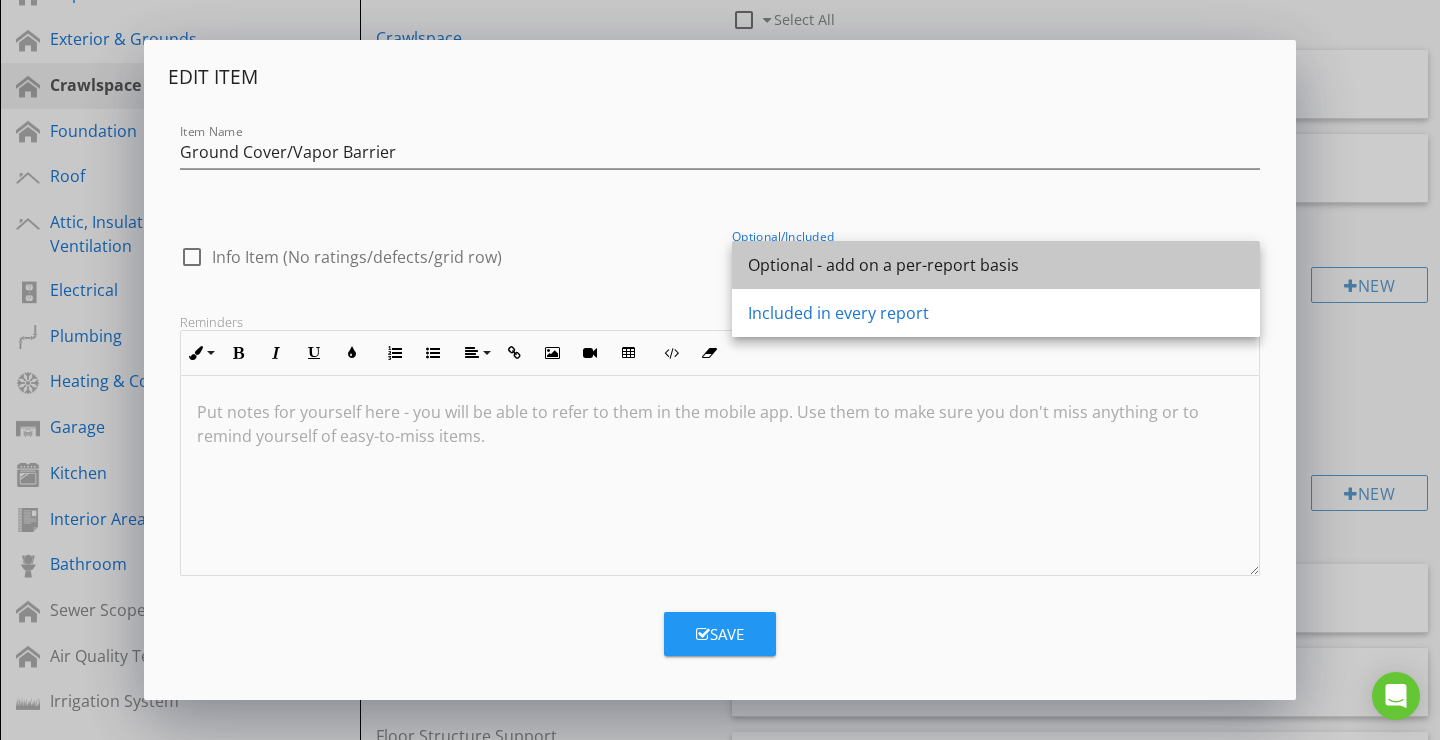 click on "Optional - add on a per-report basis" at bounding box center [996, 265] 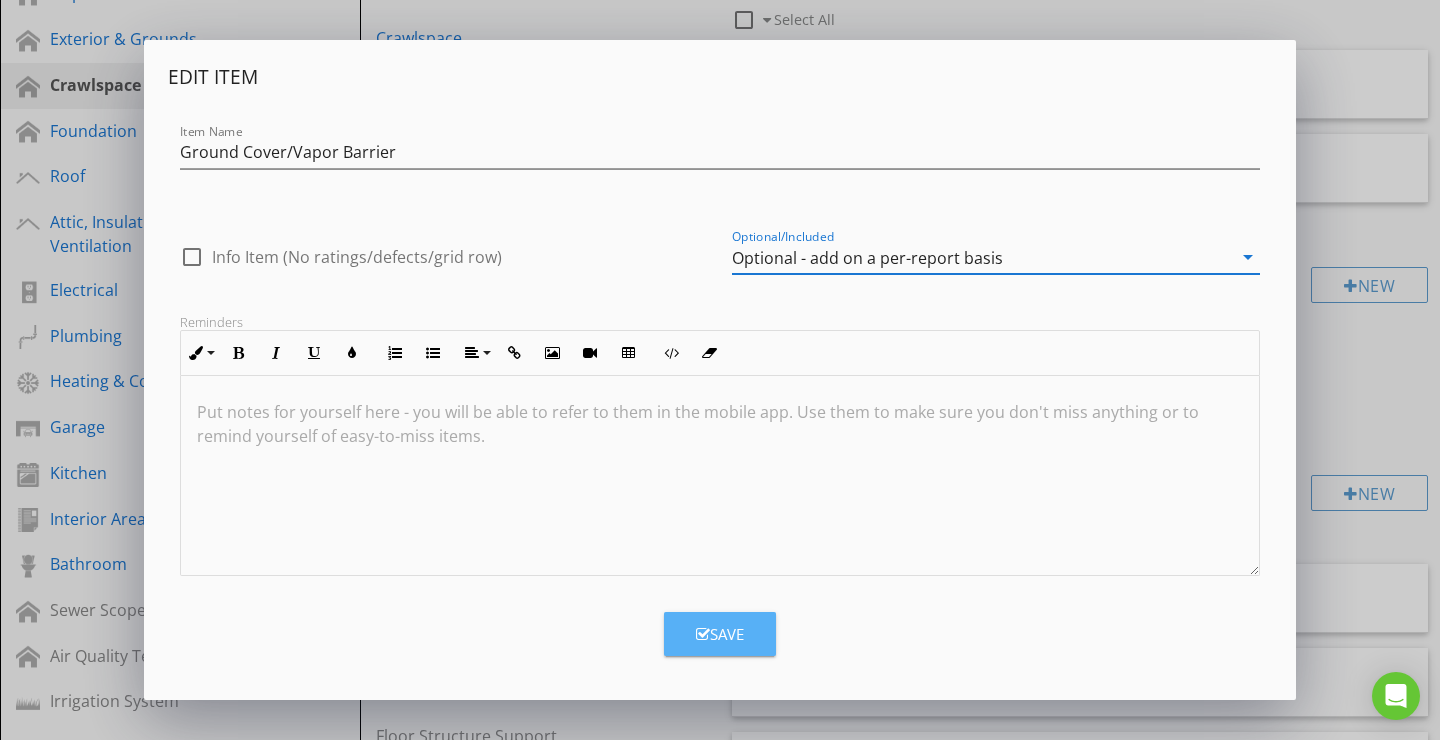 click on "Save" at bounding box center [720, 634] 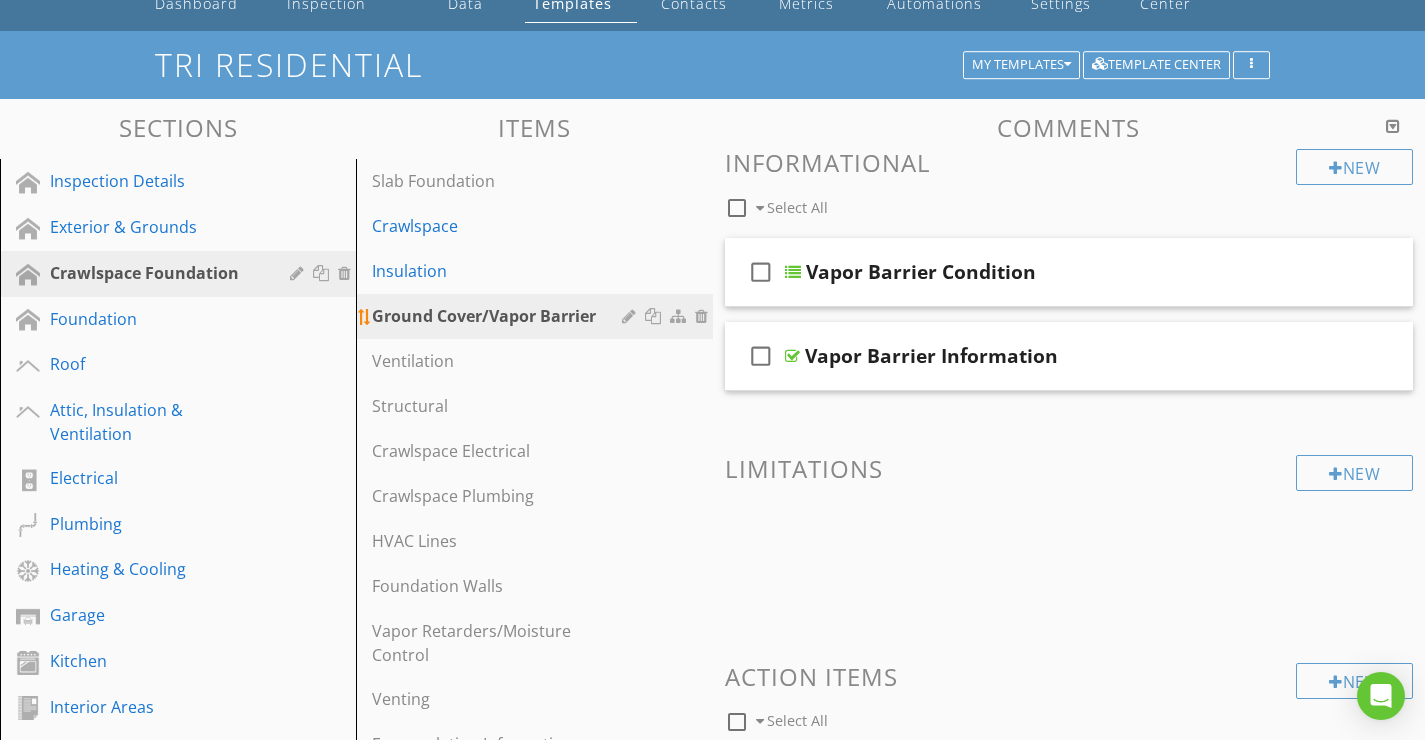 scroll, scrollTop: 65, scrollLeft: 0, axis: vertical 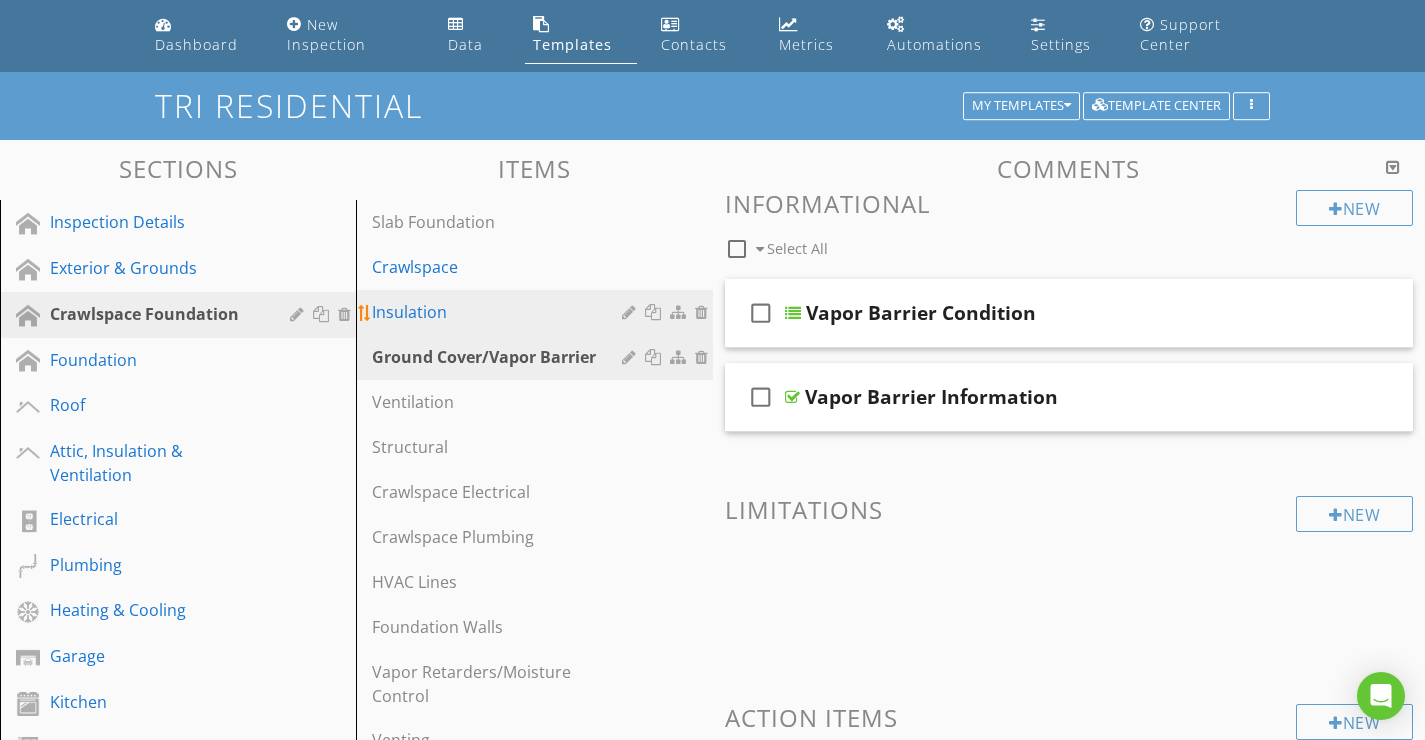 click at bounding box center [631, 312] 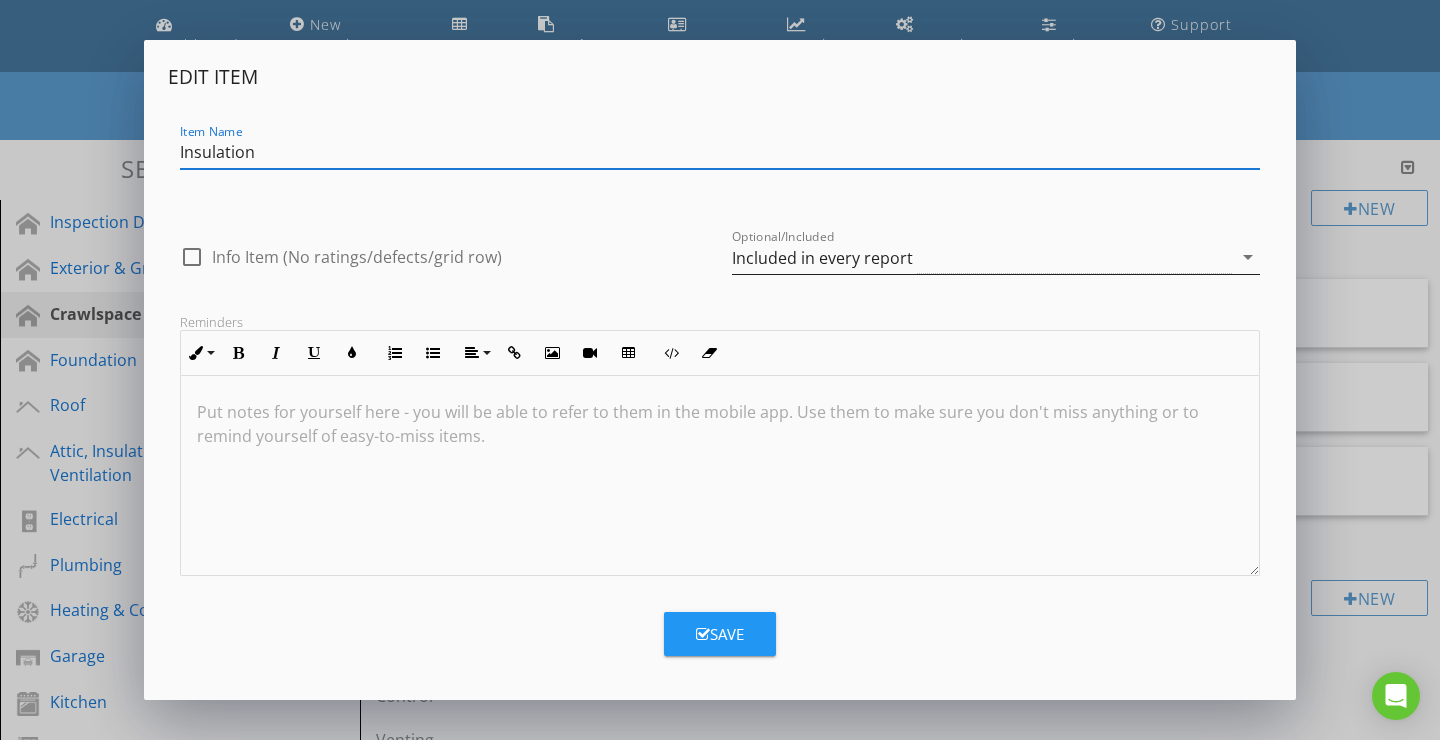 click on "Included in every report" at bounding box center [822, 258] 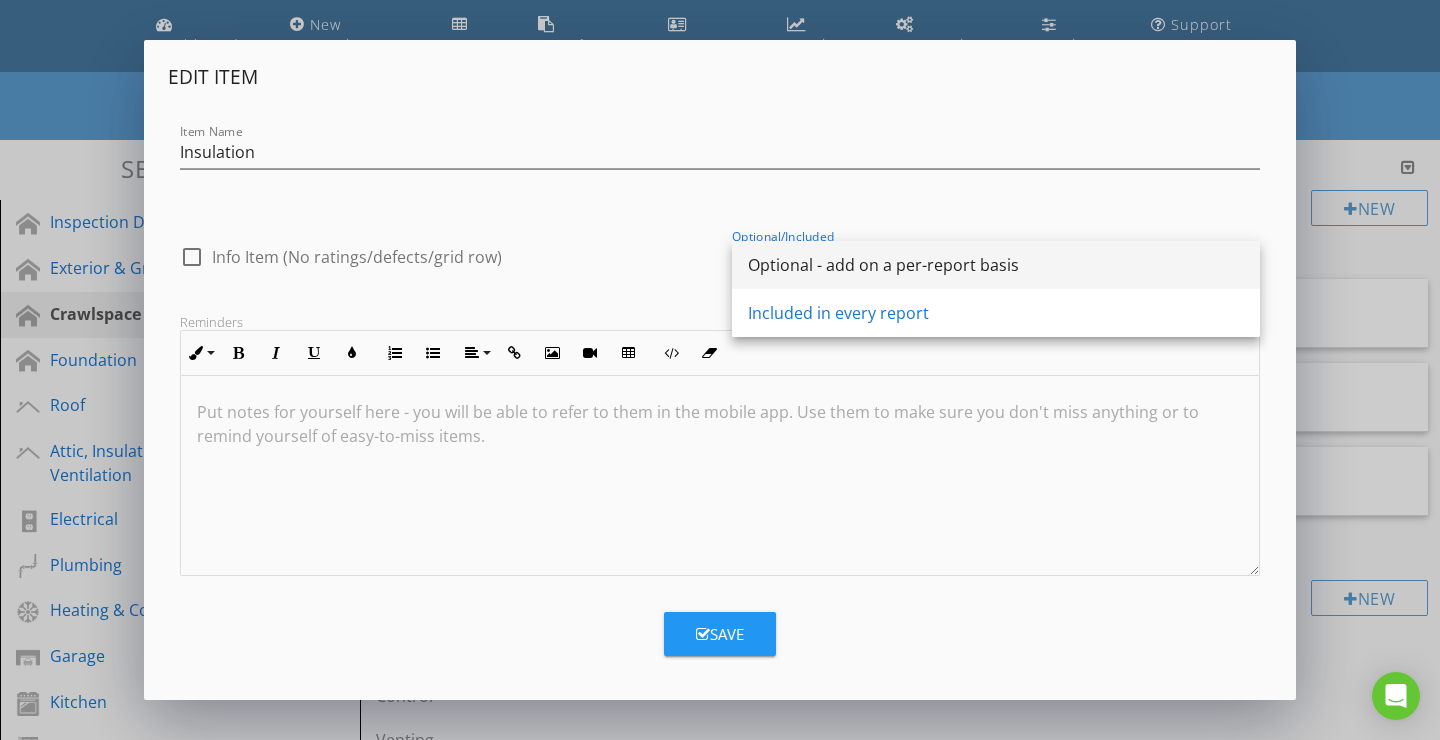 click on "Optional - add on a per-report basis" at bounding box center [996, 265] 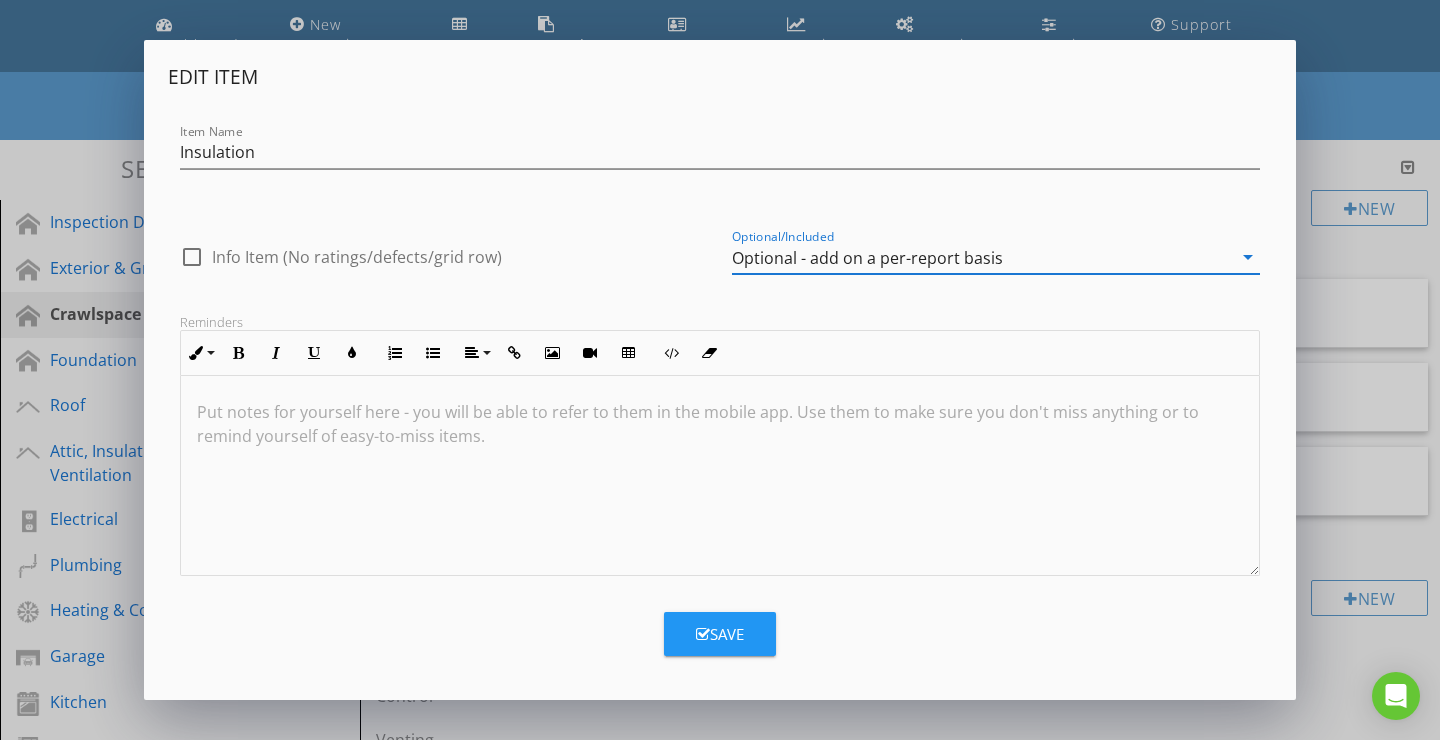 click on "Save" at bounding box center (720, 634) 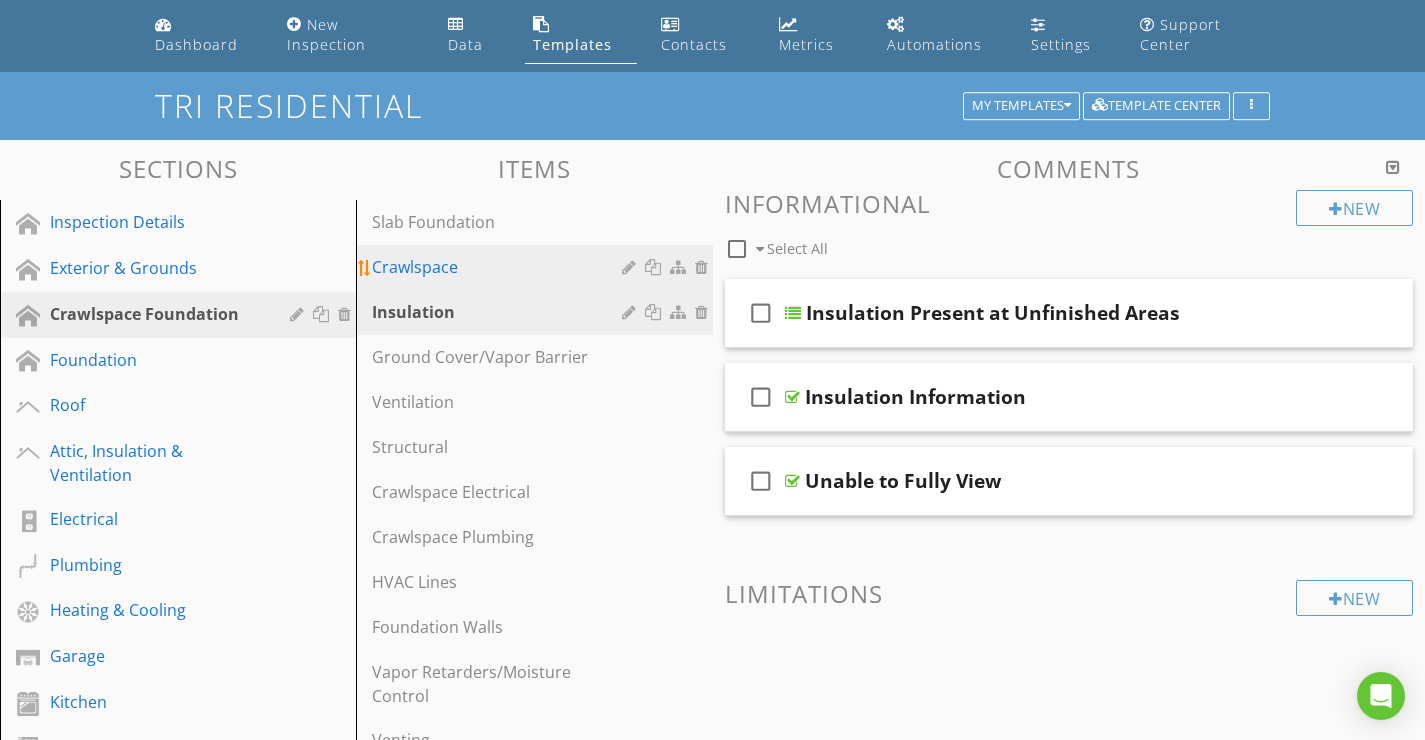 click at bounding box center (631, 267) 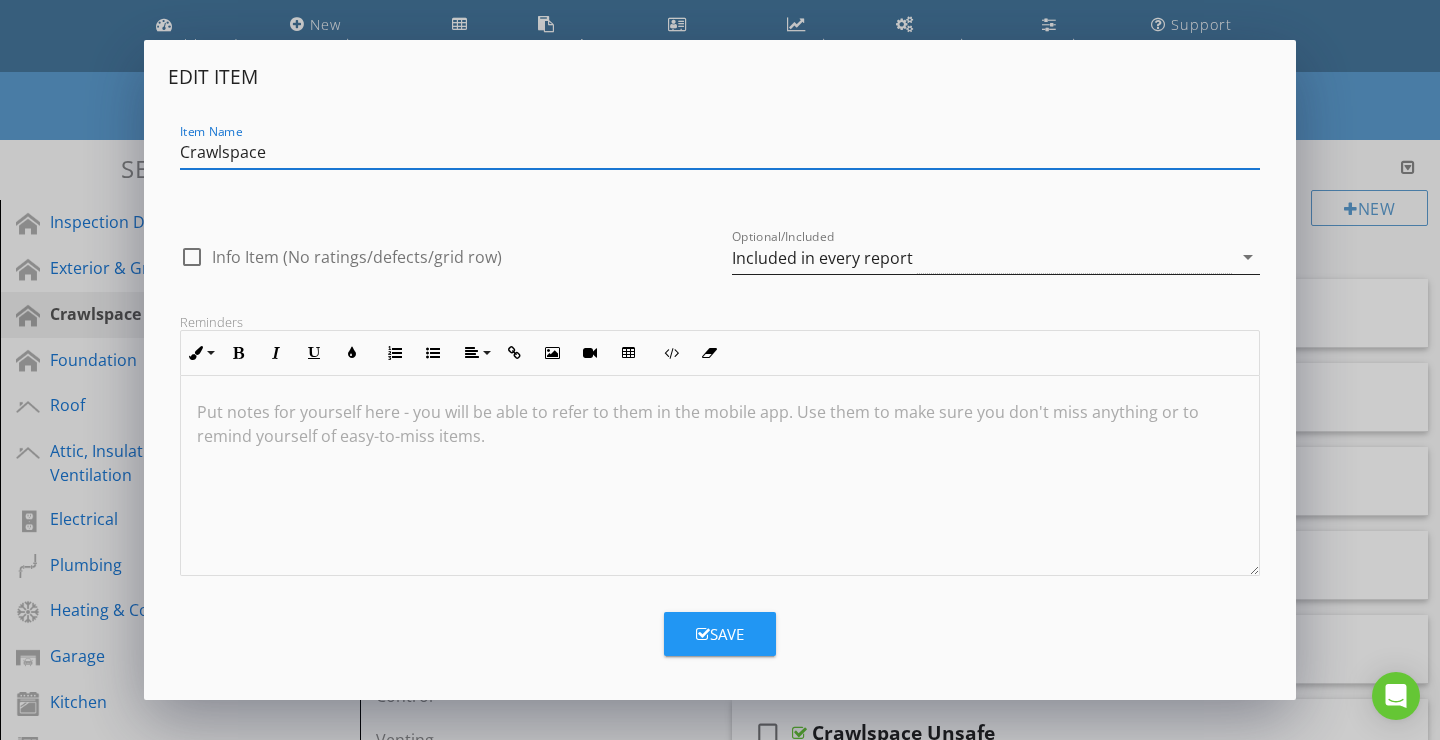click on "Included in every report" at bounding box center (822, 258) 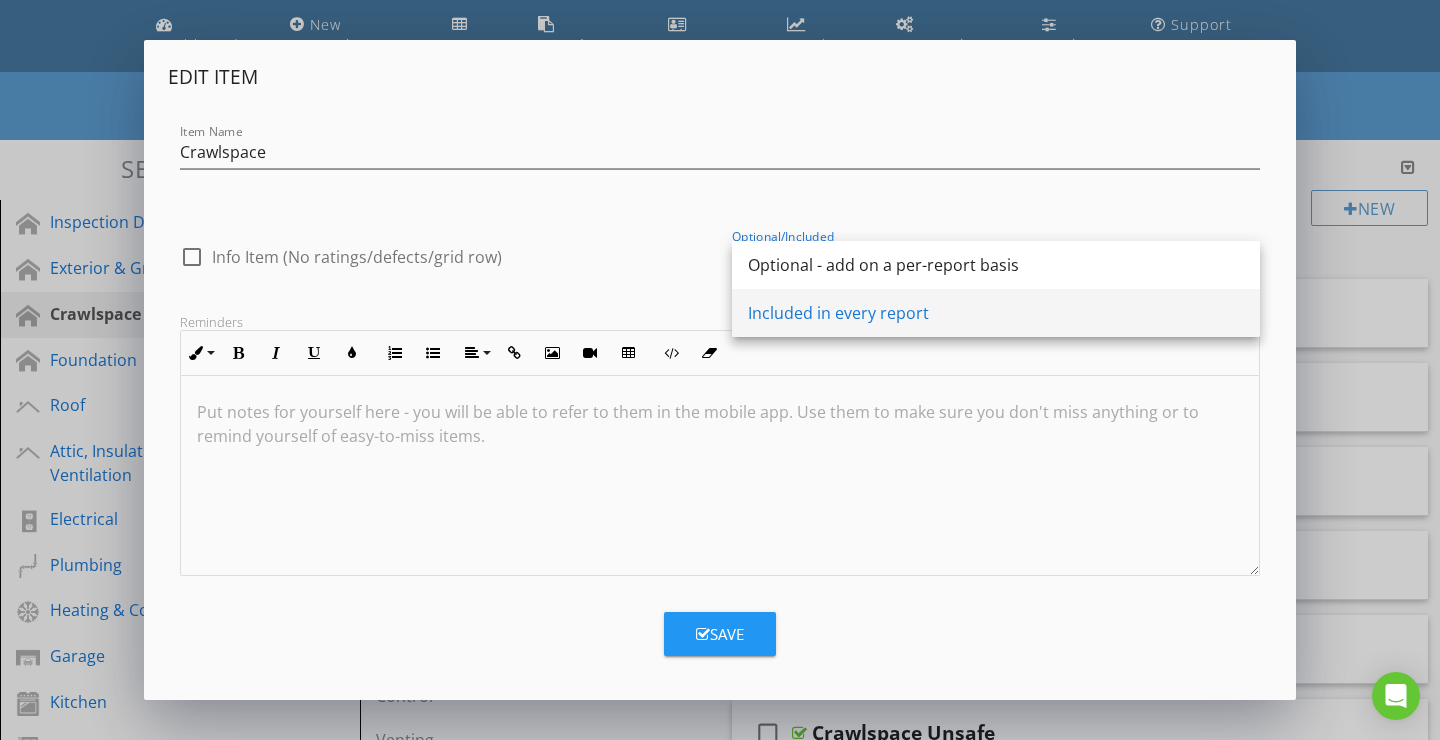 click on "Included in every report" at bounding box center [996, 313] 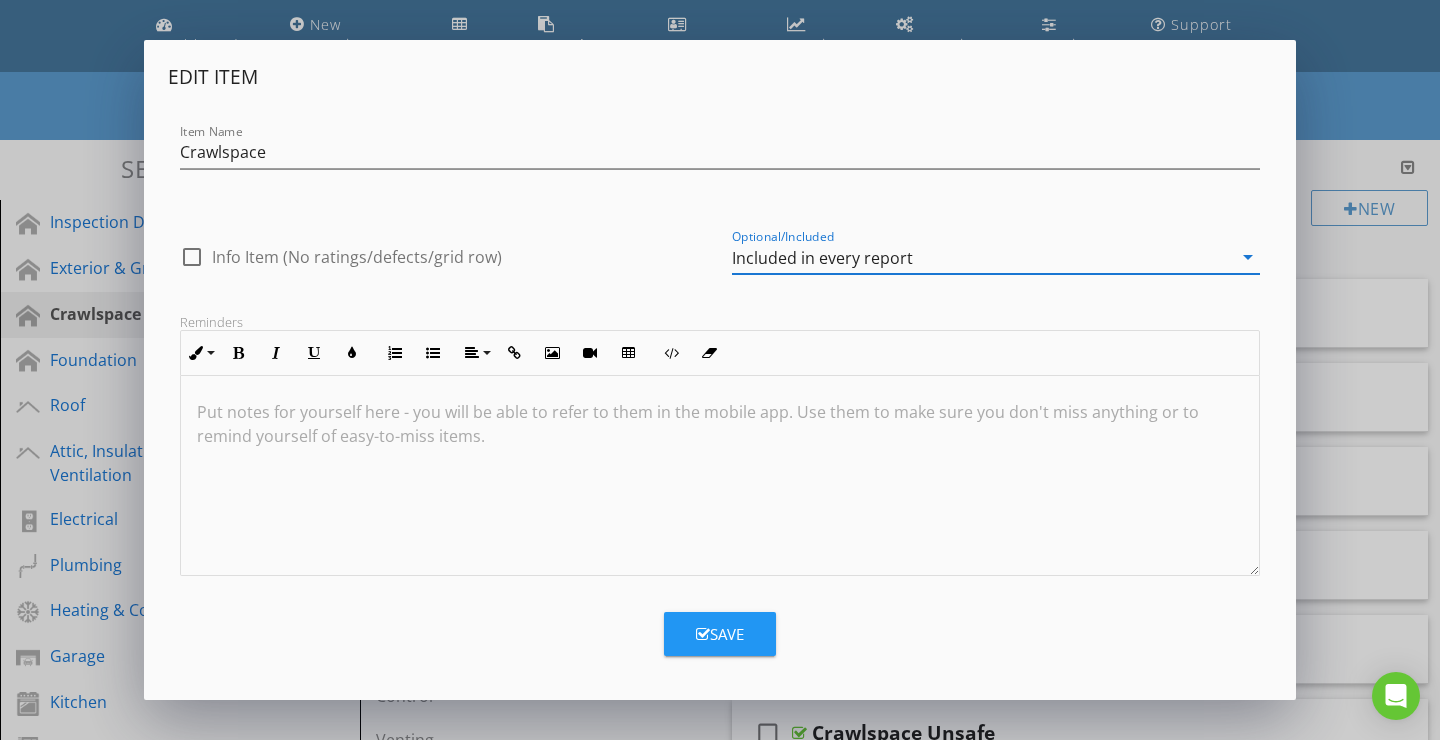 click on "Optional/Included Included in every report arrow_drop_down" at bounding box center (996, 257) 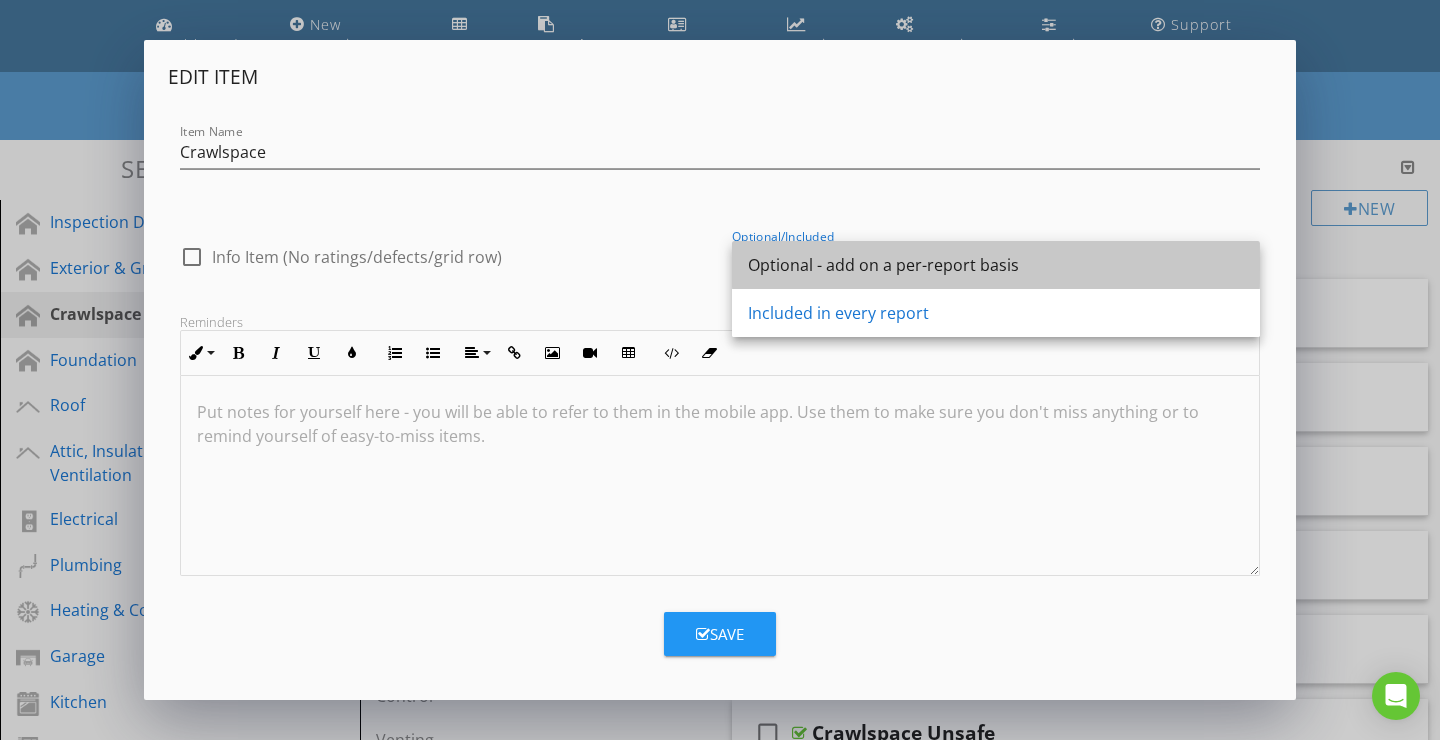 click on "Optional - add on a per-report basis" at bounding box center (996, 265) 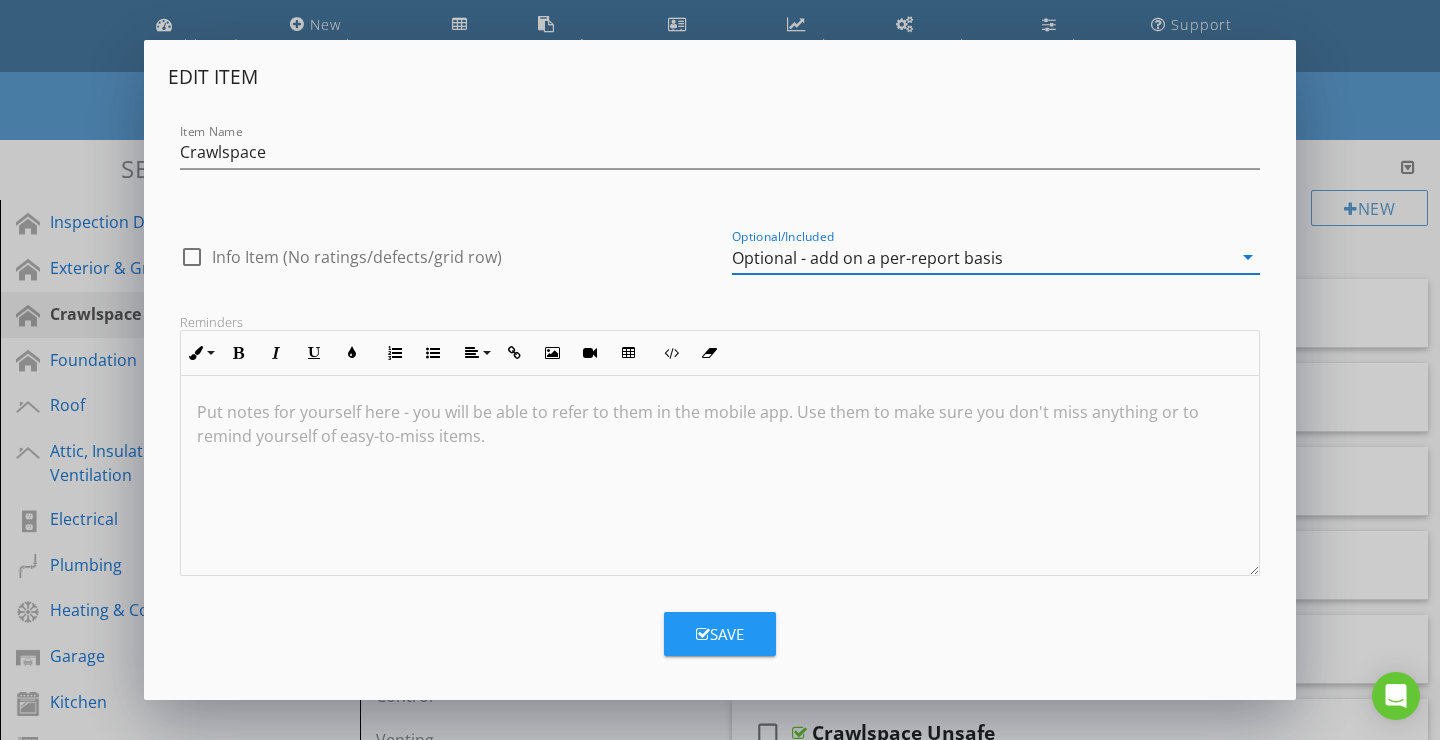 click at bounding box center (703, 634) 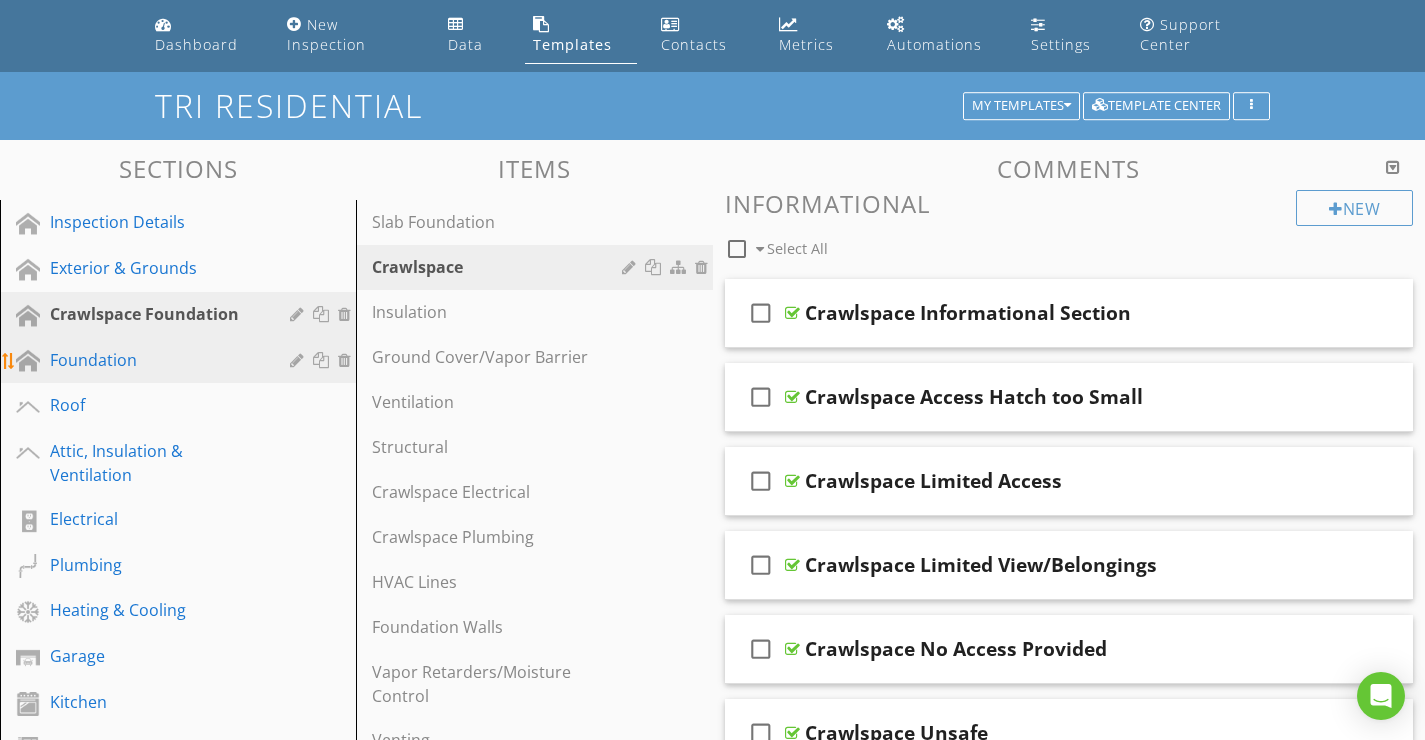 click on "Foundation" at bounding box center [155, 360] 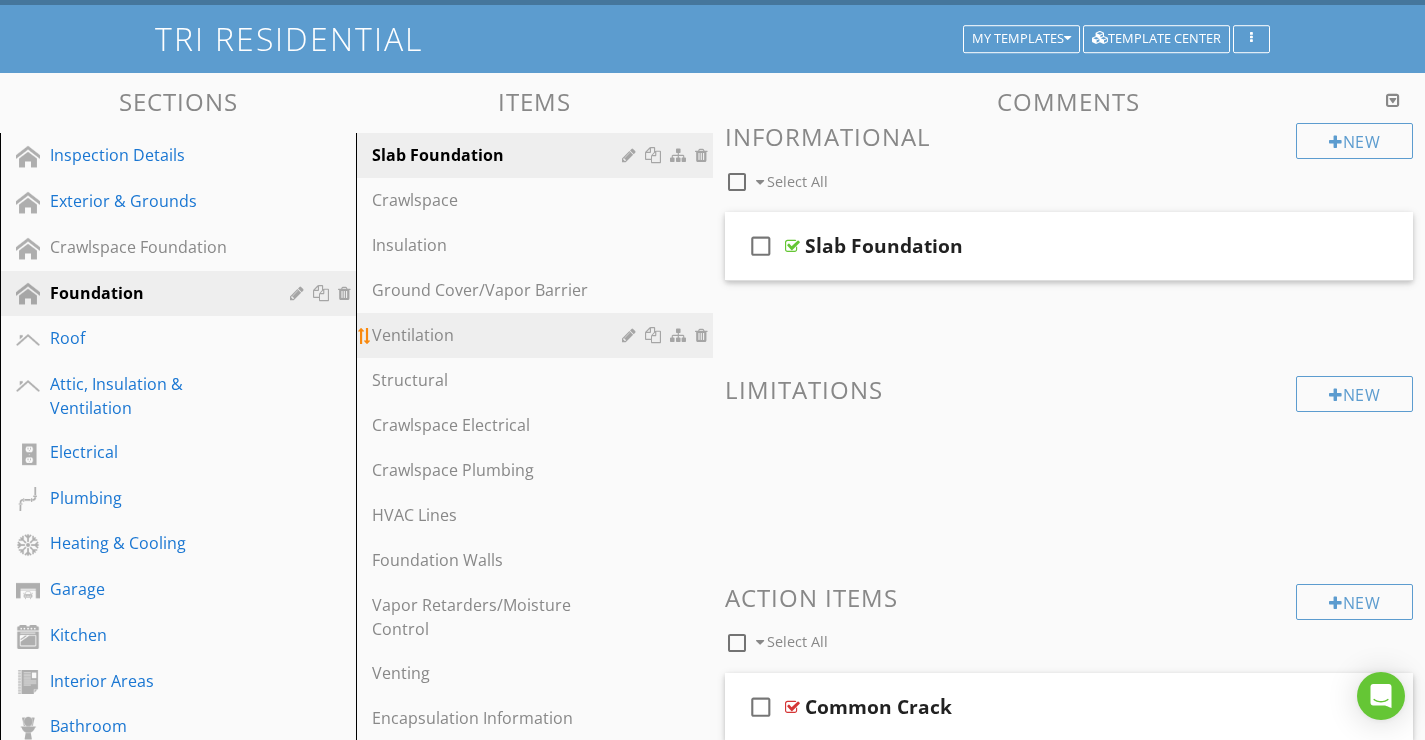 scroll, scrollTop: 100, scrollLeft: 0, axis: vertical 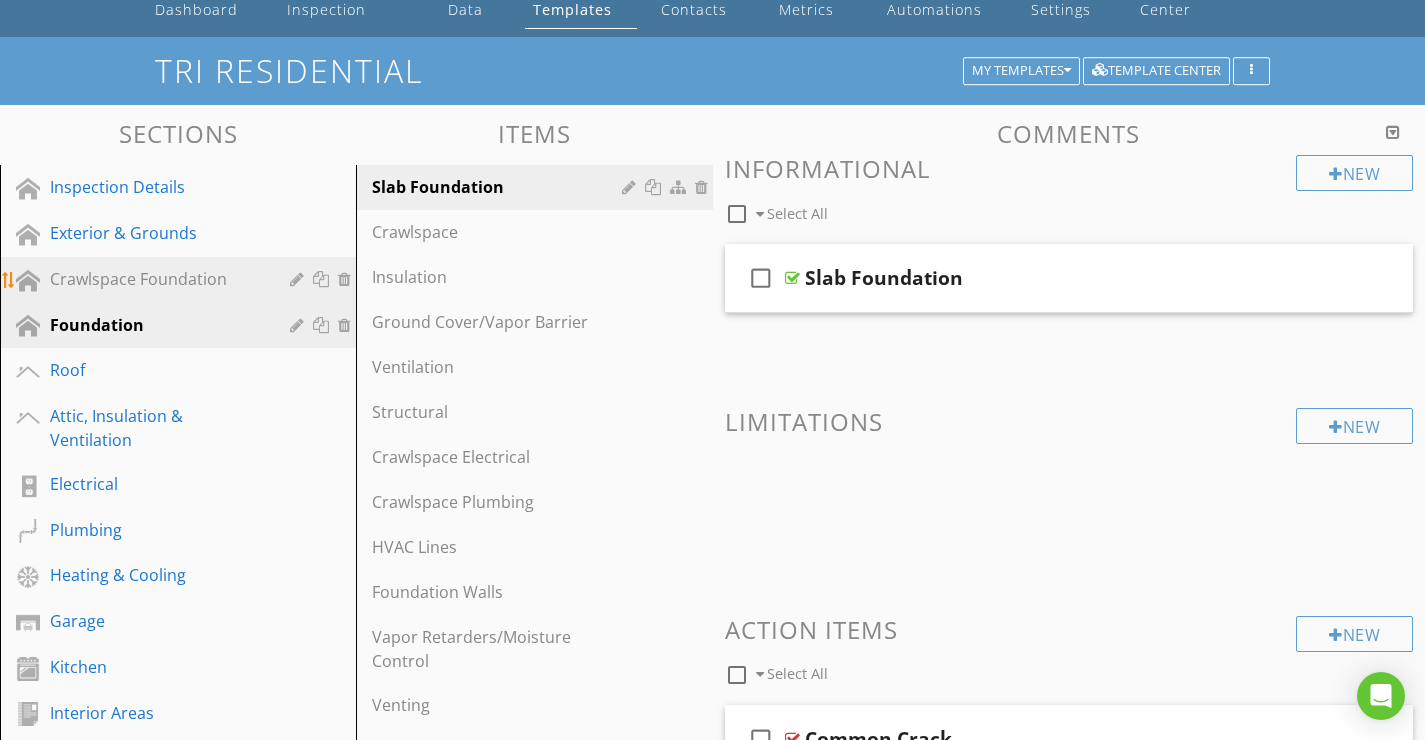 click on "Crawlspace Foundation" at bounding box center (155, 279) 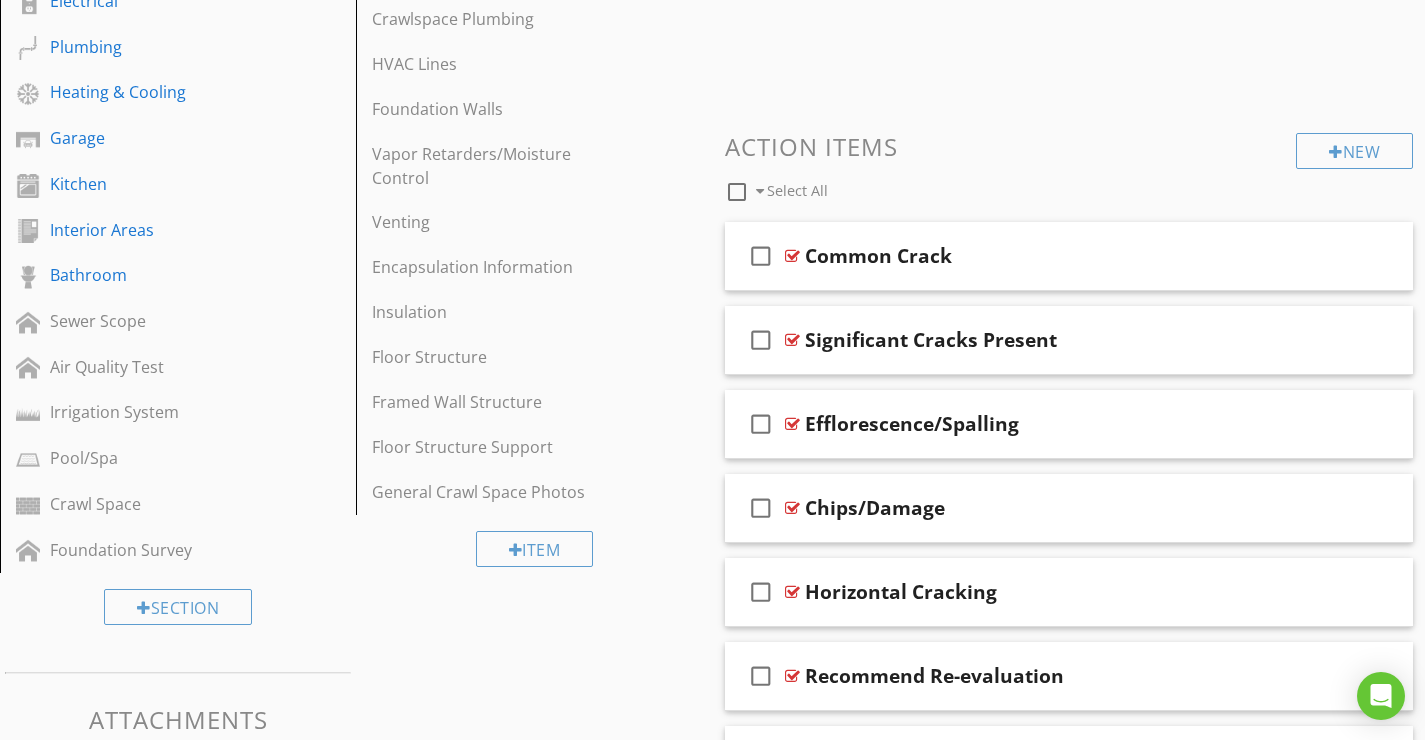 scroll, scrollTop: 584, scrollLeft: 0, axis: vertical 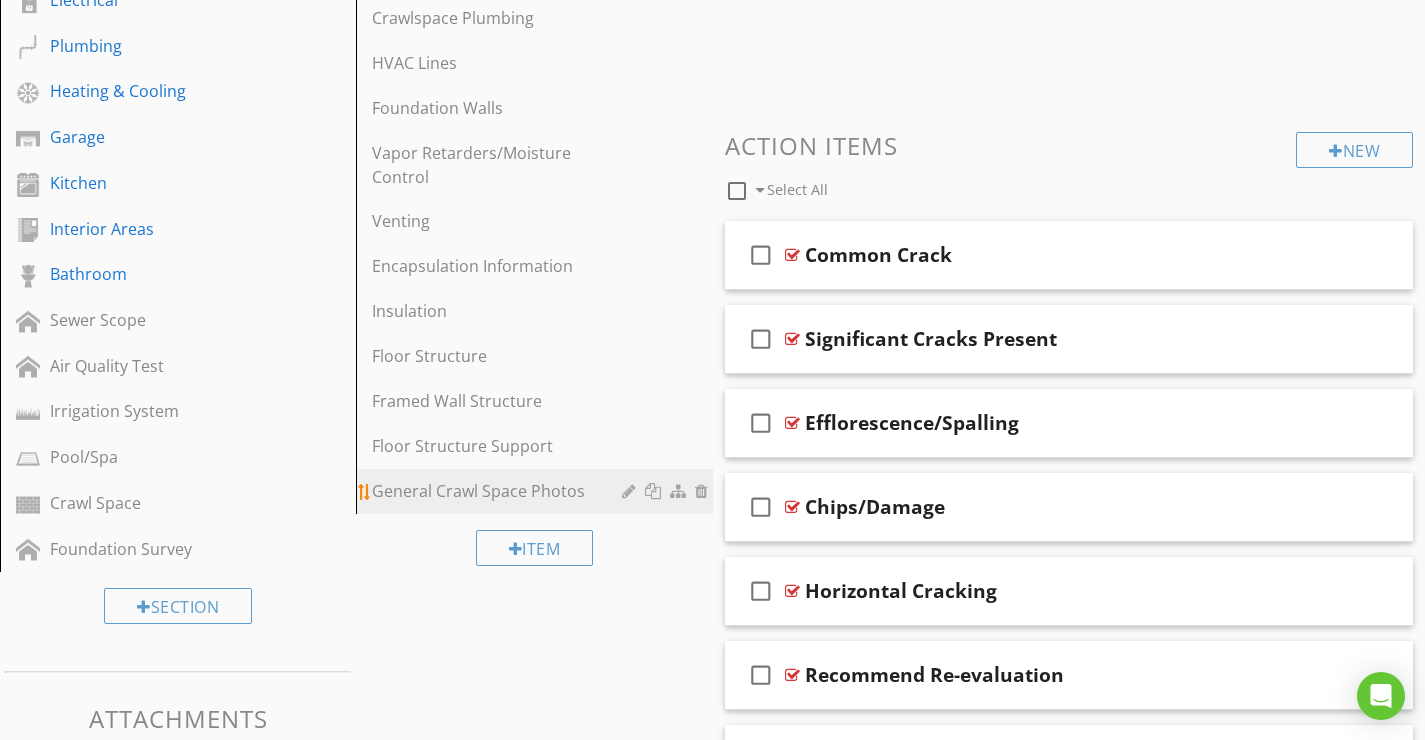 click at bounding box center (631, 491) 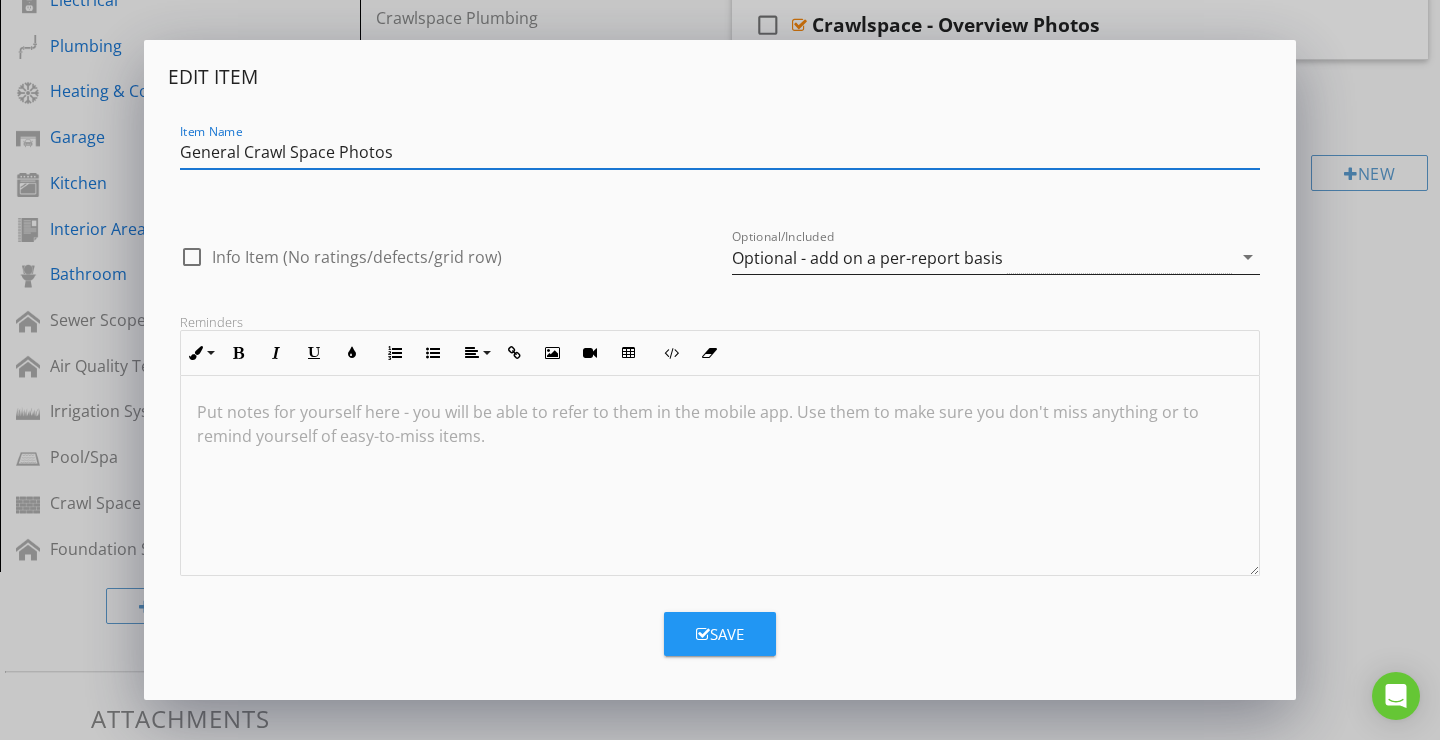 click on "Optional - add on a per-report basis" at bounding box center (867, 258) 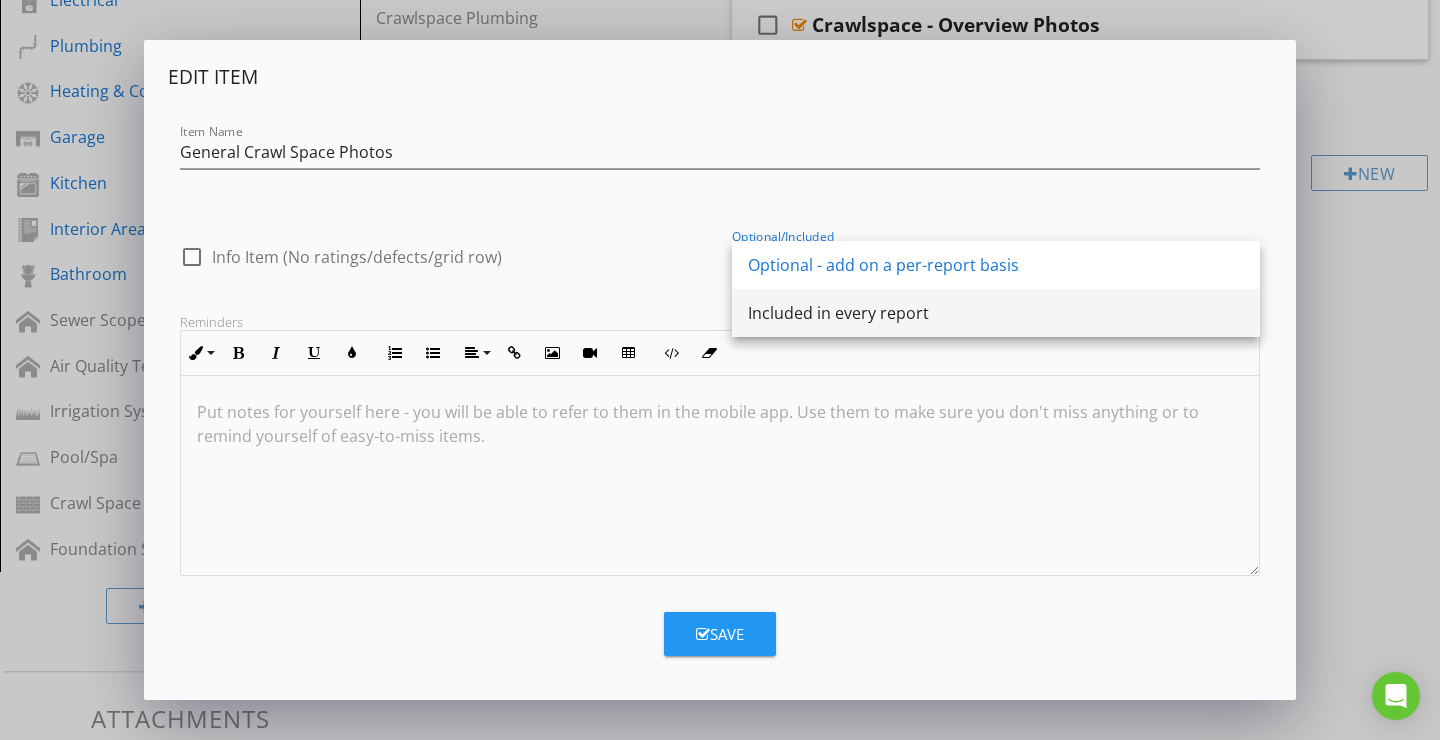 click on "Included in every report" at bounding box center [996, 313] 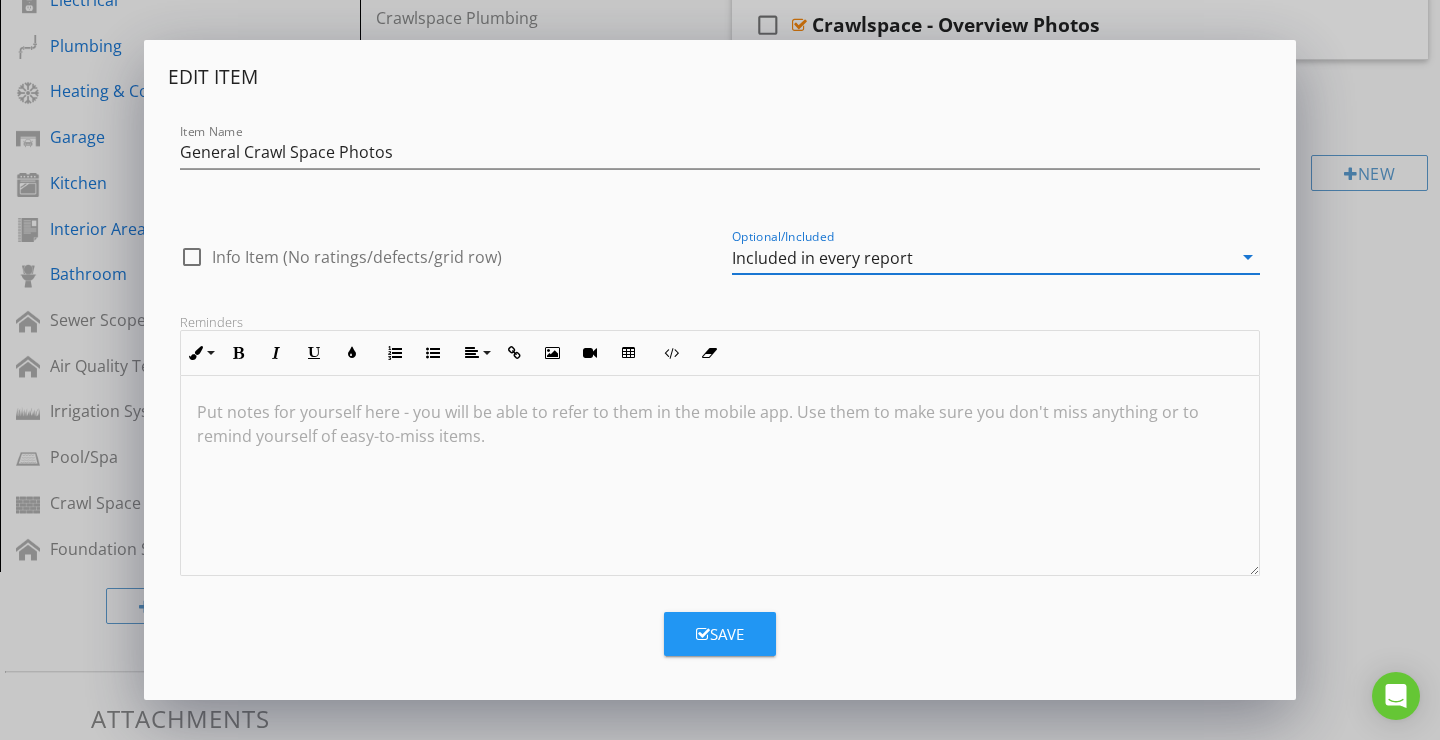click on "Save" at bounding box center [720, 634] 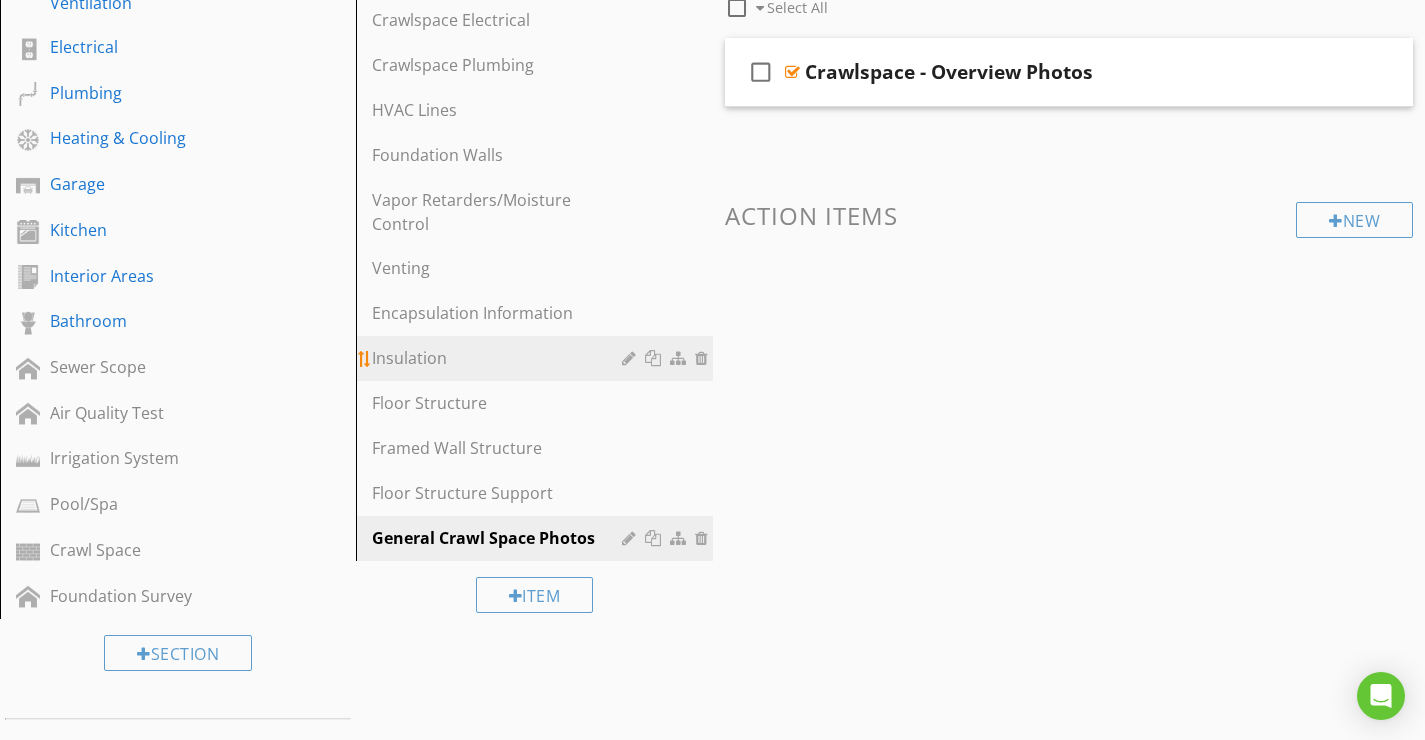 scroll, scrollTop: 532, scrollLeft: 0, axis: vertical 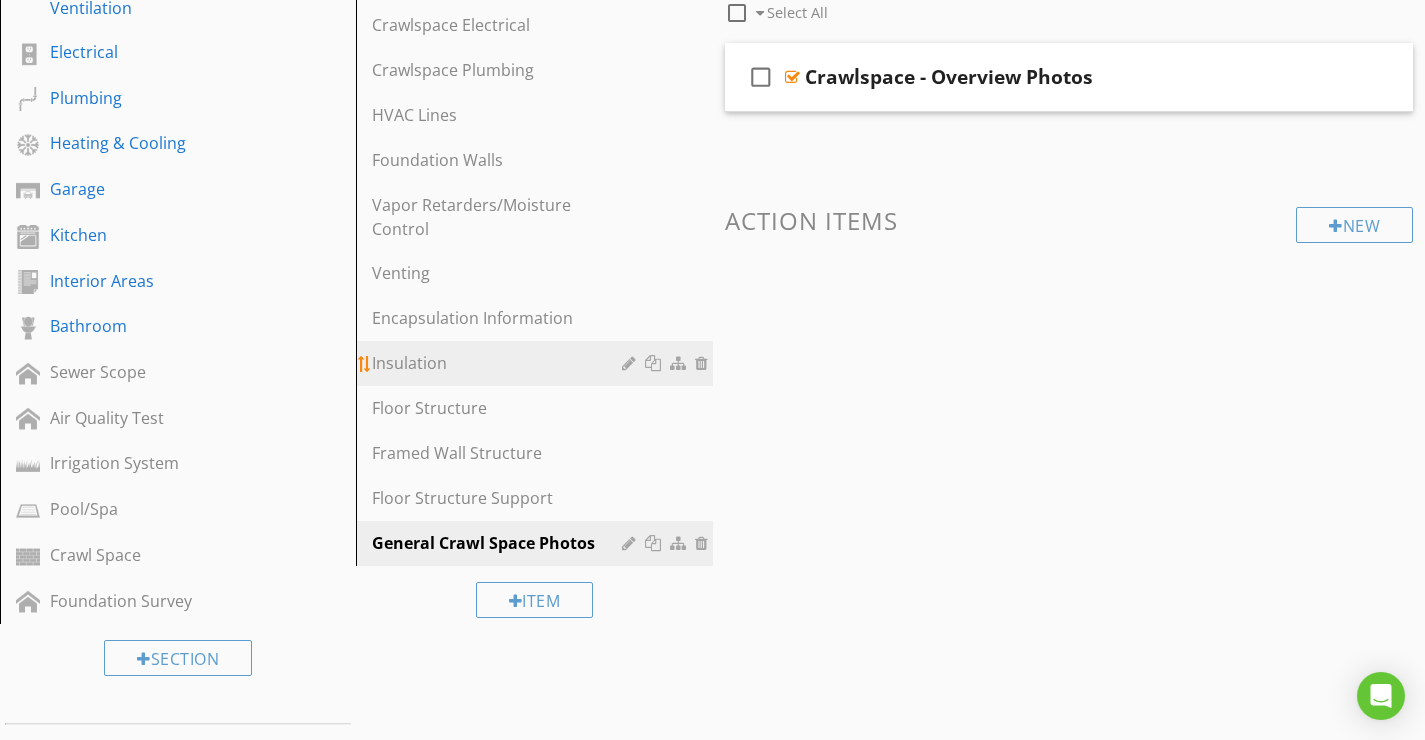 click on "Insulation" at bounding box center [499, 363] 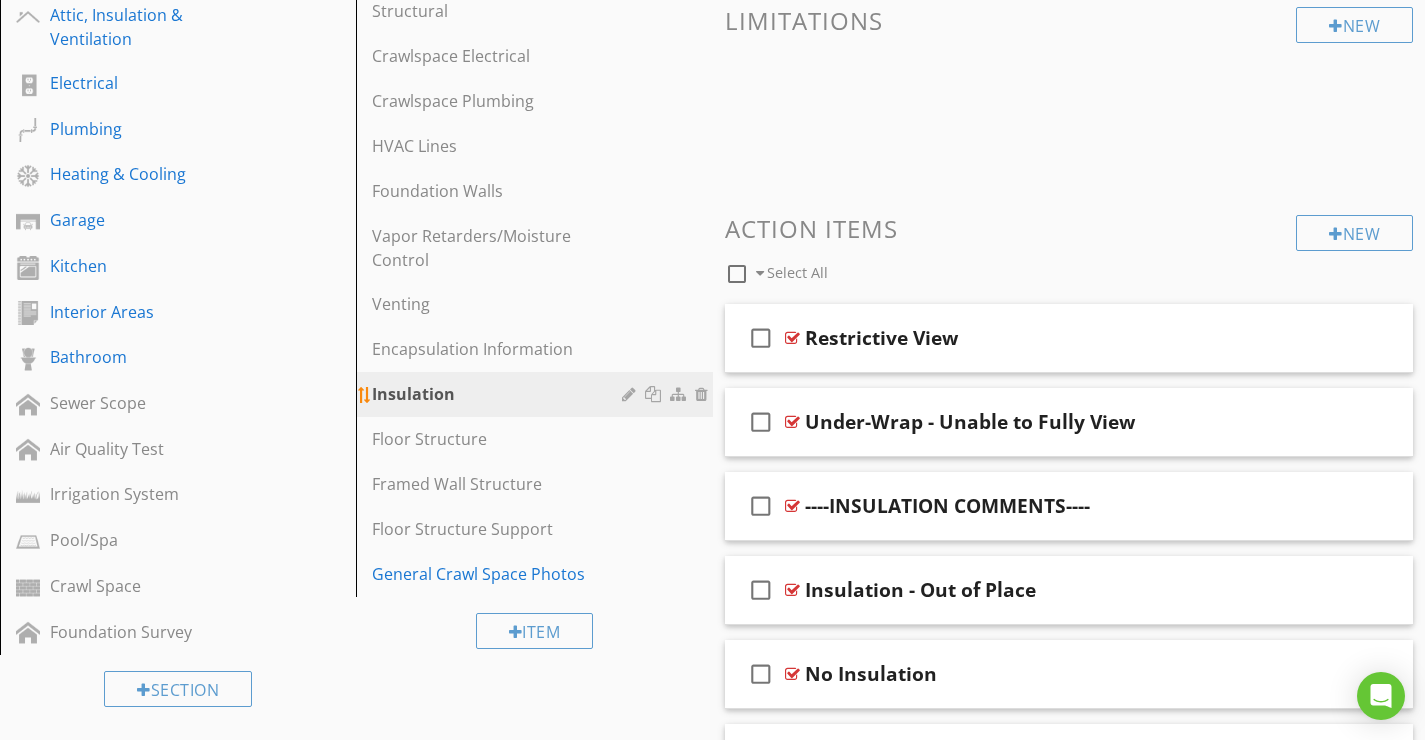 scroll, scrollTop: 522, scrollLeft: 0, axis: vertical 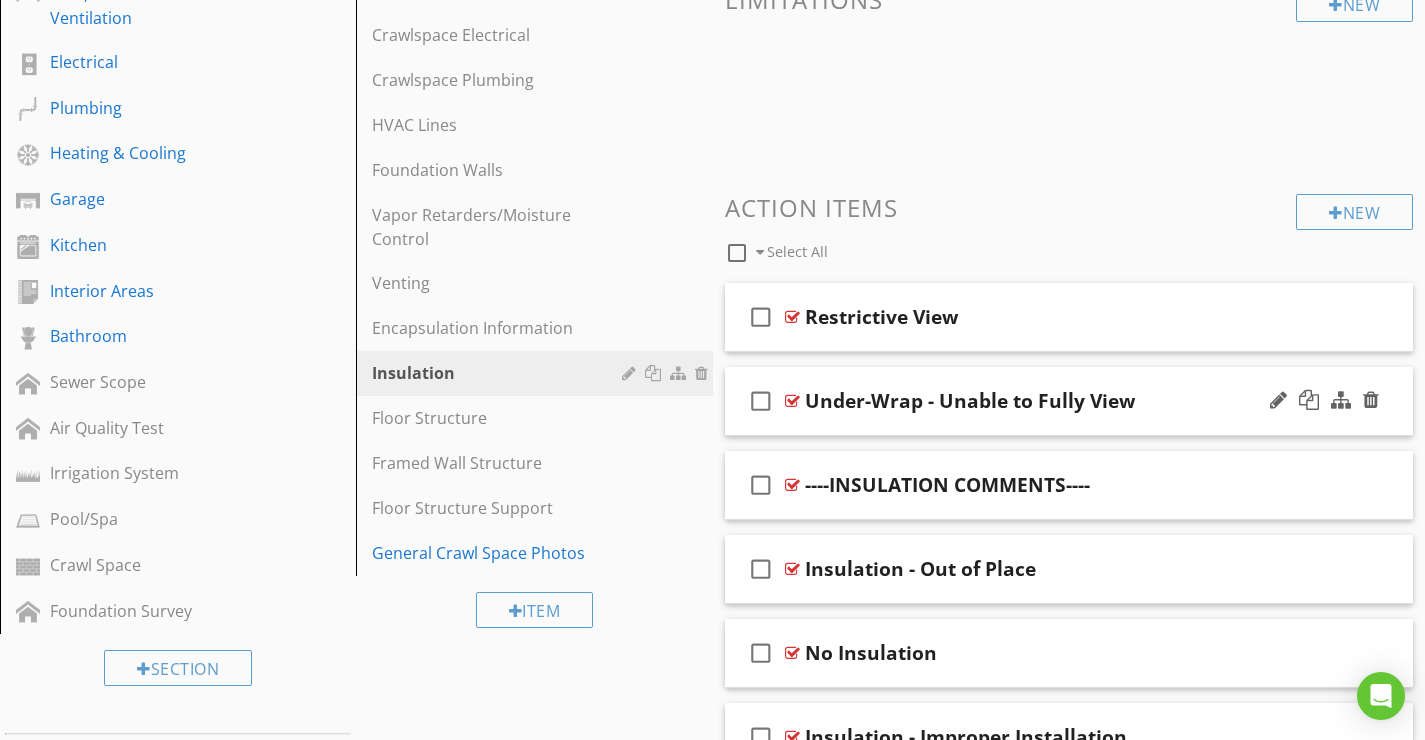 click on "check_box_outline_blank
Under-Wrap - Unable to Fully View" at bounding box center [1069, 401] 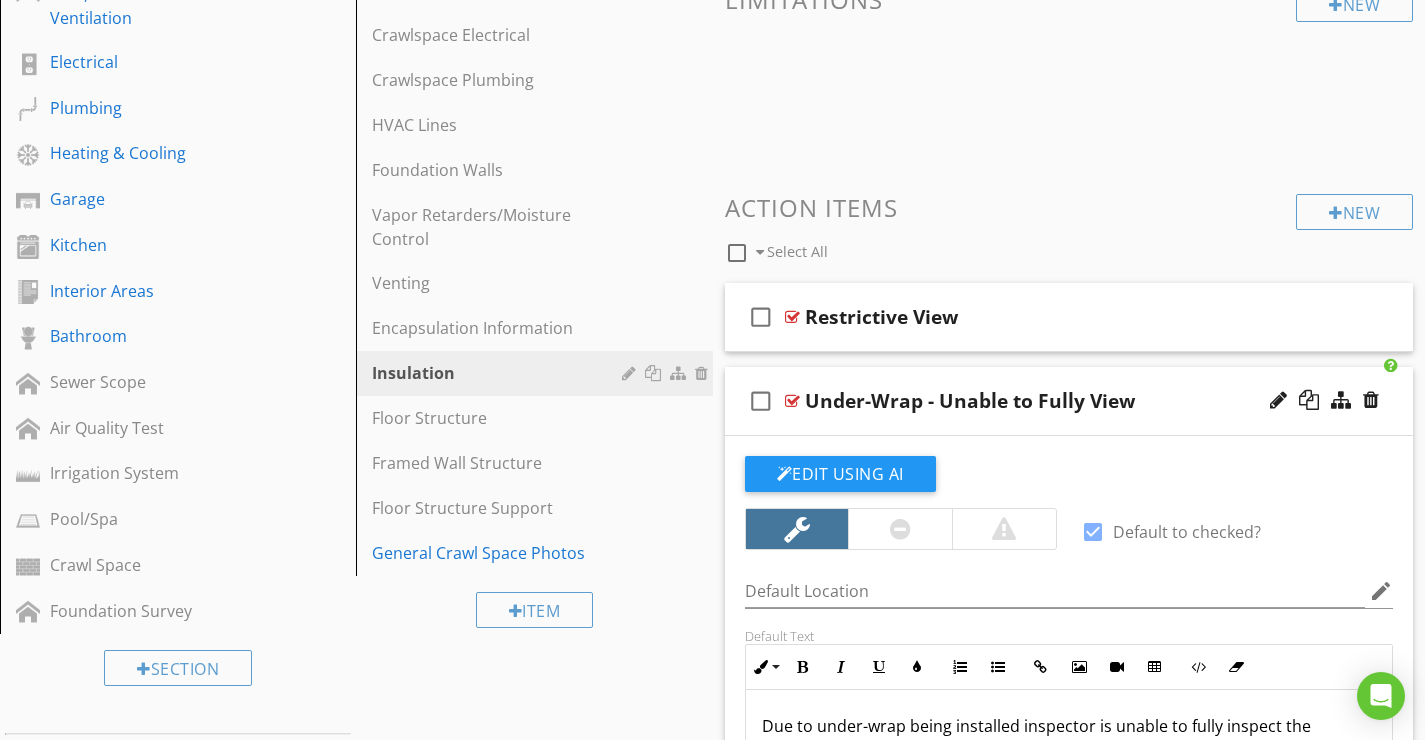 click at bounding box center (792, 401) 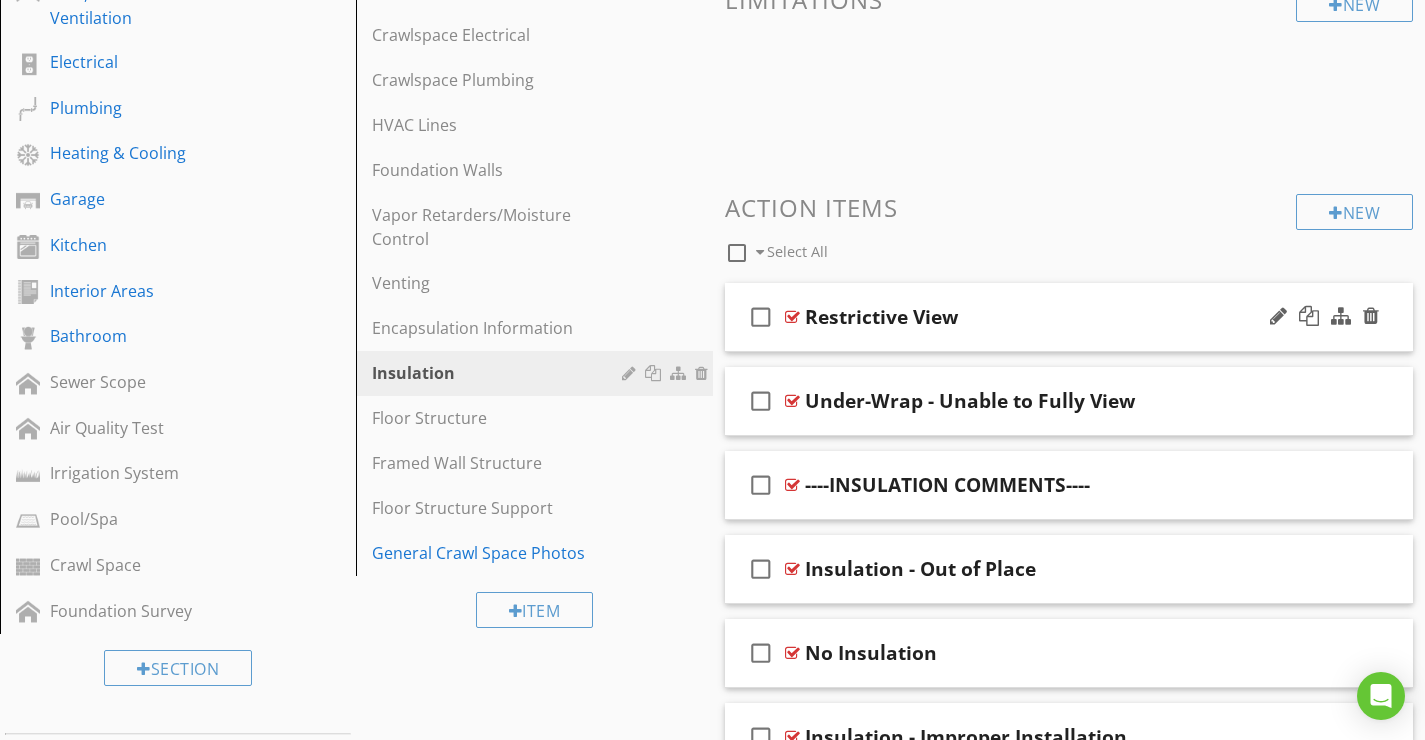 click at bounding box center [792, 317] 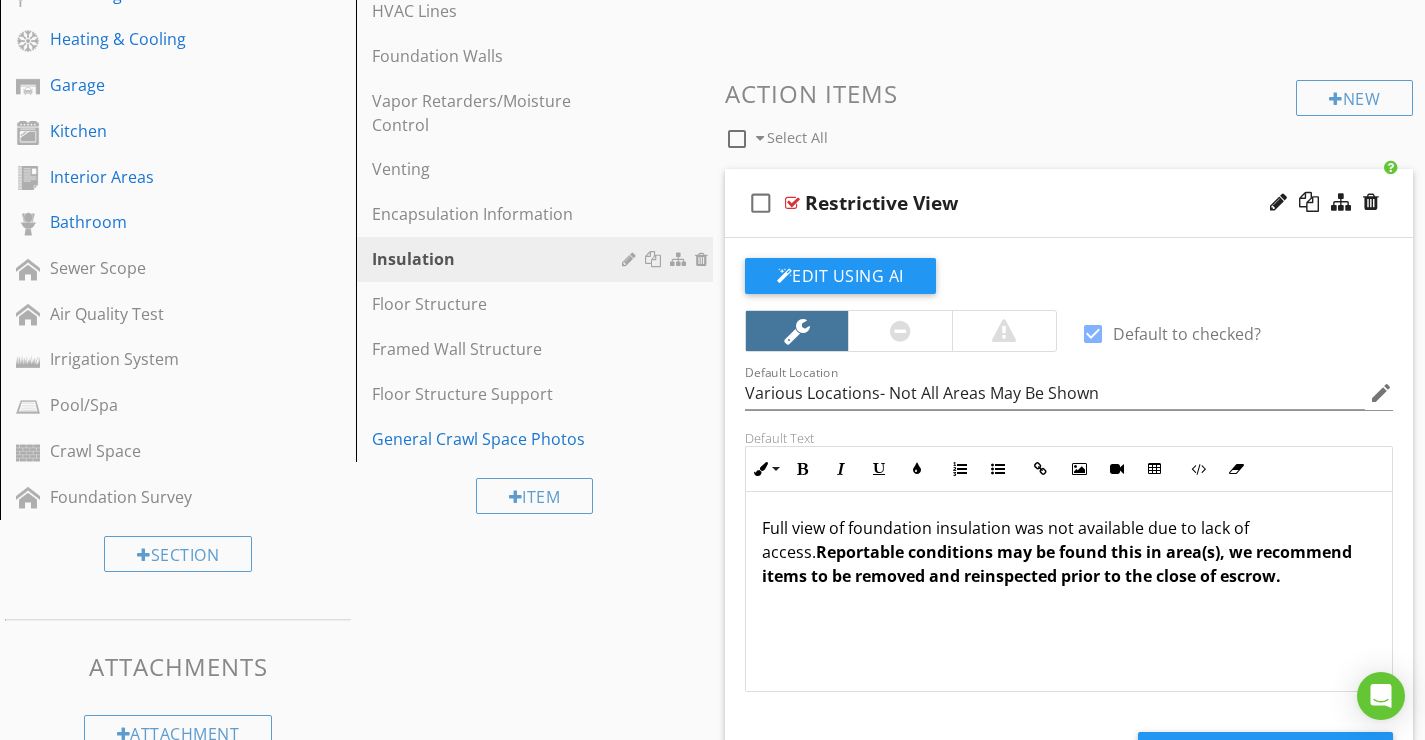 scroll, scrollTop: 665, scrollLeft: 0, axis: vertical 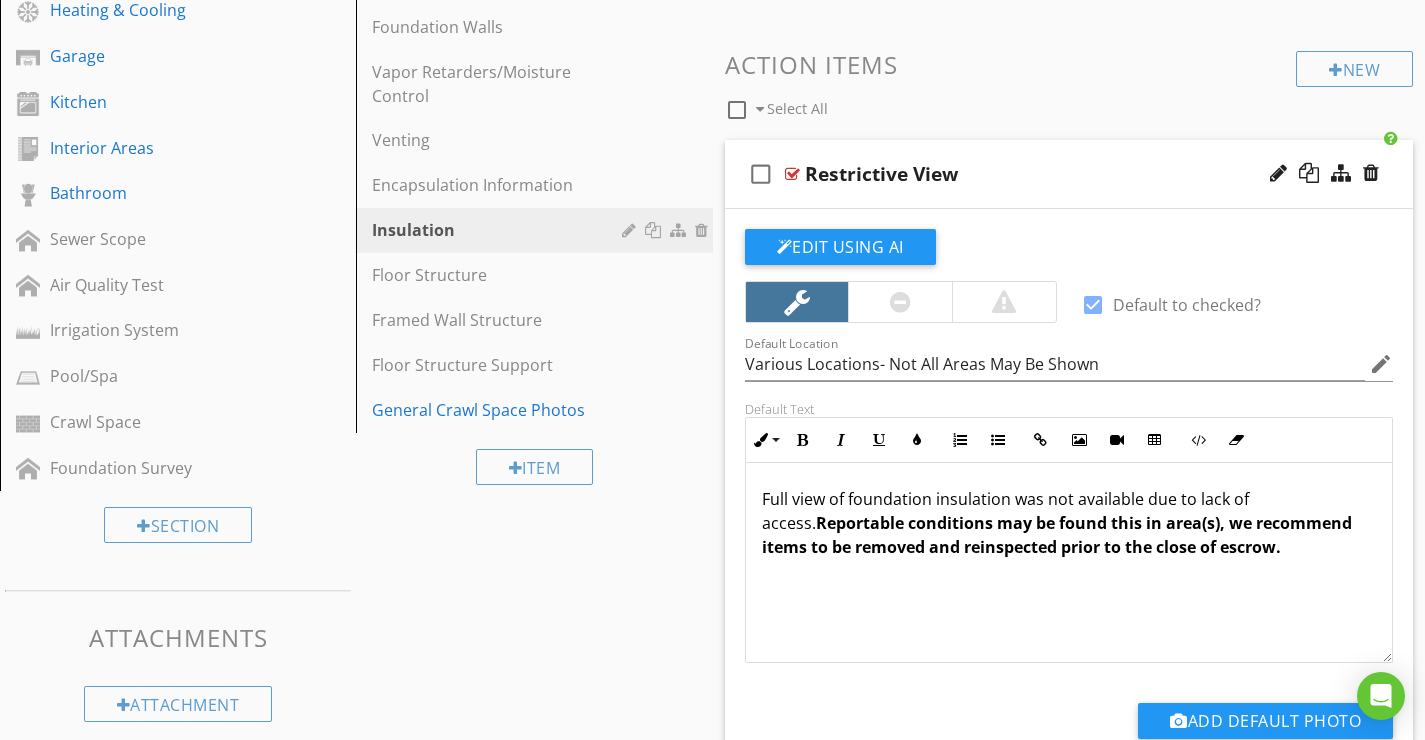click at bounding box center [1093, 305] 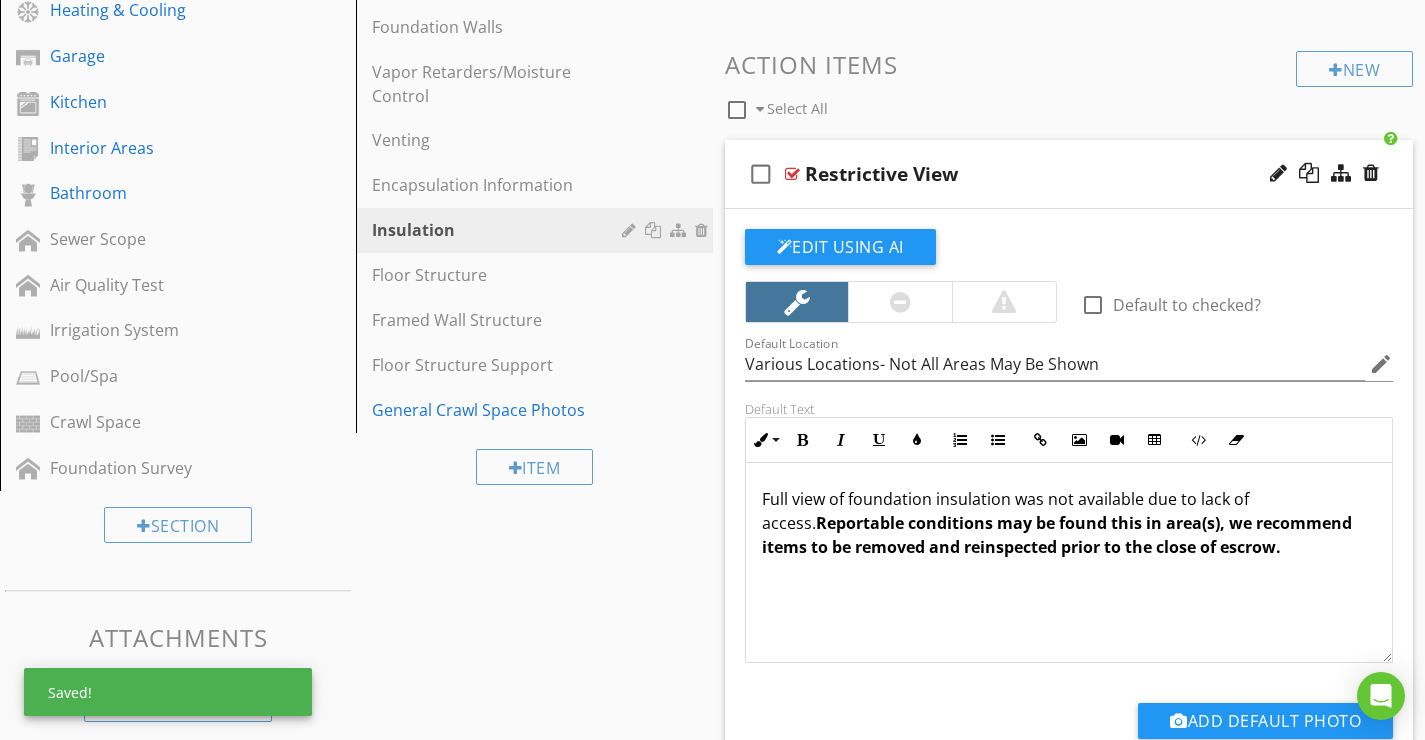 click on "check_box_outline_blank
Restrictive View" at bounding box center [1069, 174] 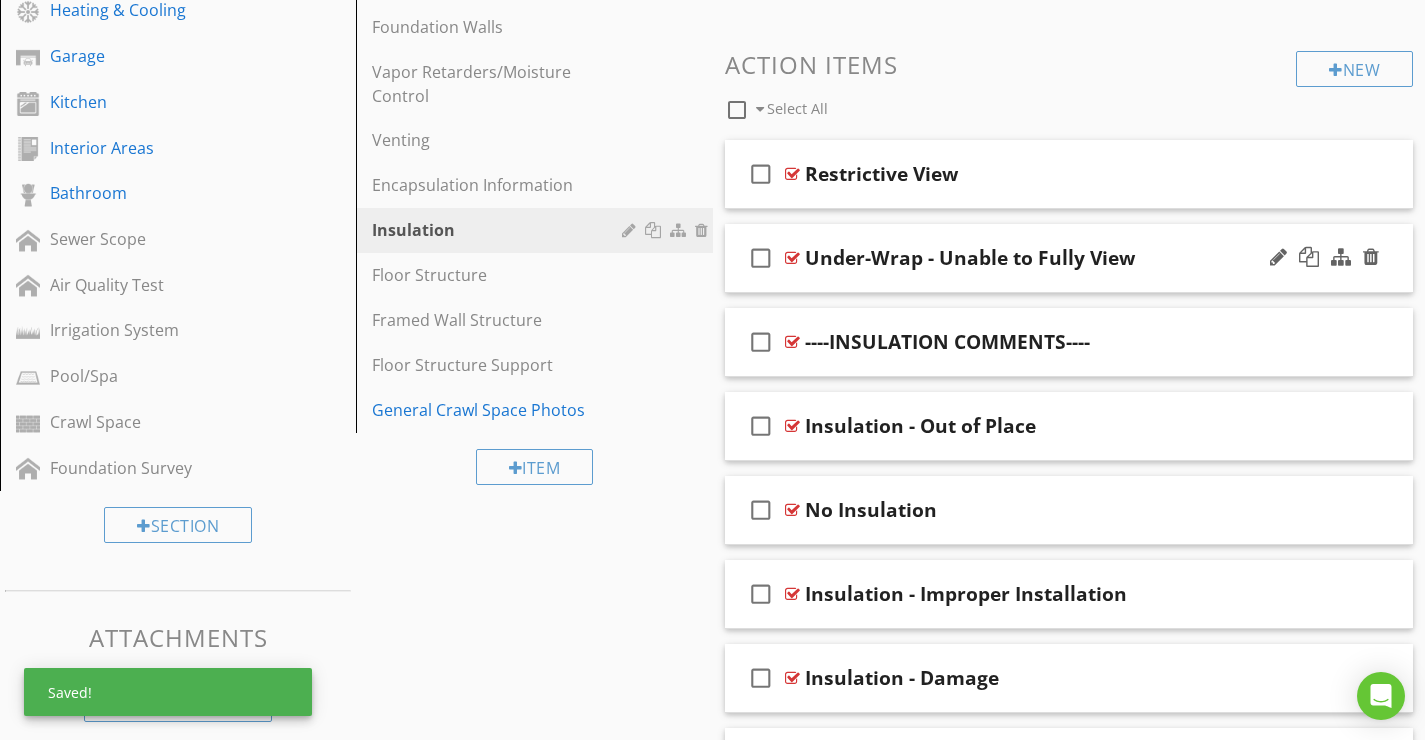 click on "check_box_outline_blank
Under-Wrap - Unable to Fully View" at bounding box center (1069, 258) 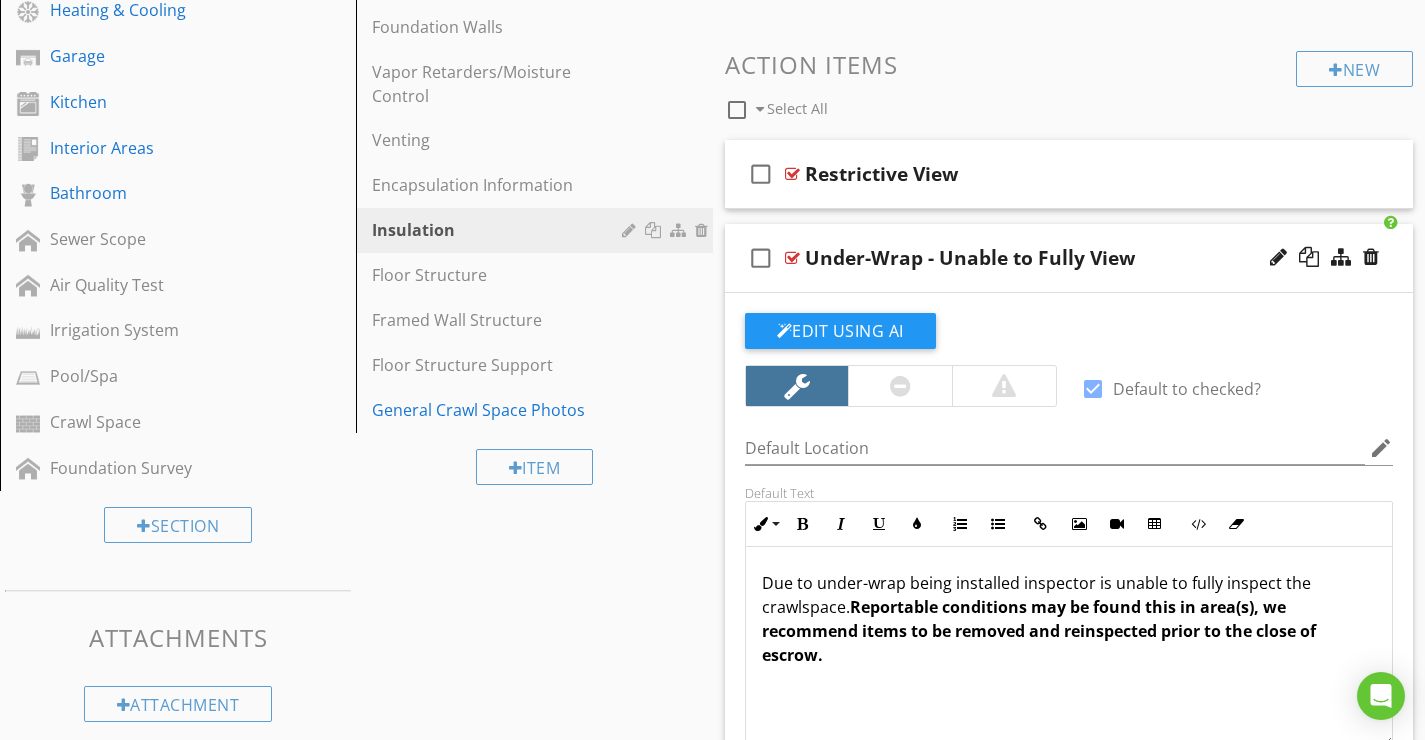 click at bounding box center (1093, 389) 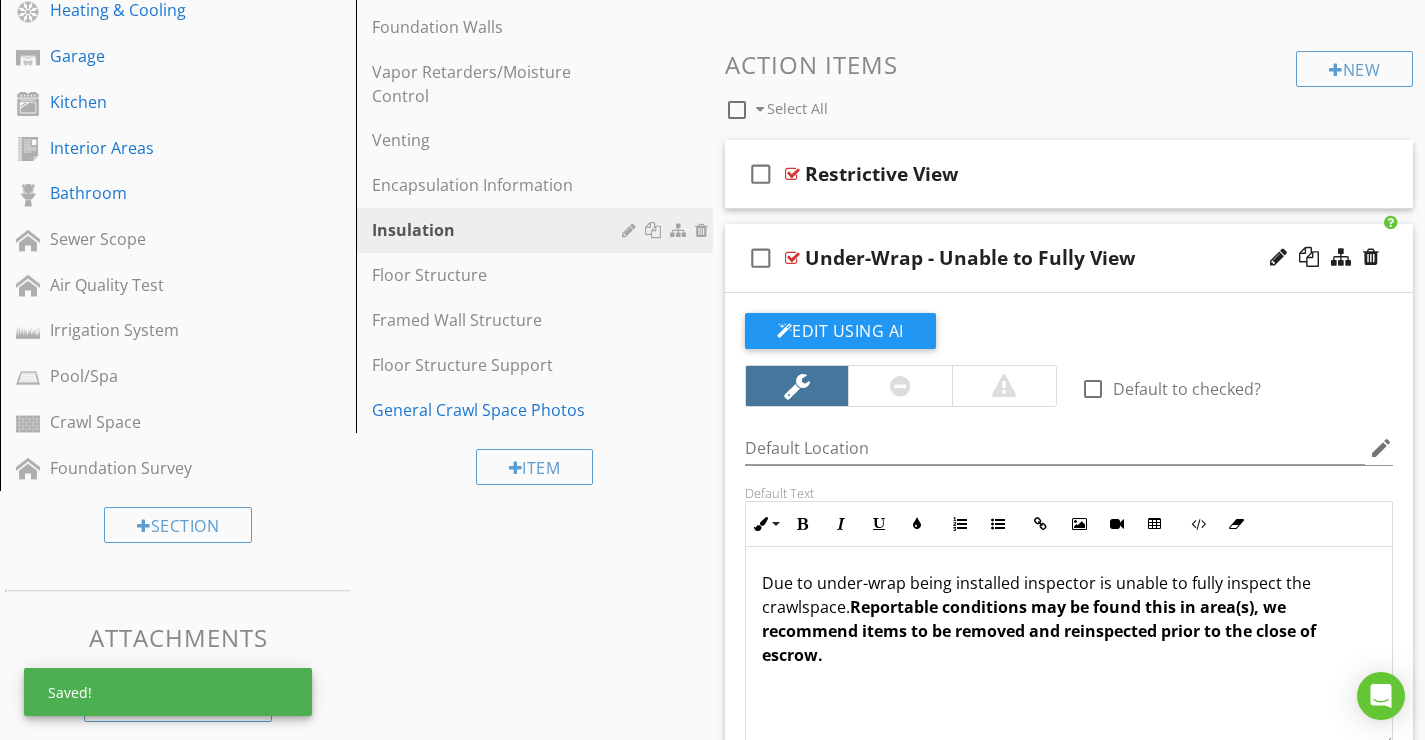 click on "check_box_outline_blank
Under-Wrap - Unable to Fully View" at bounding box center [1069, 258] 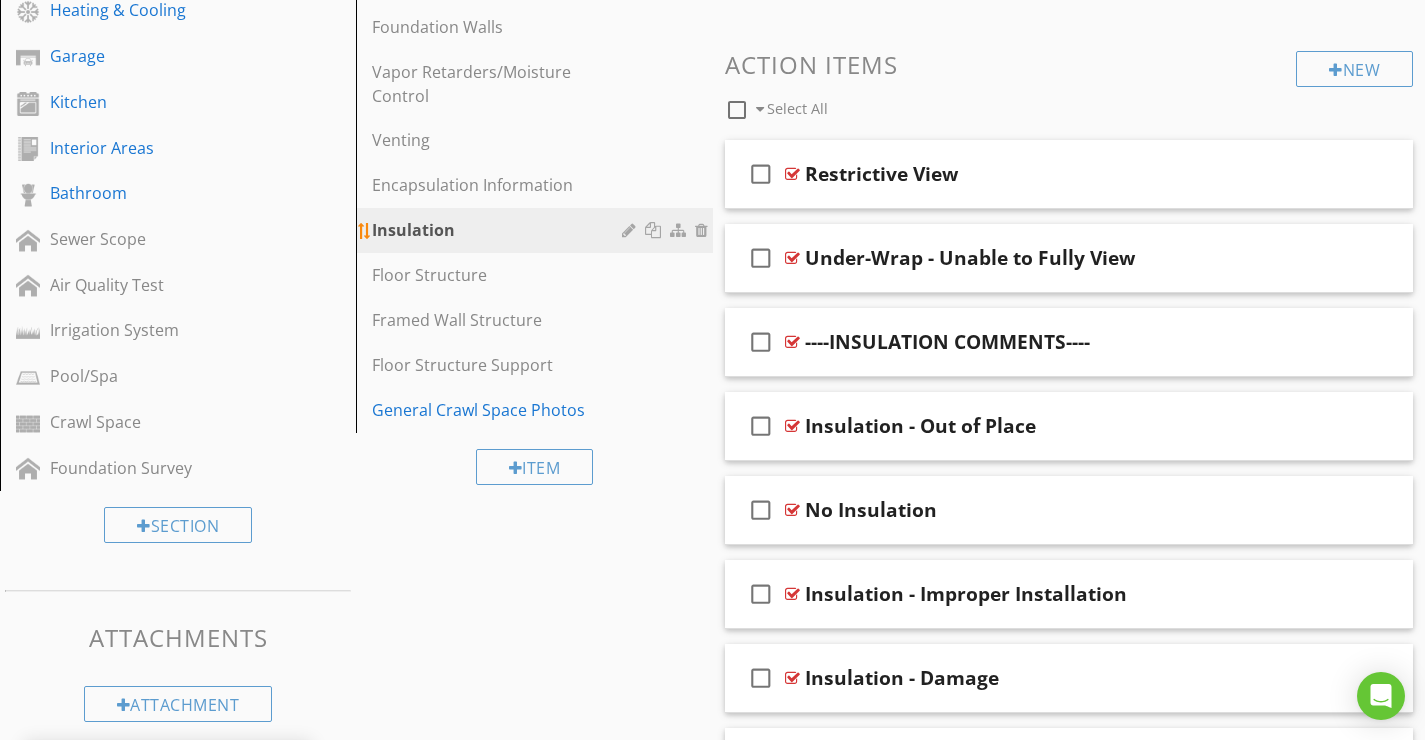 click at bounding box center (631, 230) 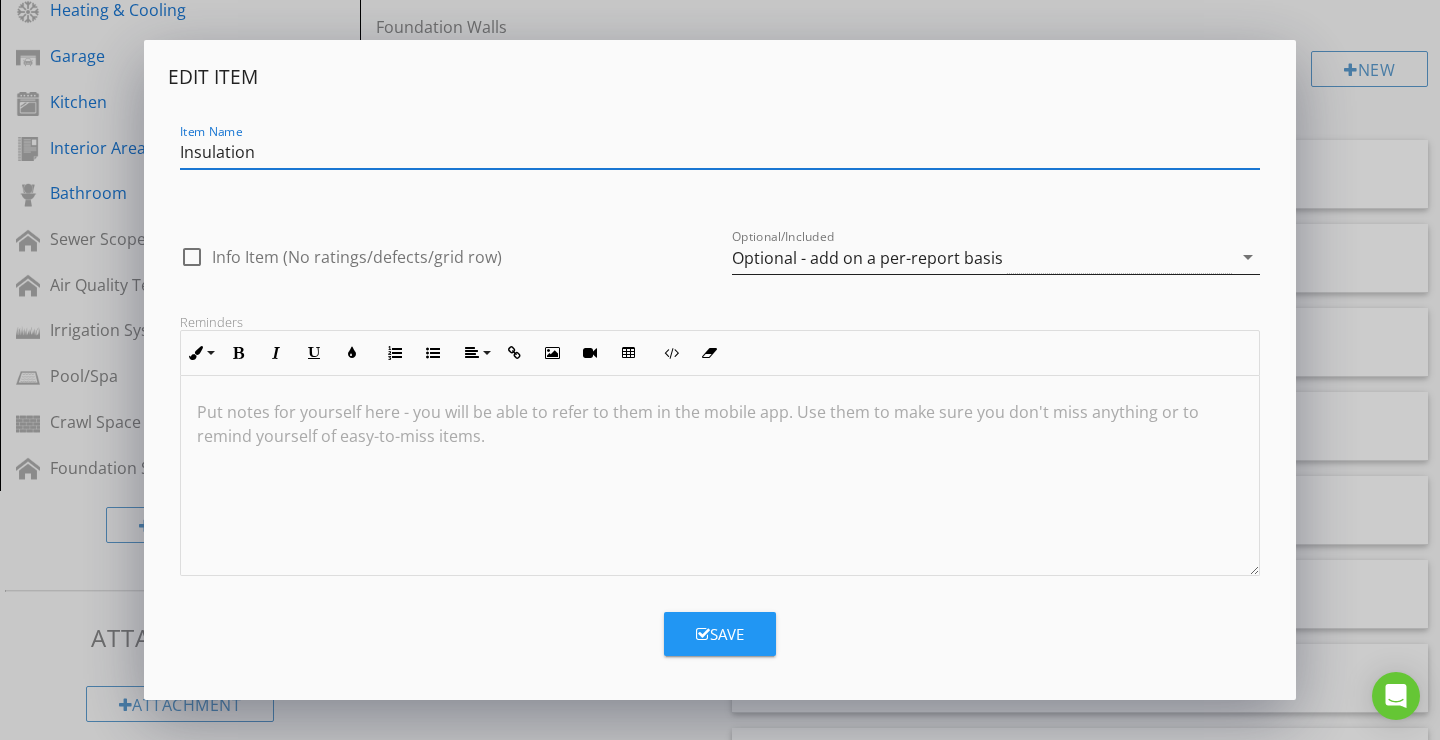 click on "Optional - add on a per-report basis" at bounding box center [867, 258] 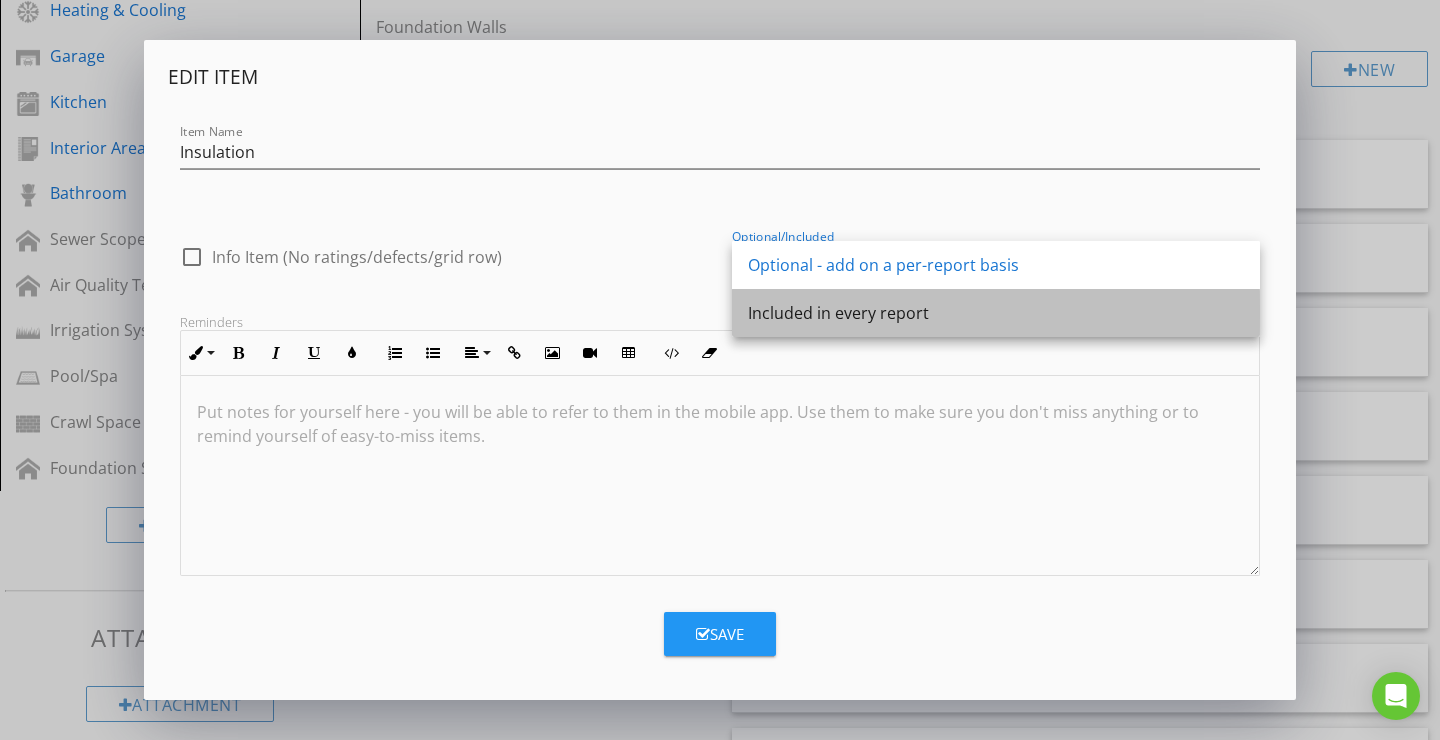 click on "Included in every report" at bounding box center [996, 313] 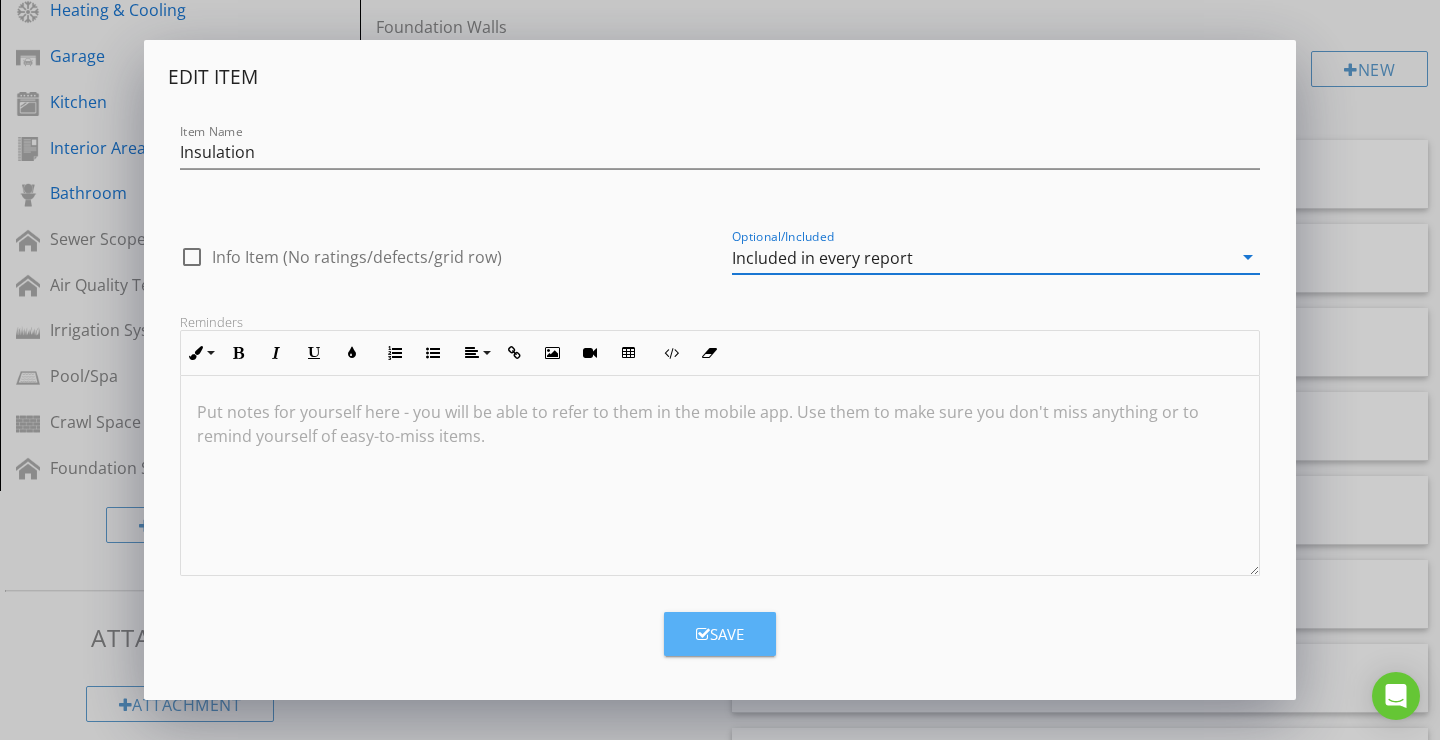 click on "Save" at bounding box center (720, 634) 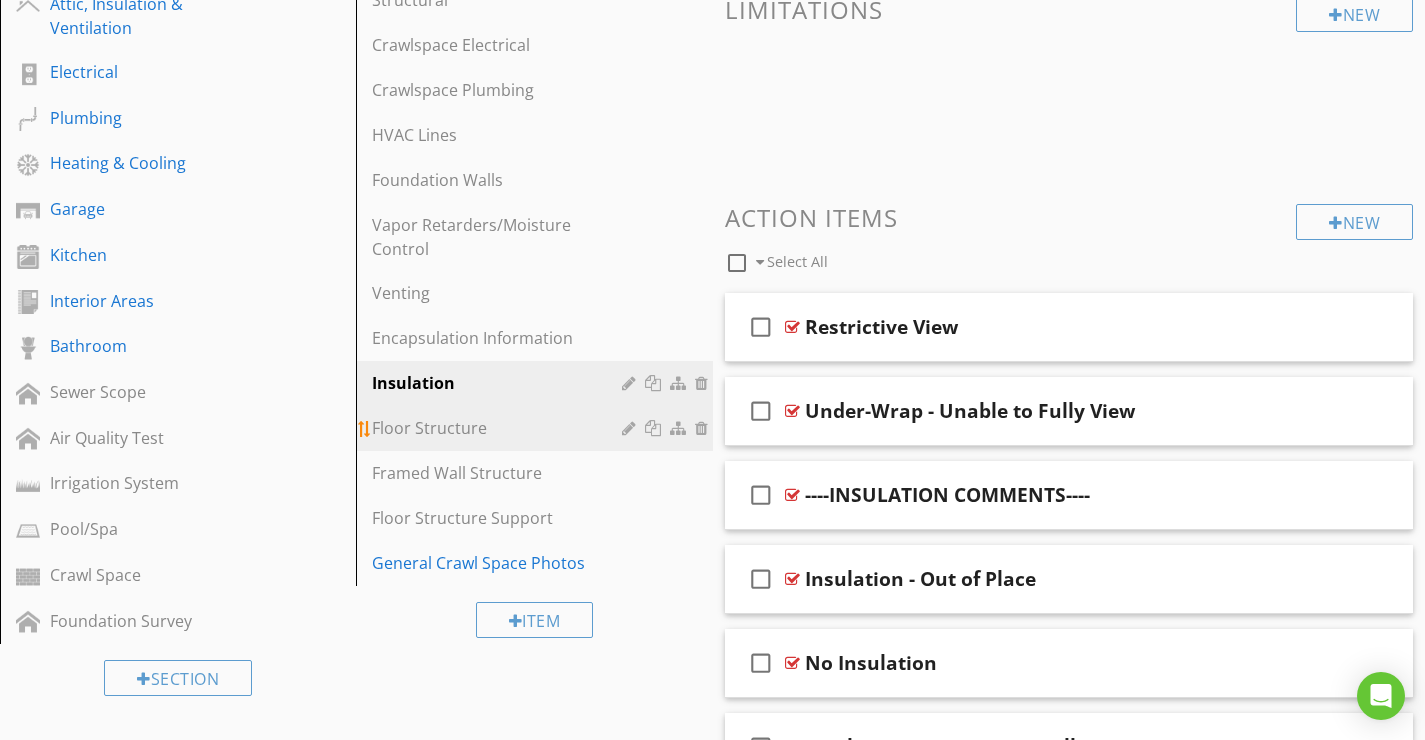 scroll, scrollTop: 493, scrollLeft: 0, axis: vertical 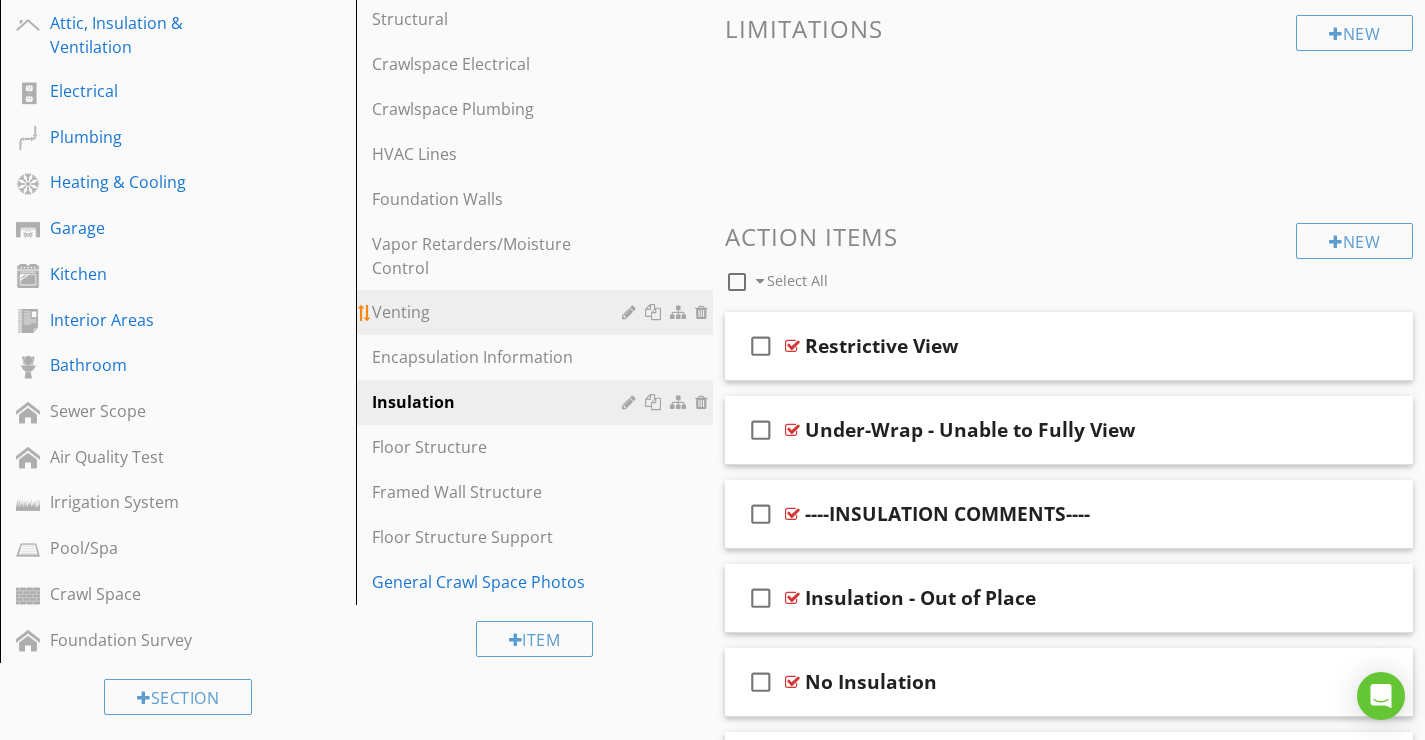 click on "Venting" at bounding box center [499, 312] 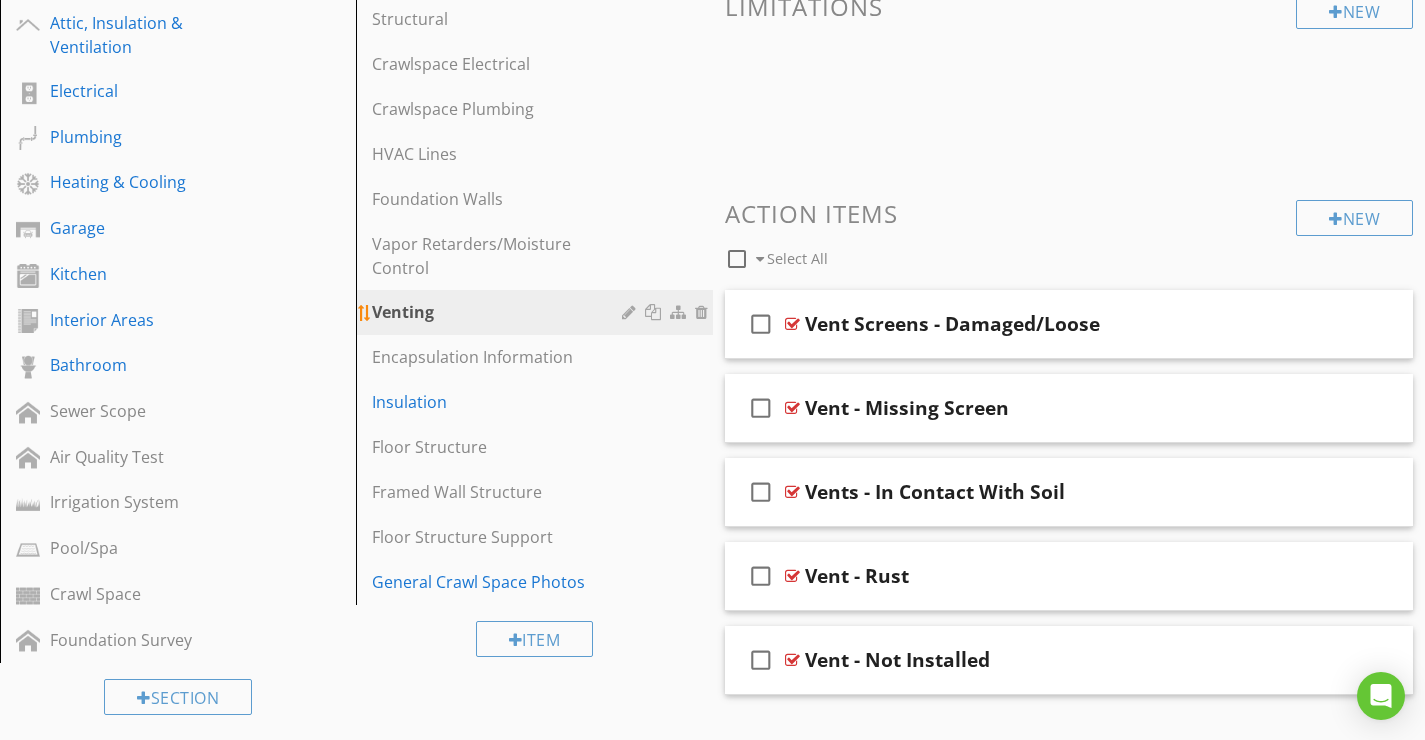 click at bounding box center (631, 312) 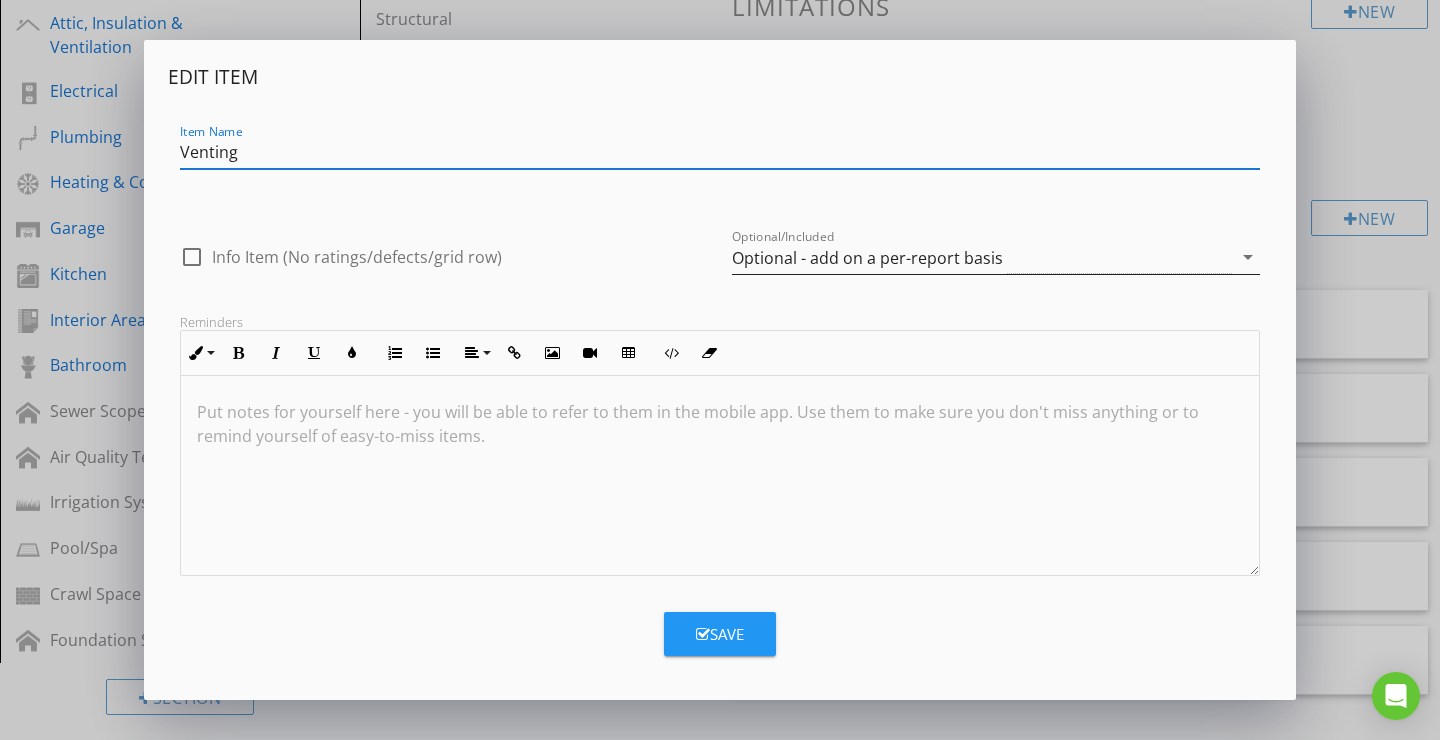 click on "Optional - add on a per-report basis" at bounding box center (867, 258) 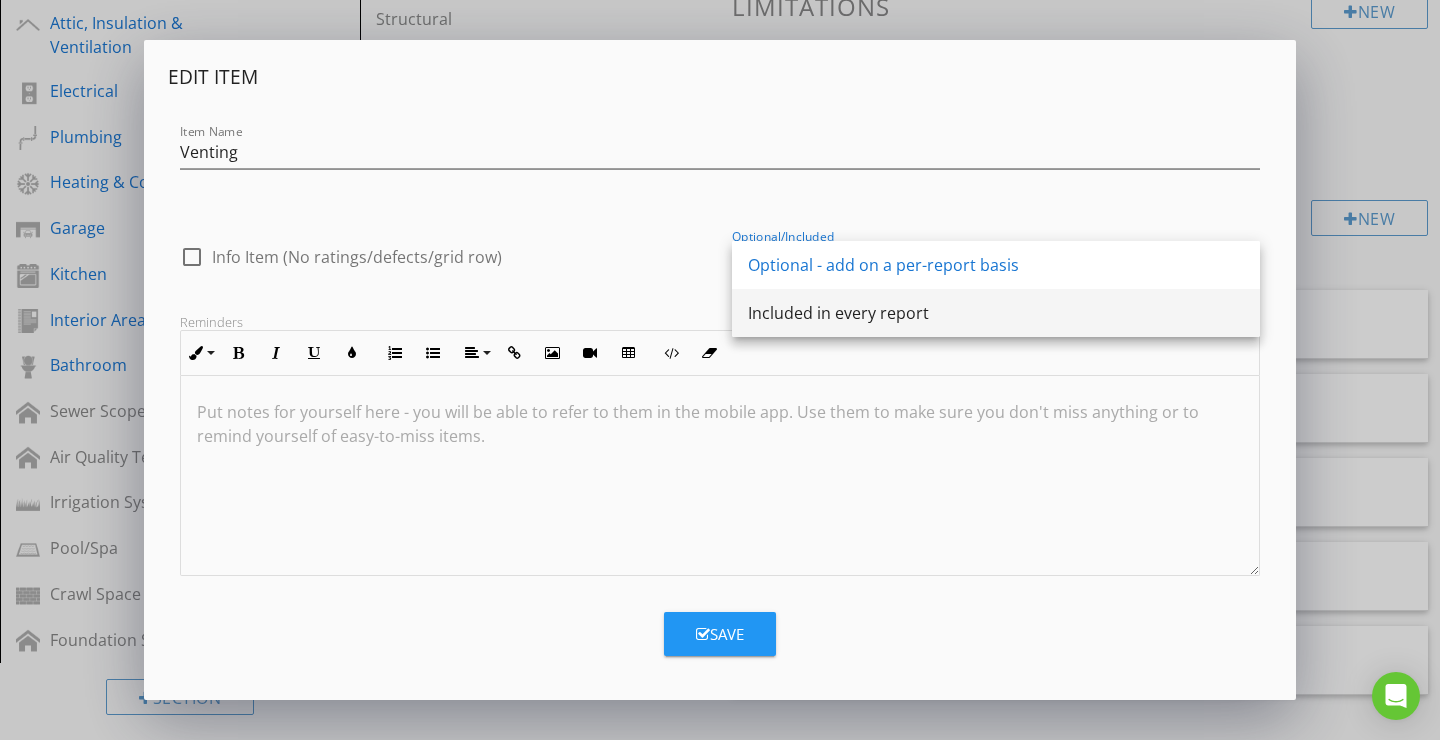 click on "Included in every report" at bounding box center [996, 313] 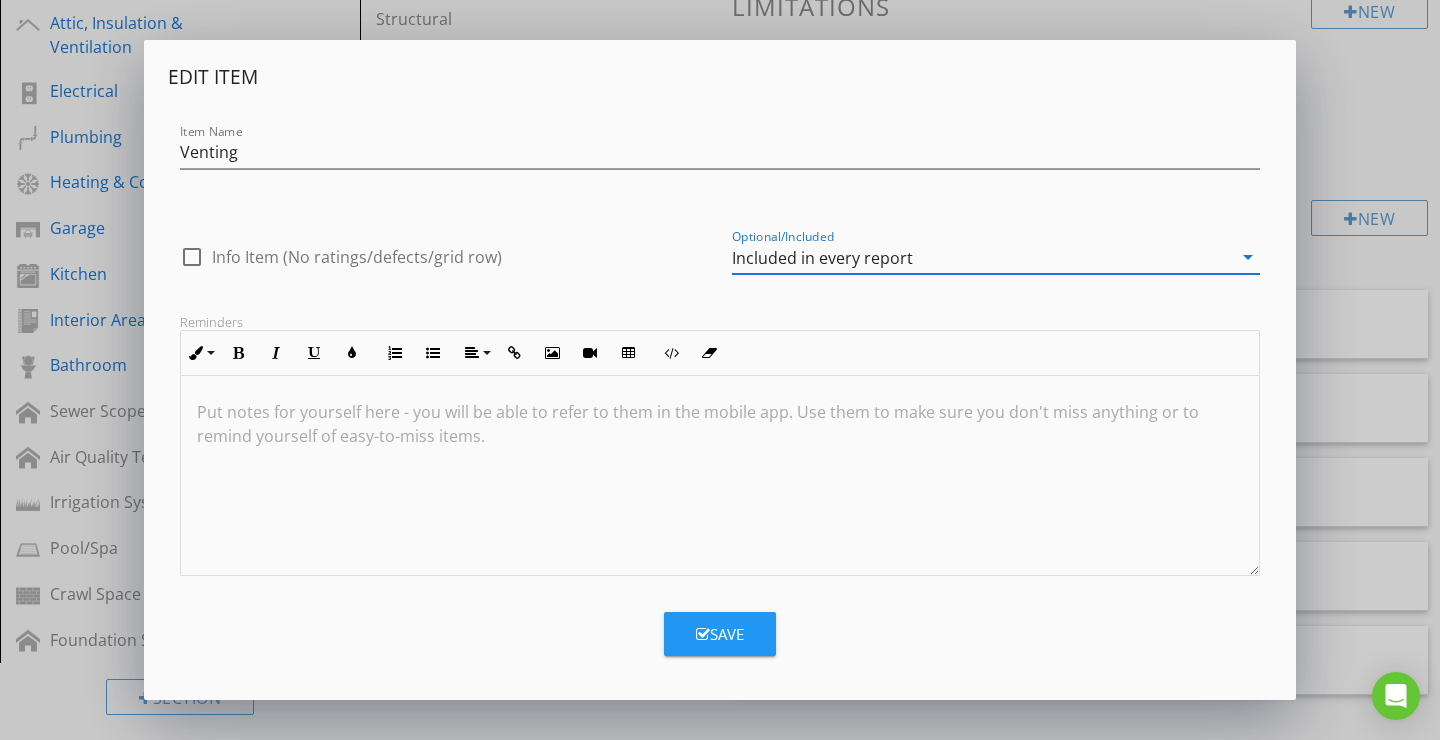 click on "Save" at bounding box center [720, 634] 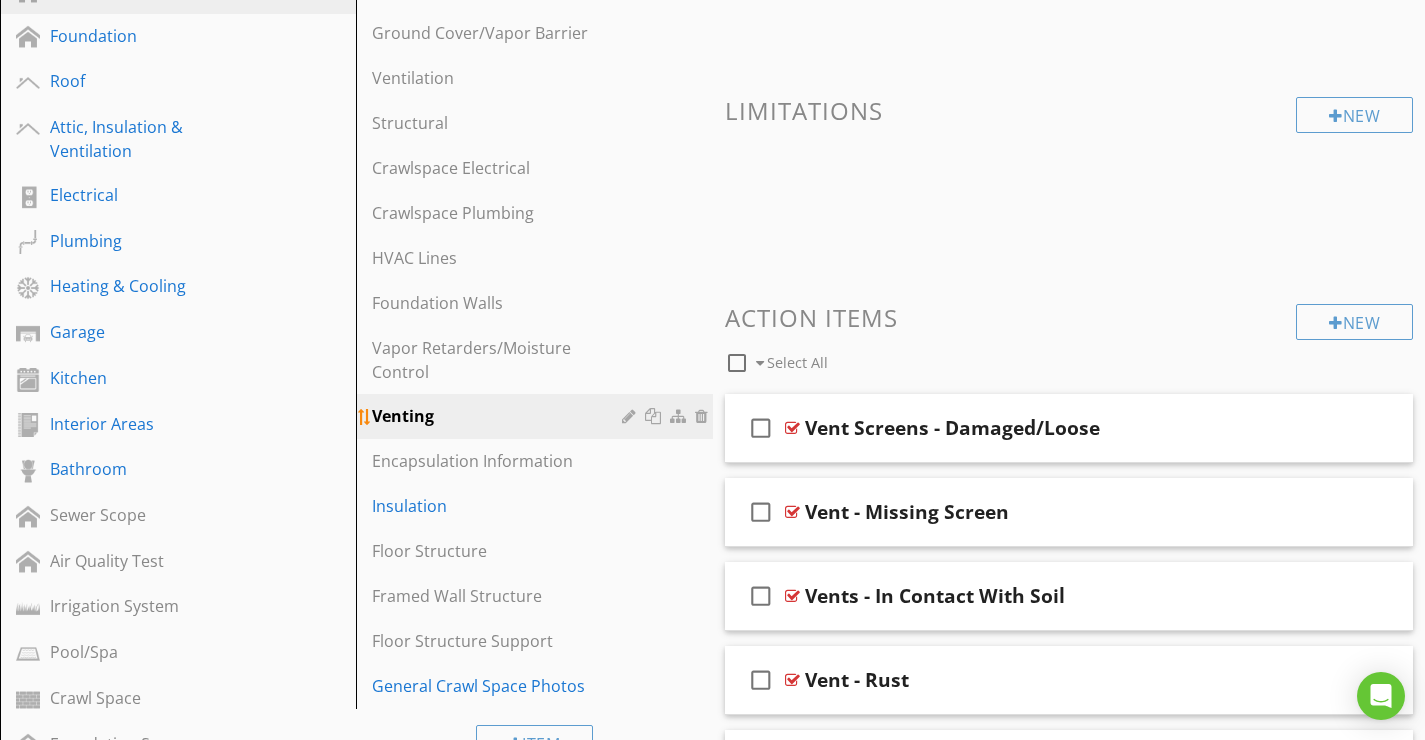 scroll, scrollTop: 366, scrollLeft: 0, axis: vertical 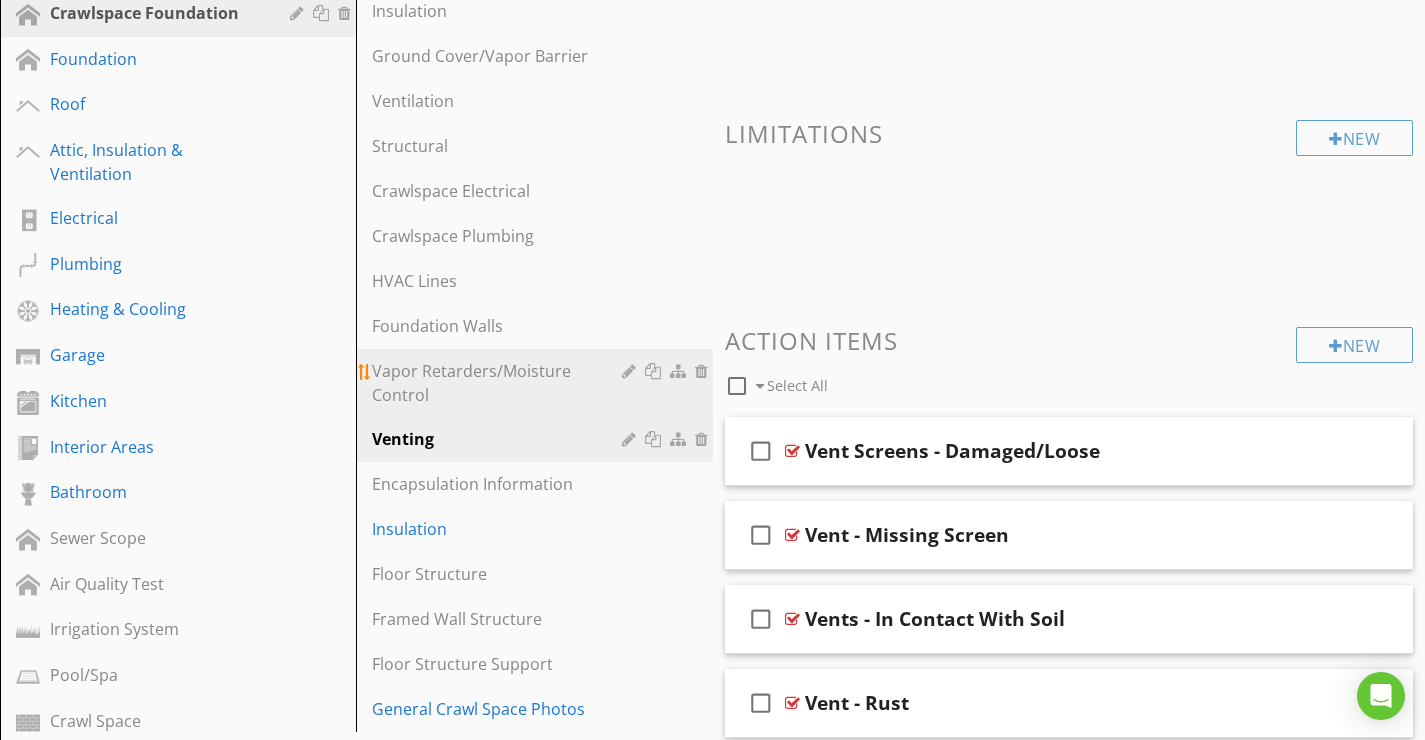 click on "Vapor Retarders/Moisture Control" at bounding box center [499, 383] 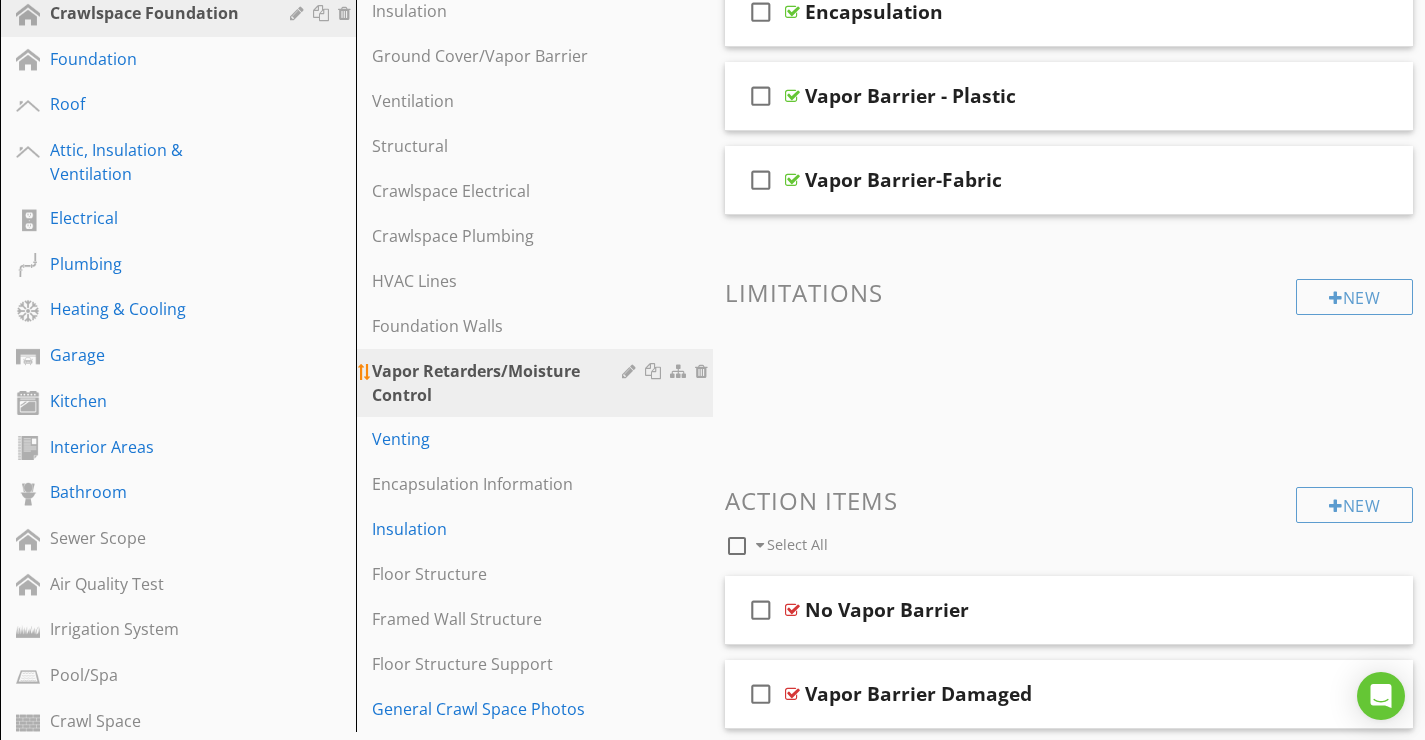 click at bounding box center (631, 371) 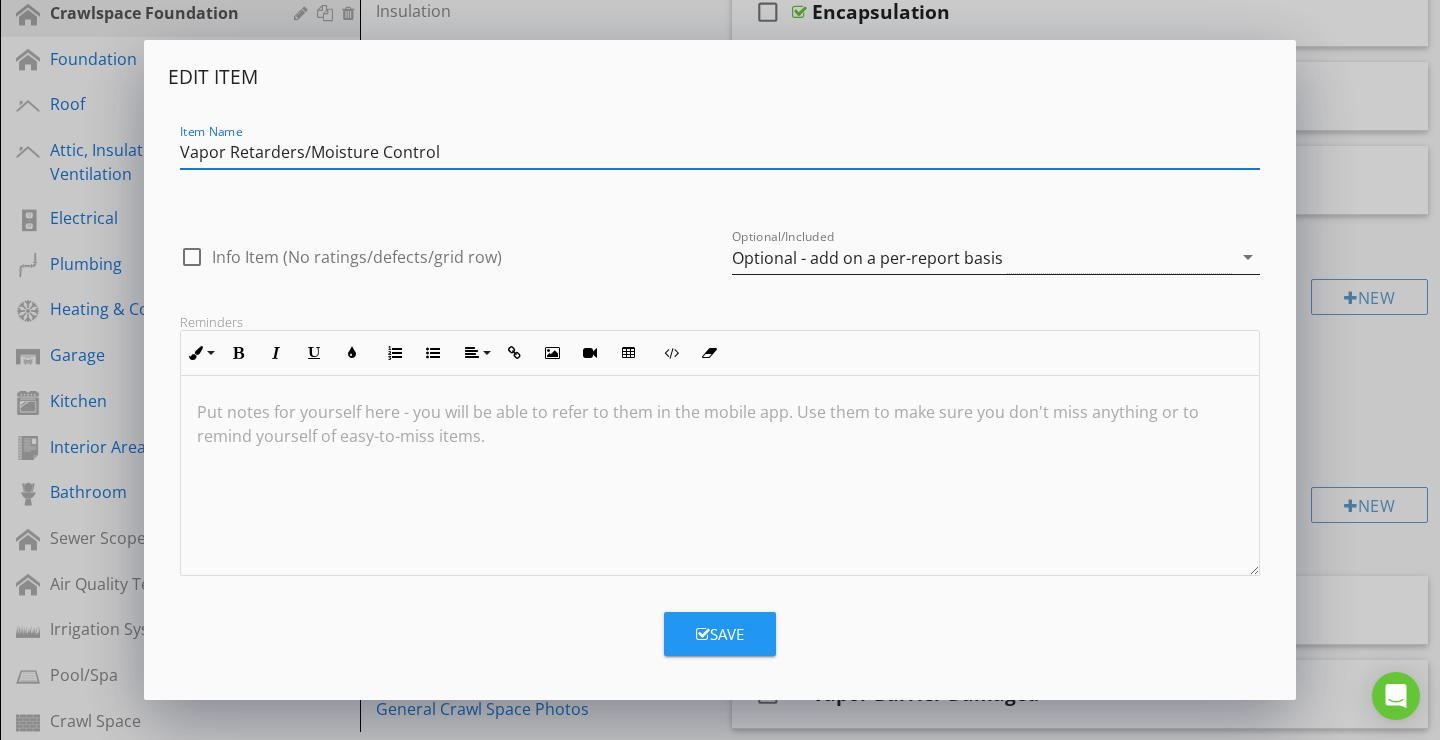 click on "Optional - add on a per-report basis" at bounding box center [867, 258] 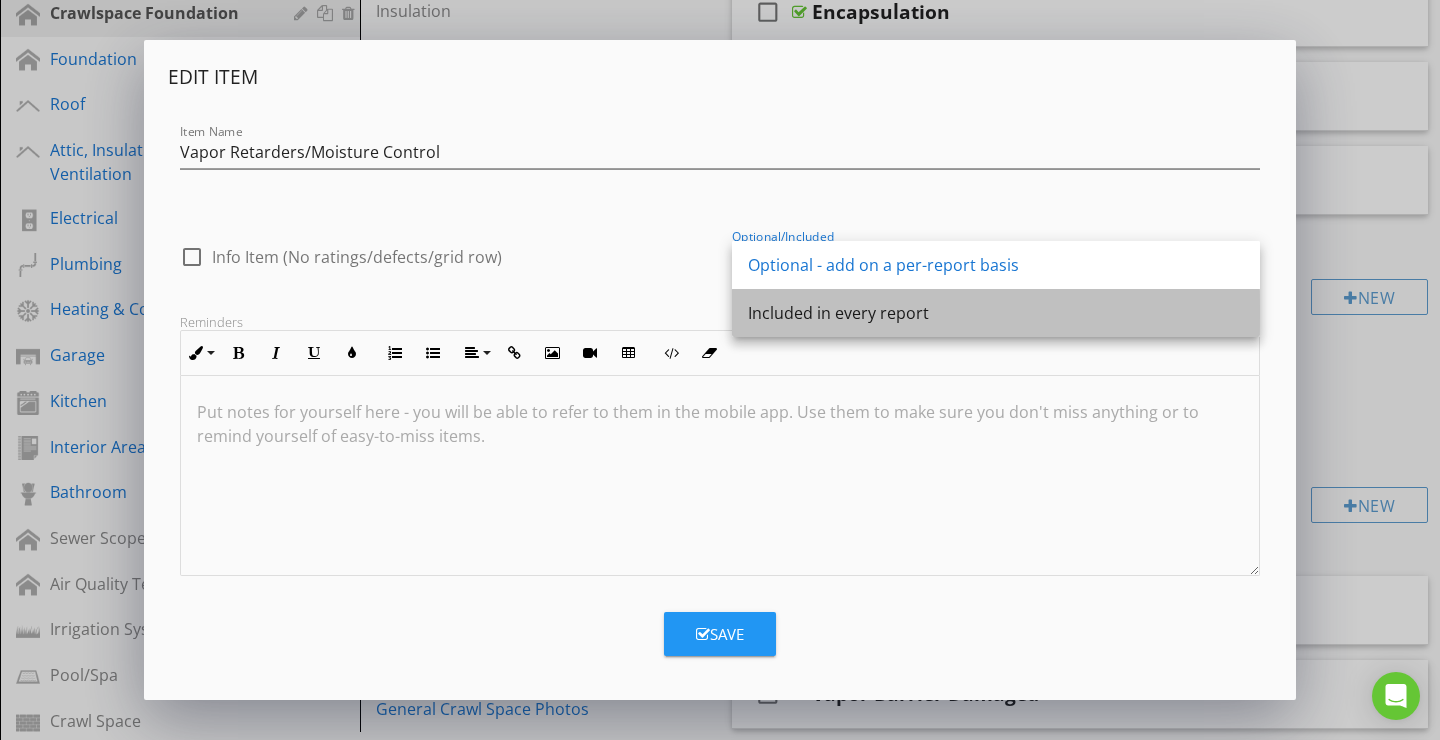 click on "Included in every report" at bounding box center (996, 313) 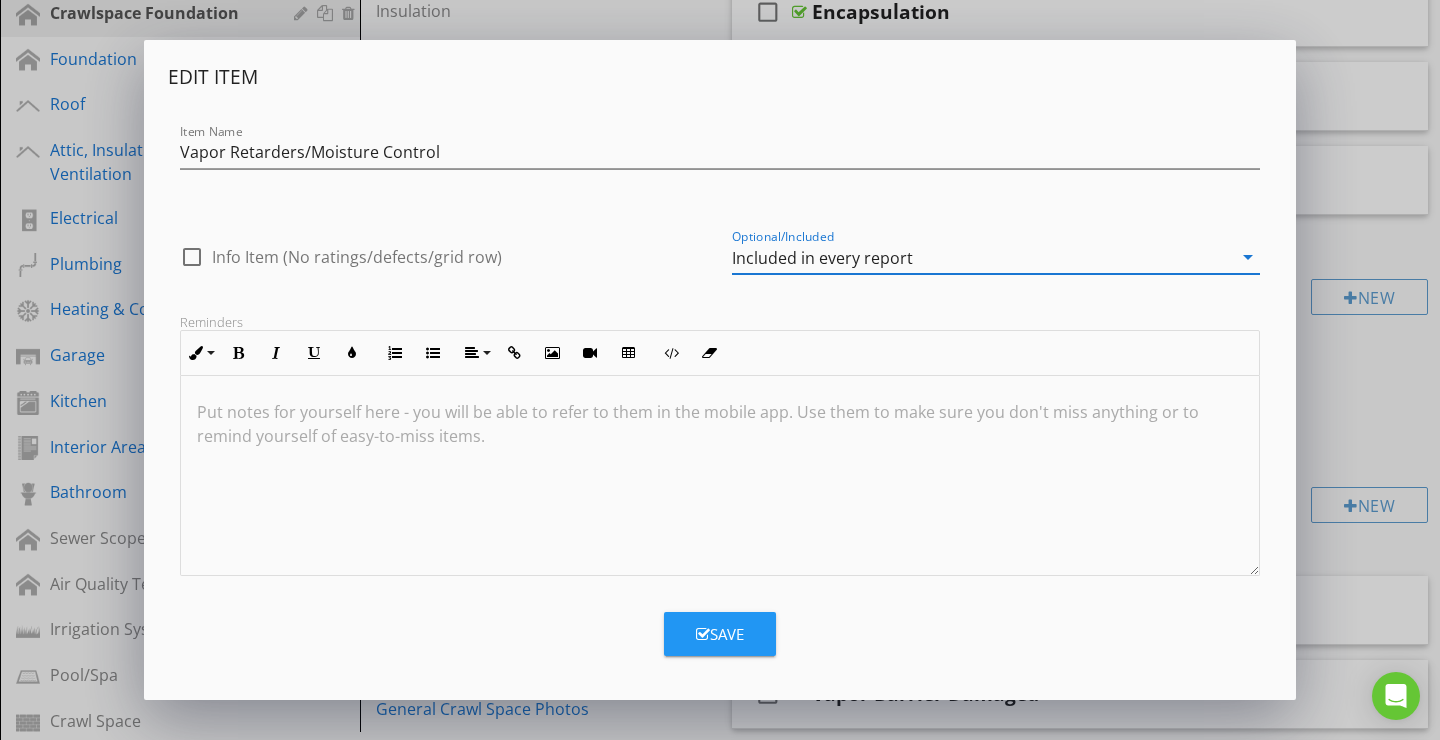 click on "Edit Item   Item Name Vapor Retarders/Moisture Control     check_box_outline_blank Info Item (No ratings/defects/grid row)   Optional/Included Included in every report arrow_drop_down     Reminders   Inline Style XLarge Large Normal Small Light Small/Light Bold Italic Underline Colors Ordered List Unordered List Align Align Left Align Center Align Right Align Justify Insert Link Insert Image Insert Video Insert Table Code View Clear Formatting Put notes for yourself here - you will be able to refer to them in the mobile app. Use them to make sure you don't miss anything or to remind yourself of easy-to-miss items.
Save" at bounding box center (720, 370) 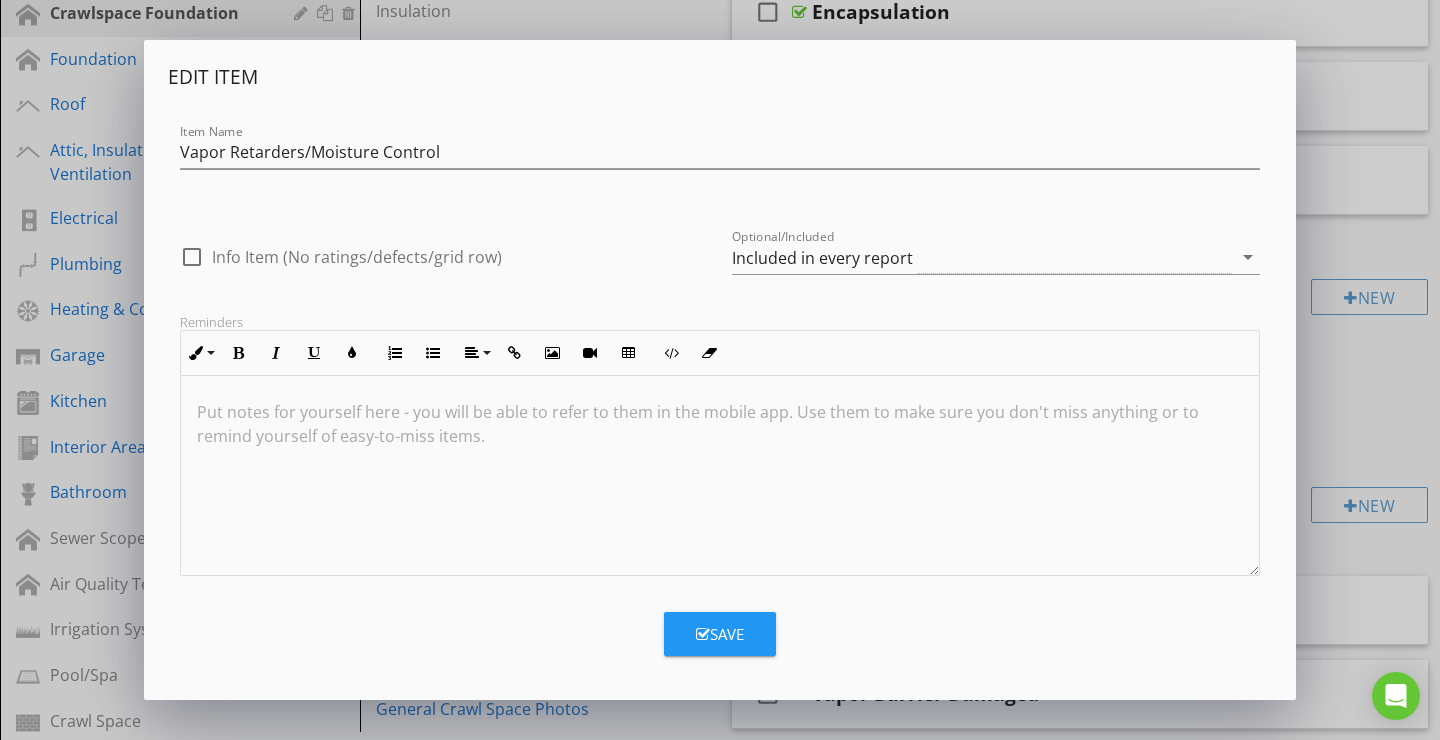 click at bounding box center (703, 634) 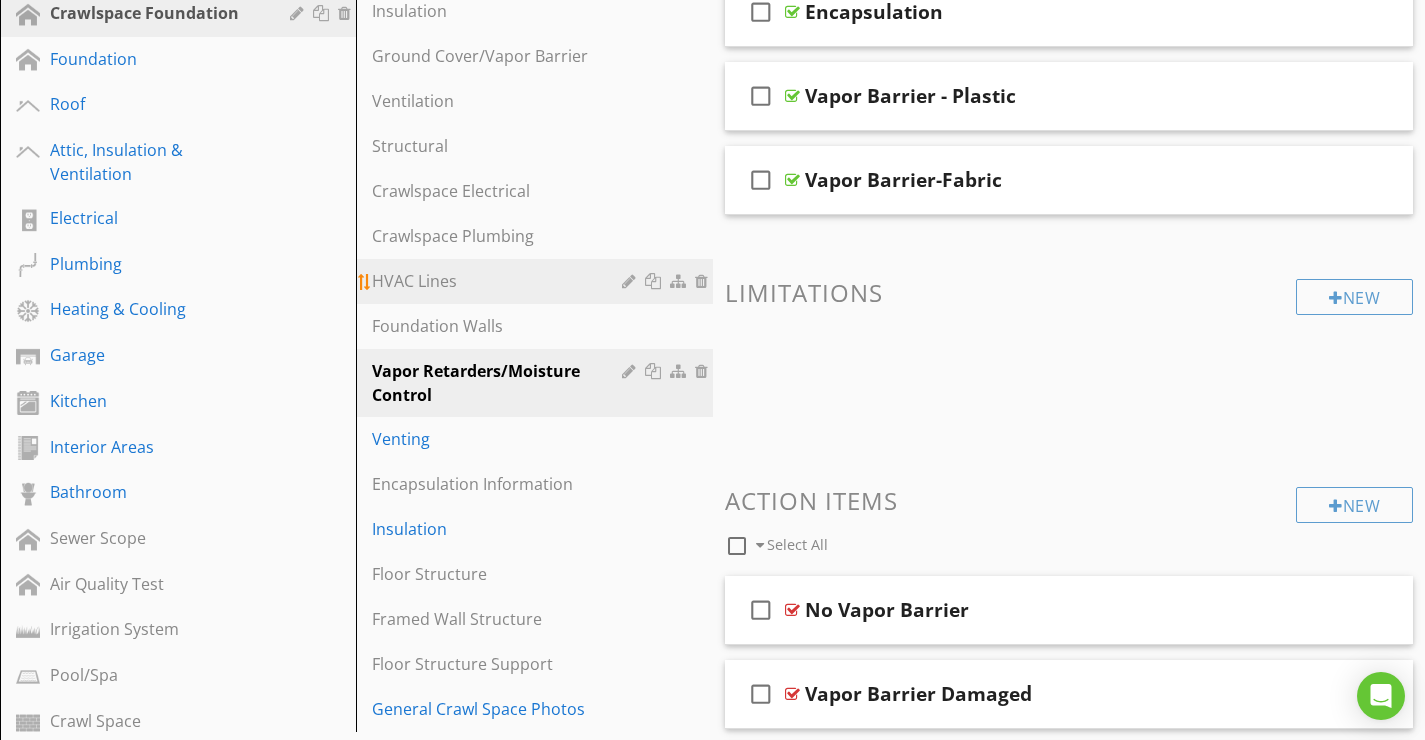 click on "HVAC Lines" at bounding box center (537, 281) 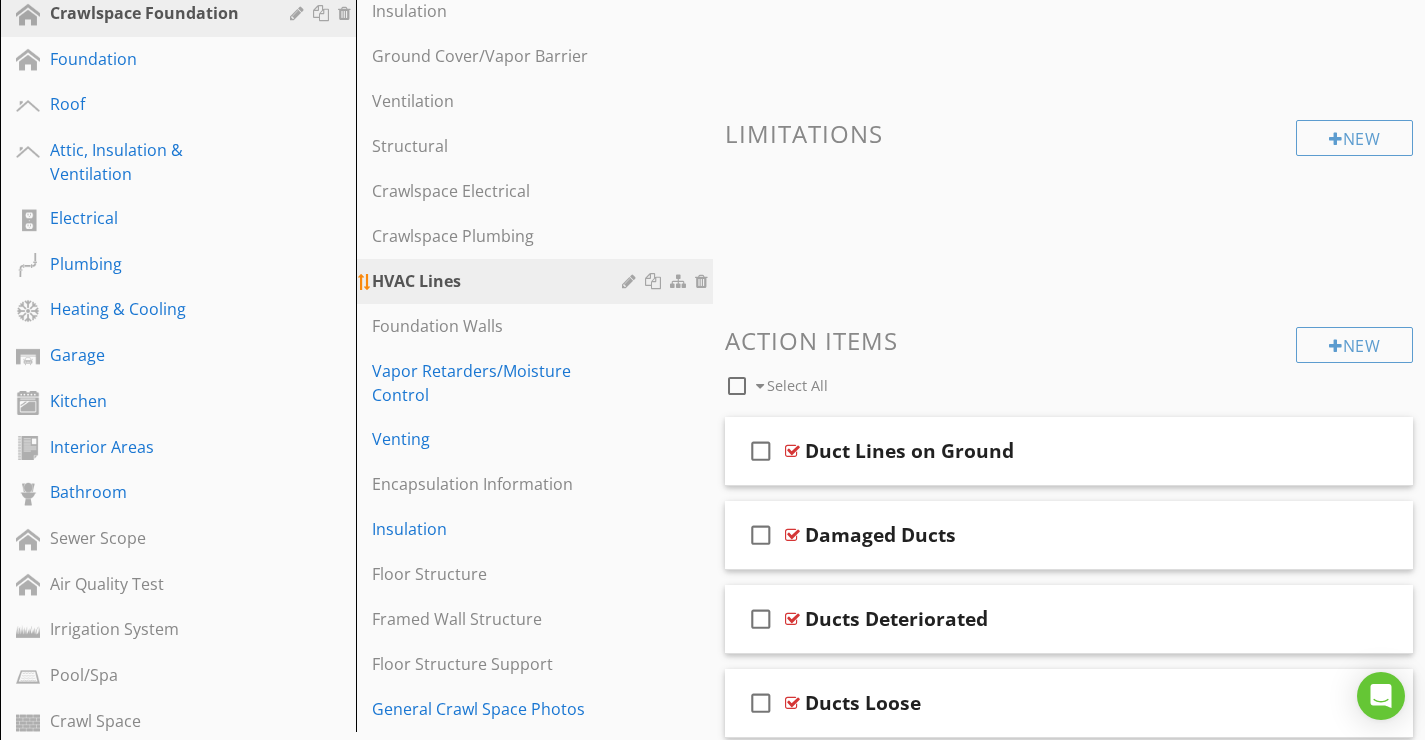click at bounding box center [631, 281] 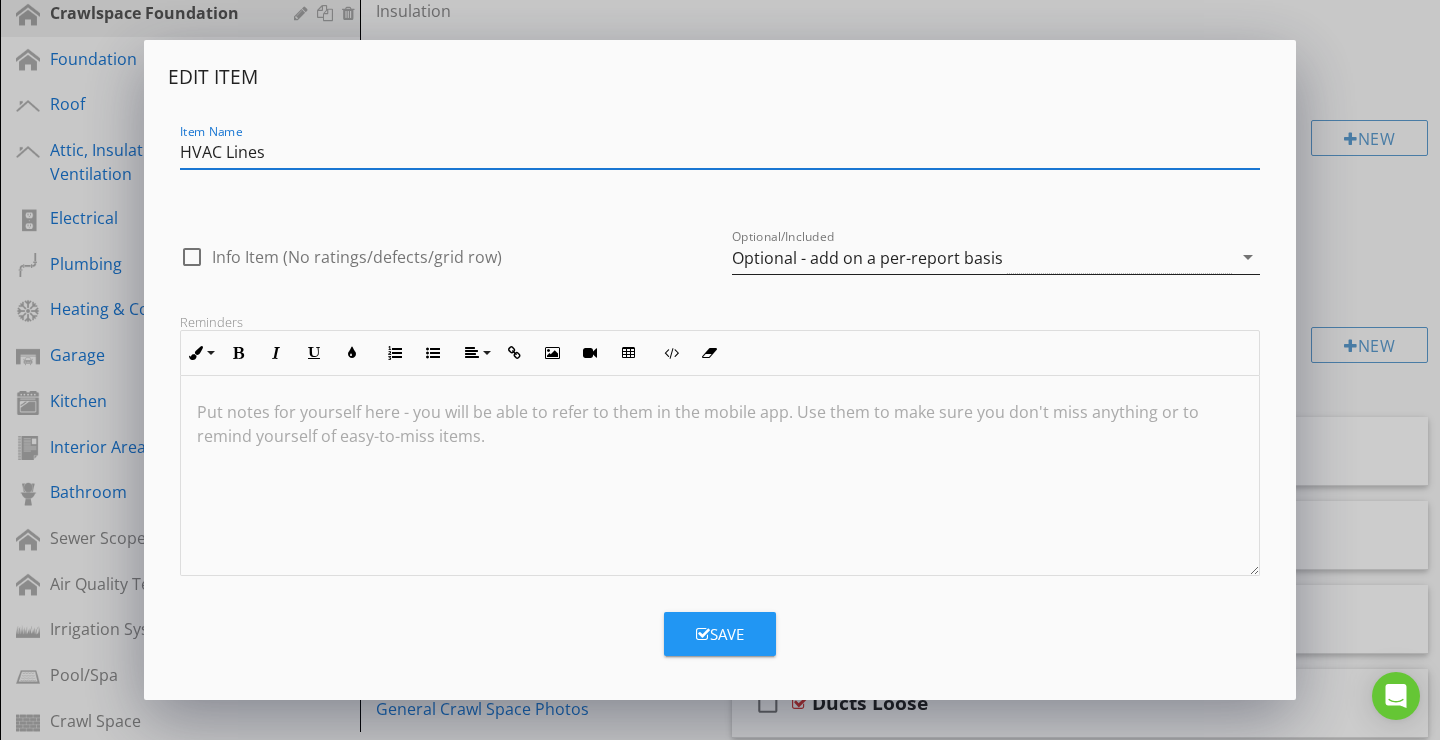 click on "Optional - add on a per-report basis" at bounding box center [867, 258] 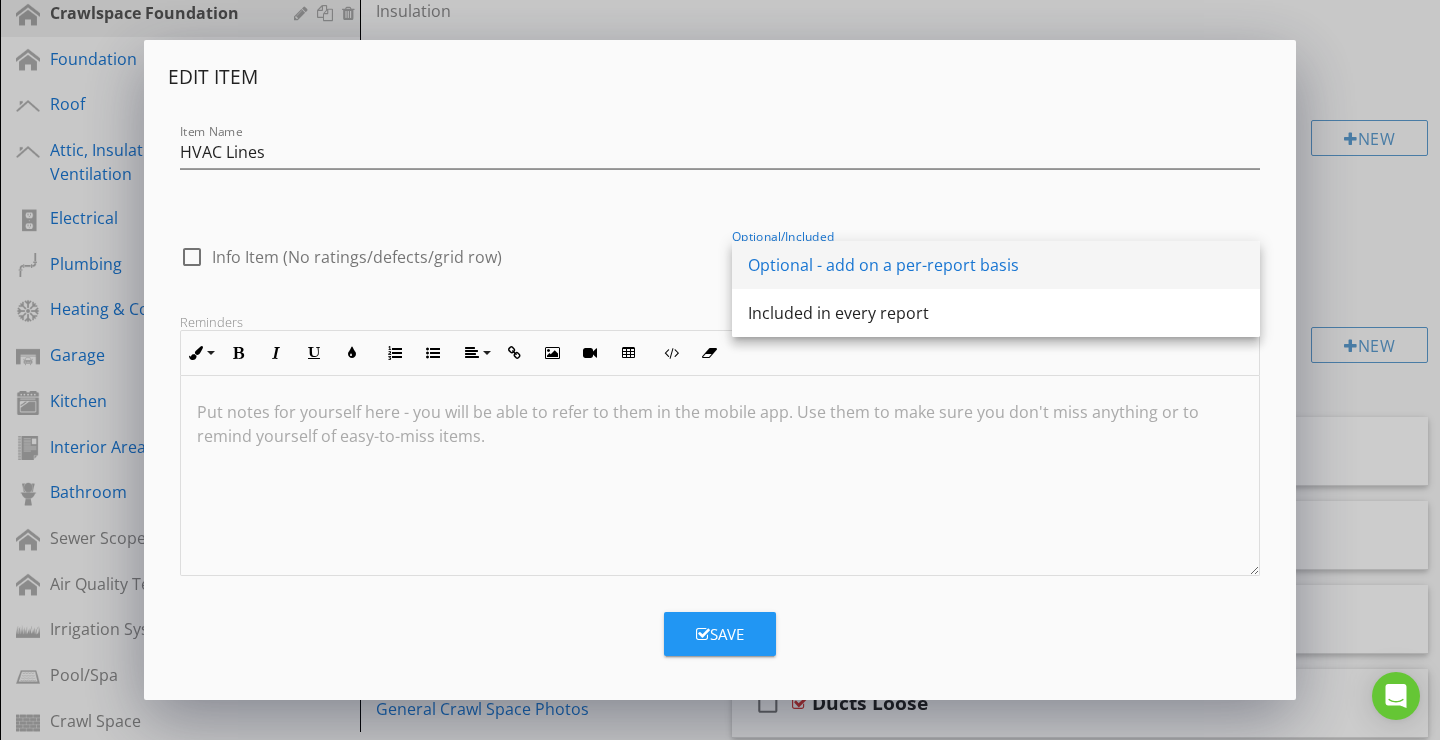 click on "Optional - add on a per-report basis" at bounding box center (996, 265) 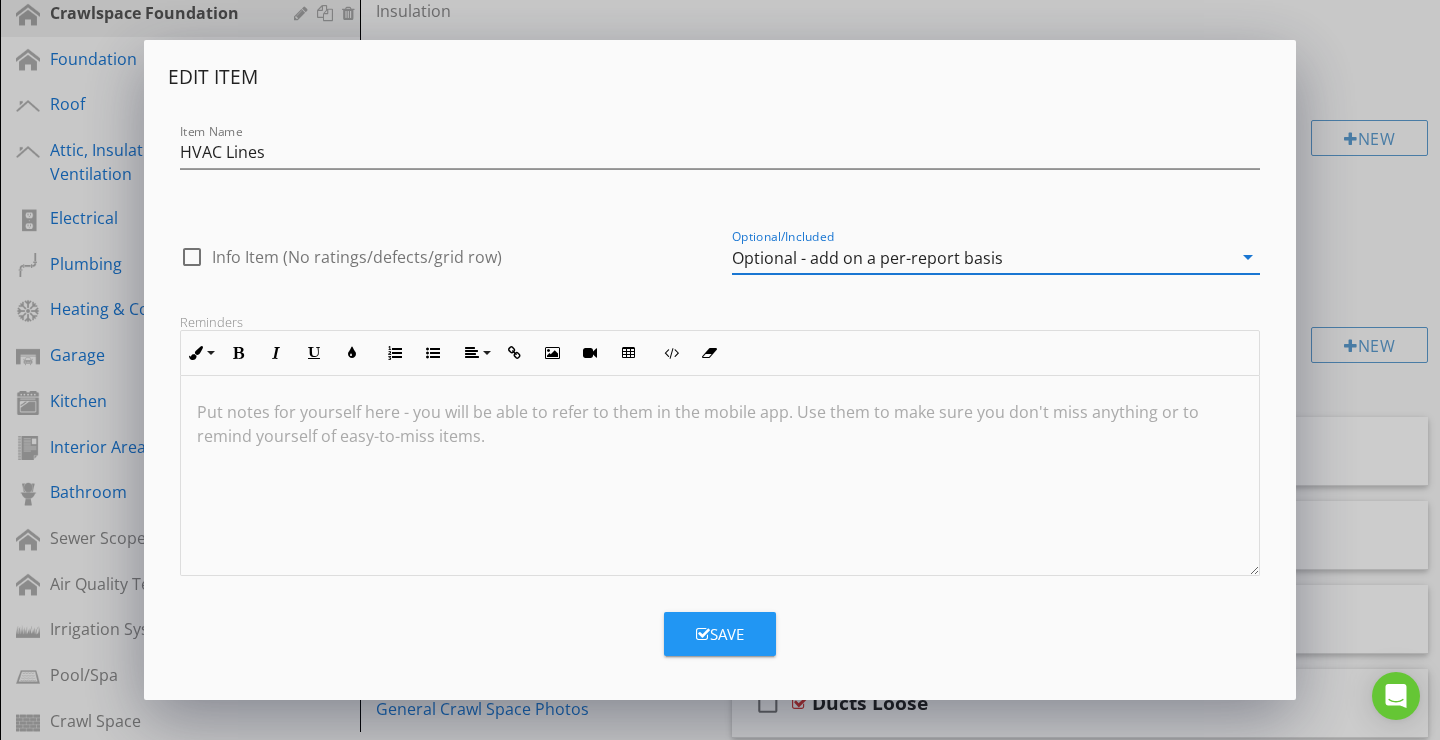 click on "Optional/Included Optional - add on a per-report basis arrow_drop_down" at bounding box center [996, 267] 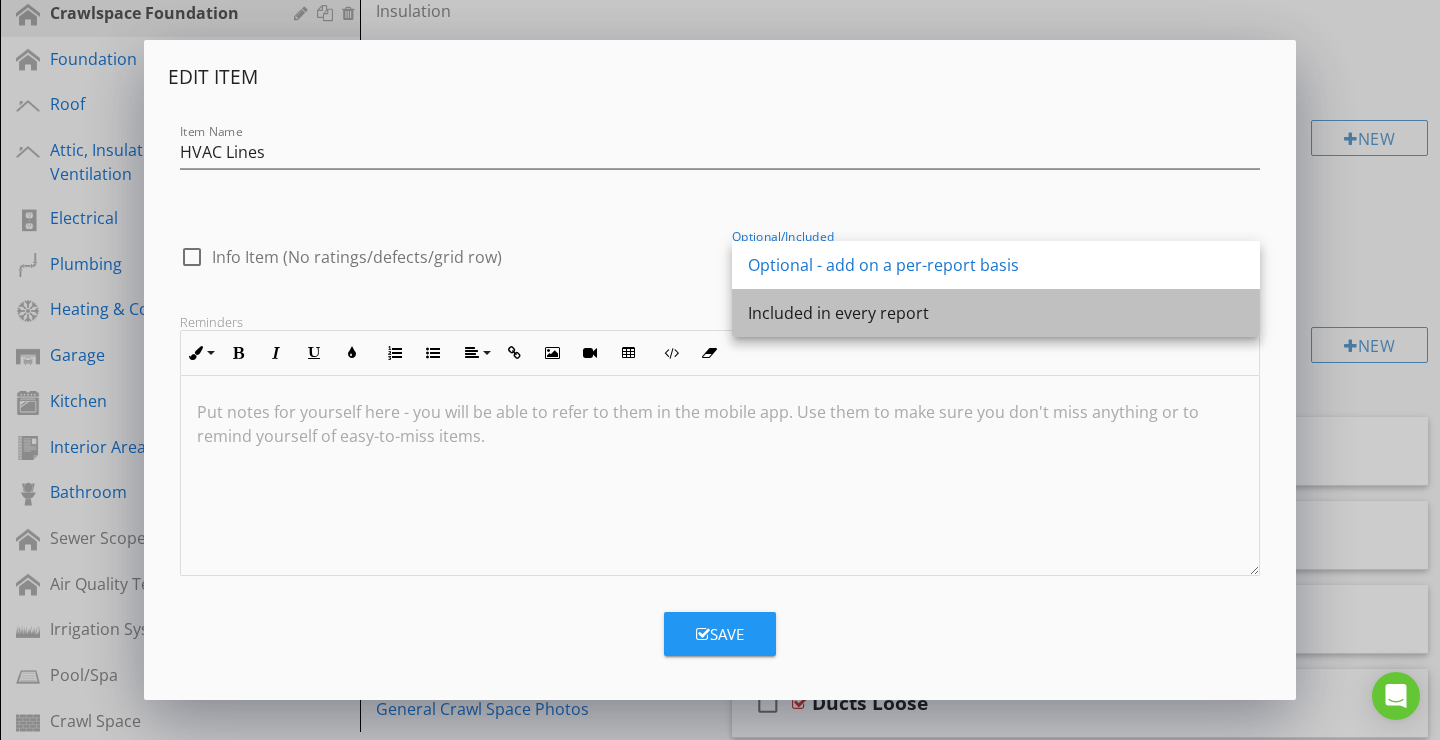 click on "Included in every report" at bounding box center [996, 313] 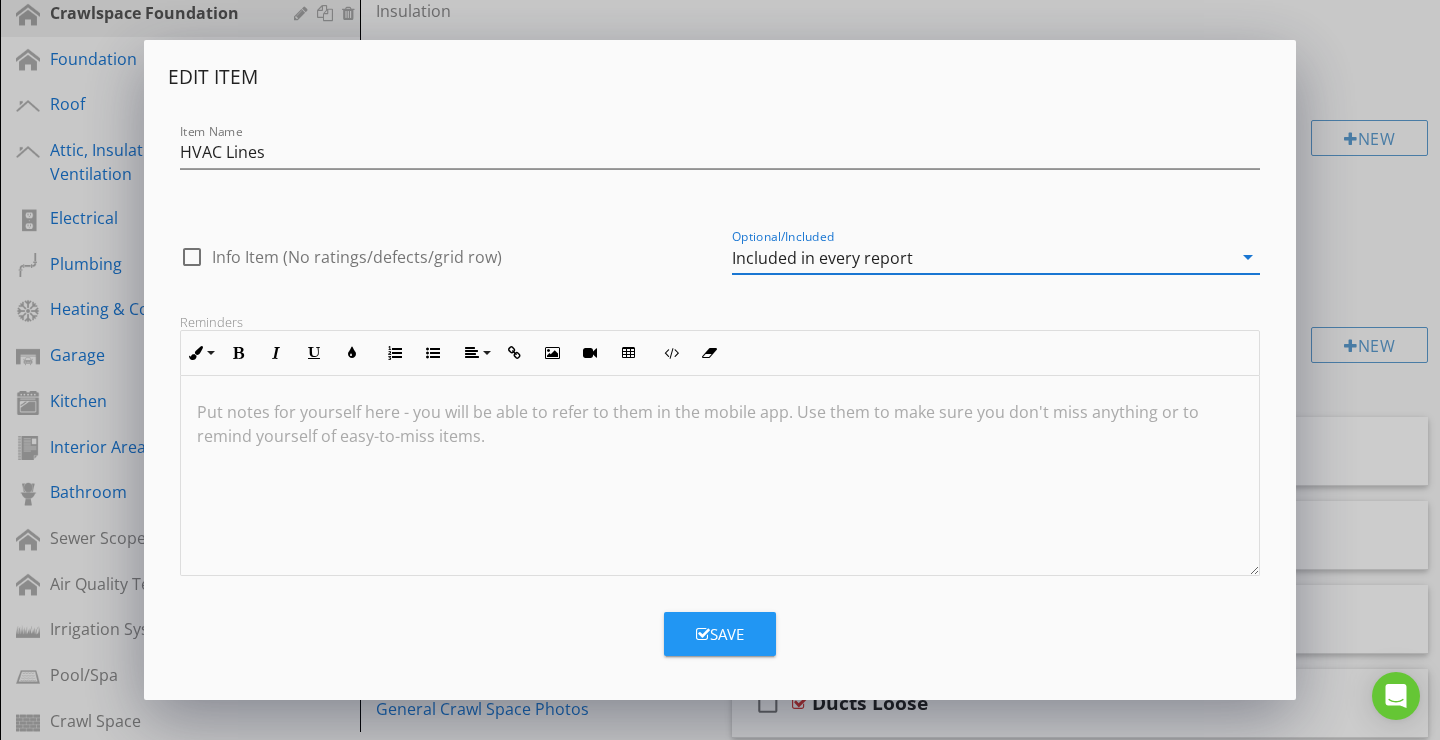click on "Save" at bounding box center [720, 634] 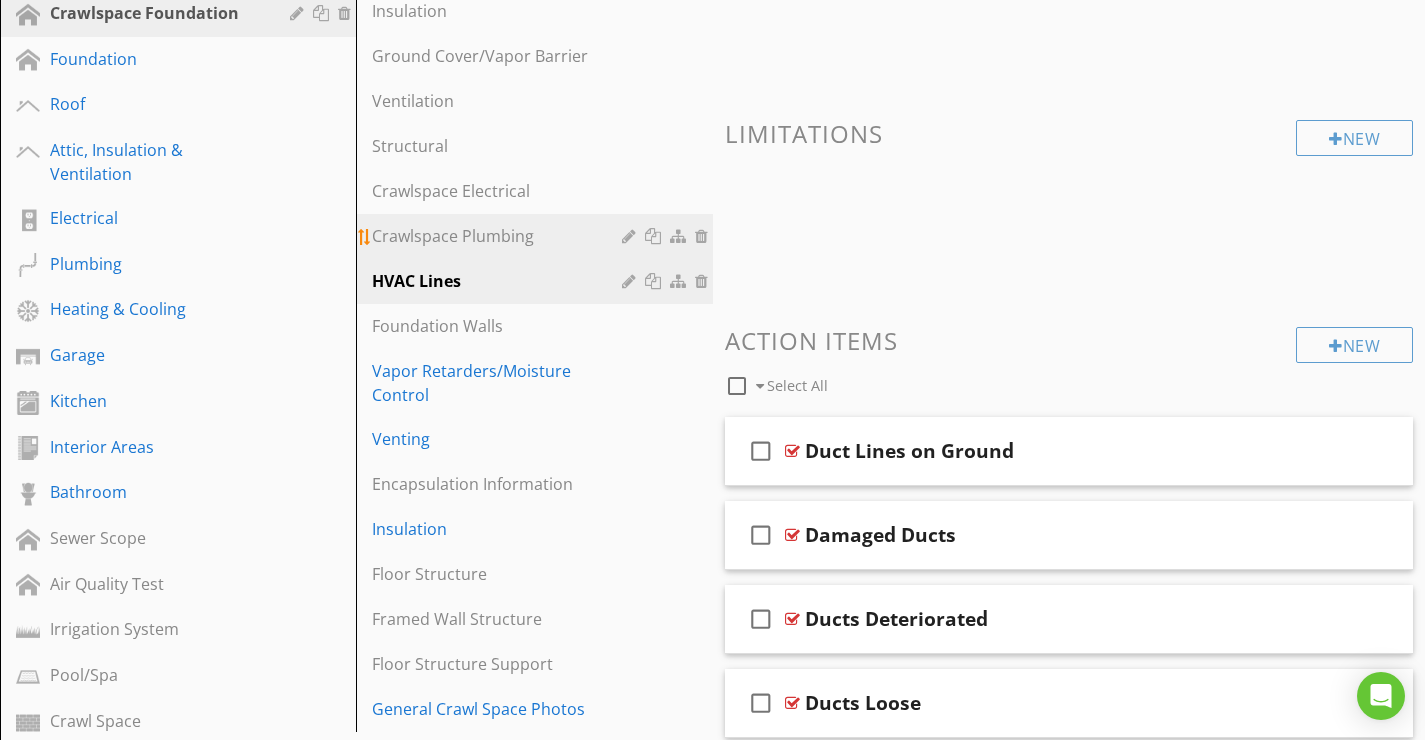 click on "Crawlspace Plumbing" at bounding box center (499, 236) 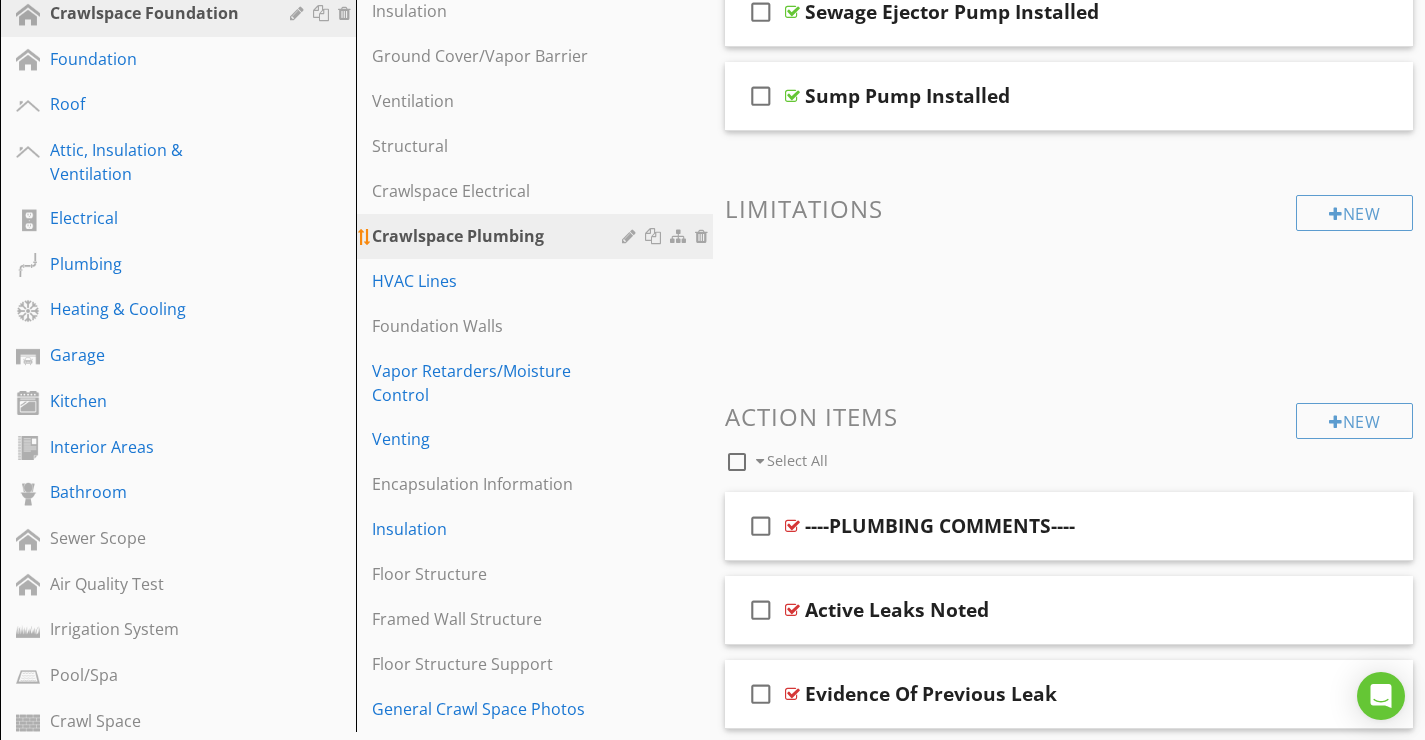 click at bounding box center [631, 236] 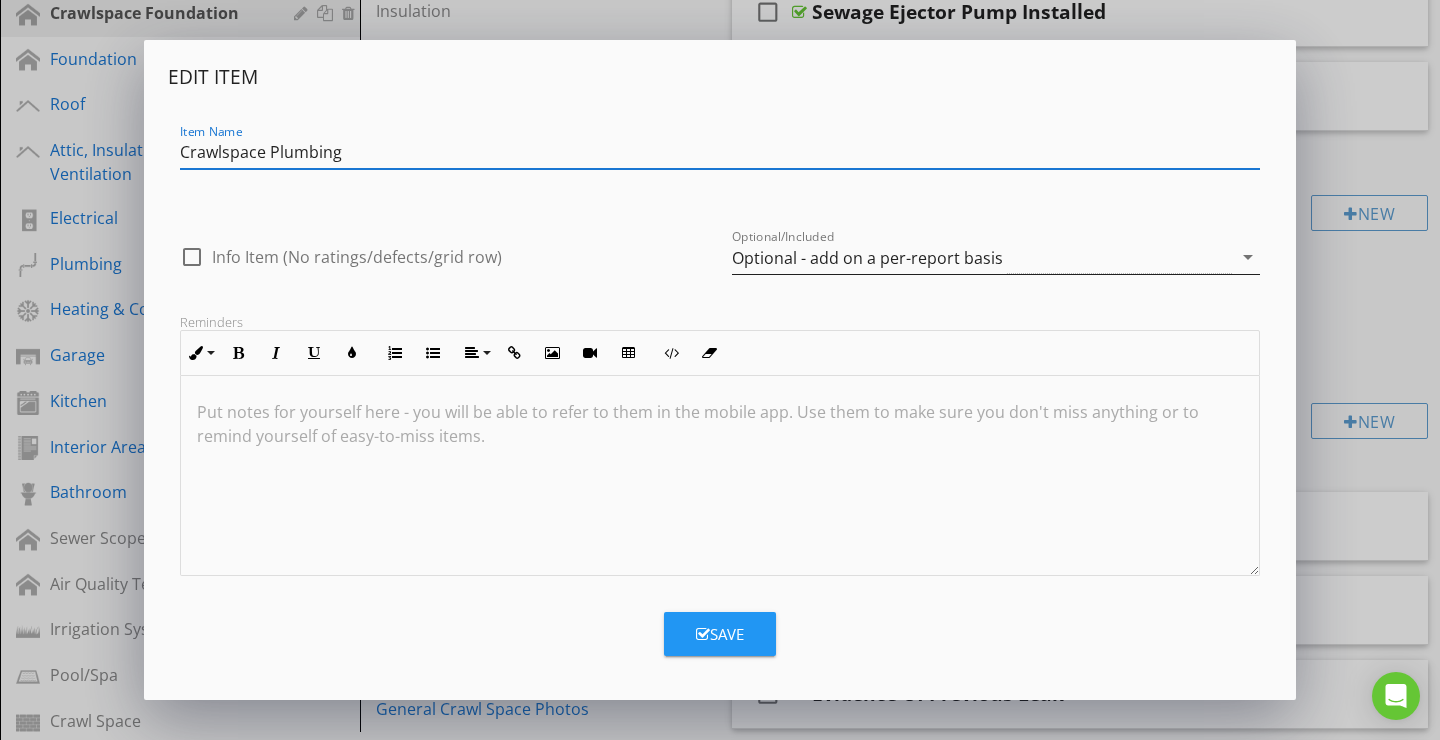 click on "Optional - add on a per-report basis" at bounding box center (867, 258) 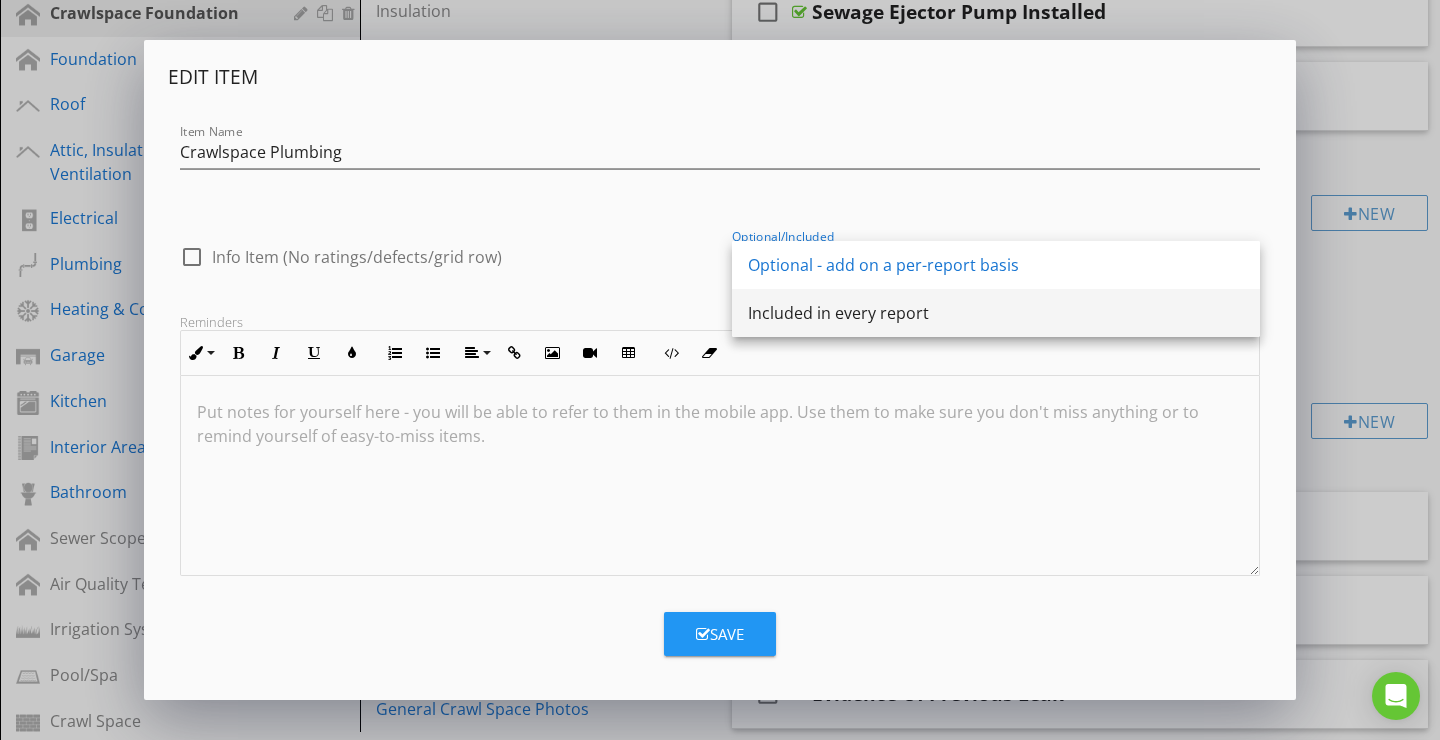 click on "Included in every report" at bounding box center [996, 313] 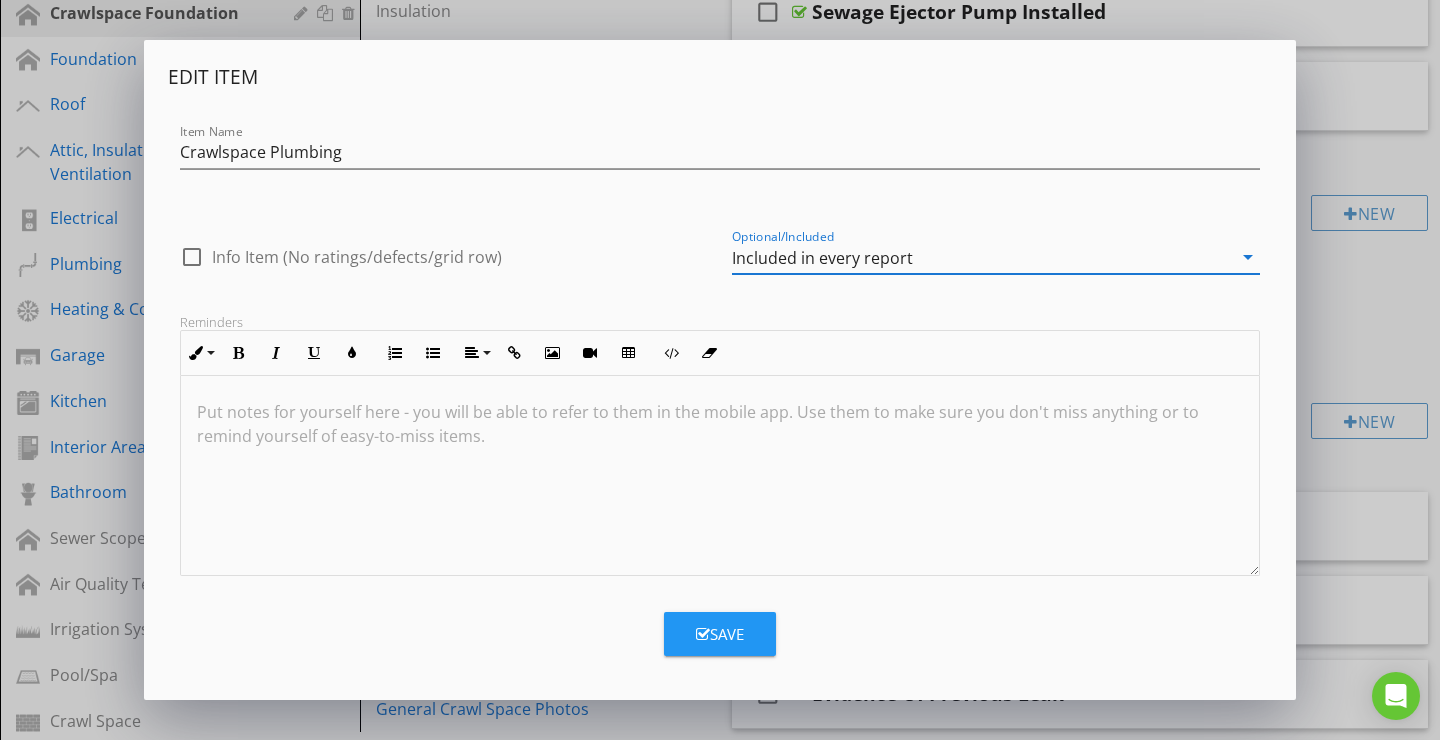 click at bounding box center [703, 634] 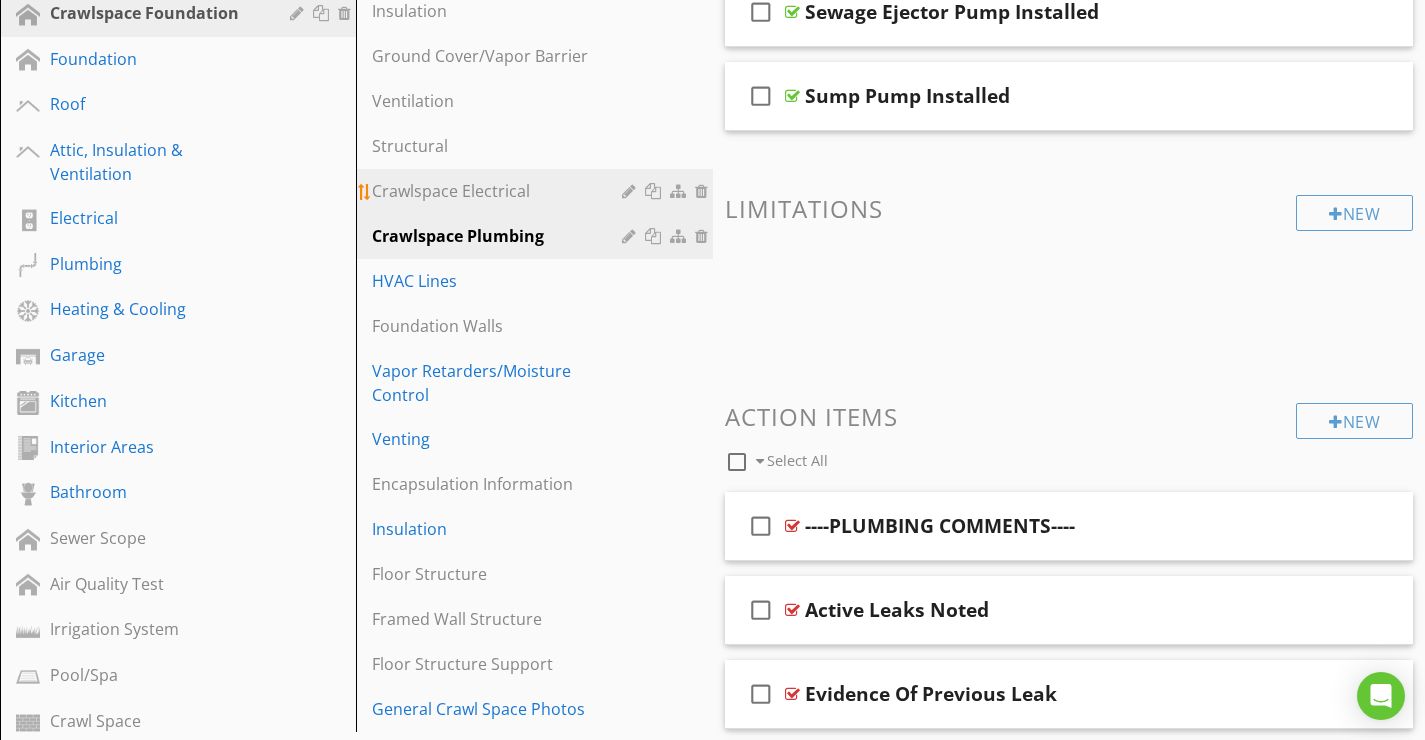 click on "Crawlspace Electrical" at bounding box center [499, 191] 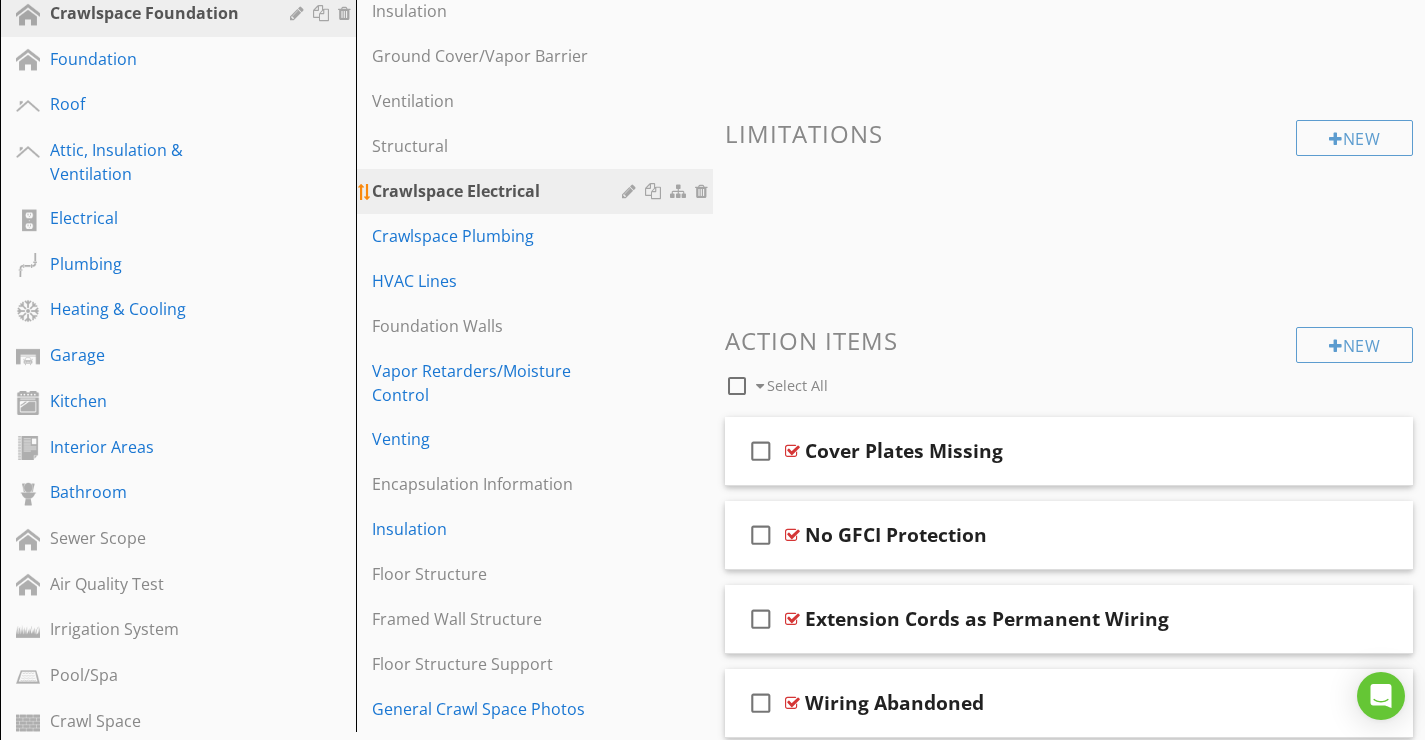 click at bounding box center (631, 191) 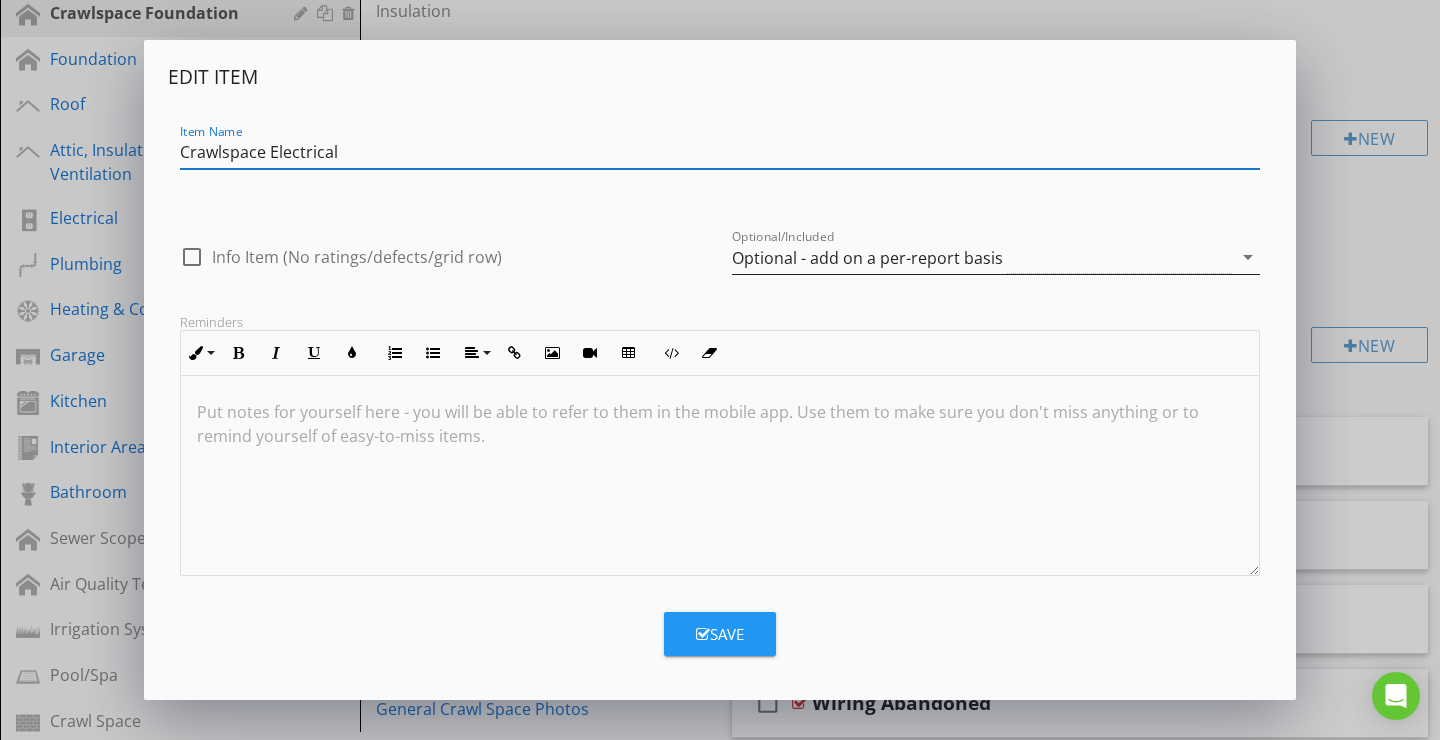 click on "Optional - add on a per-report basis" at bounding box center (867, 258) 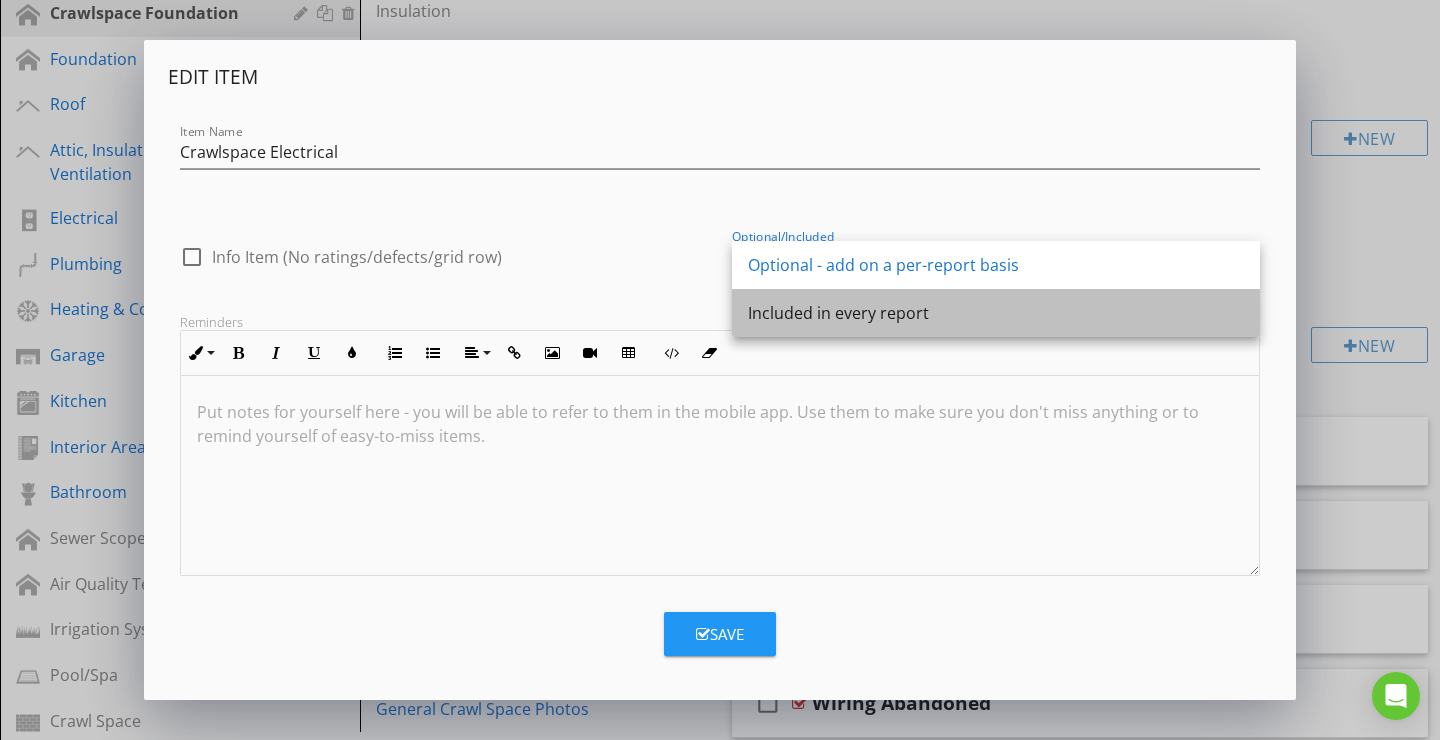 click on "Included in every report" at bounding box center [996, 313] 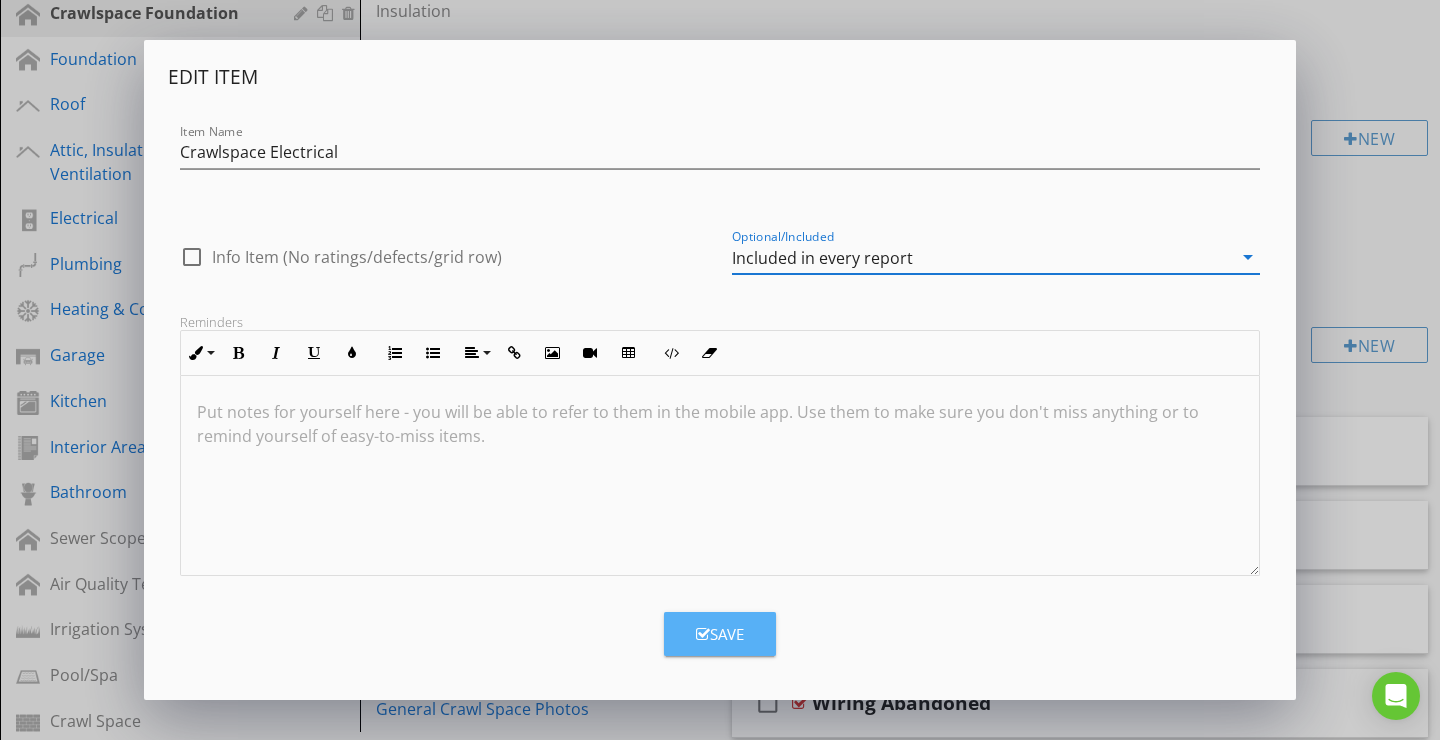 click on "Save" at bounding box center (720, 634) 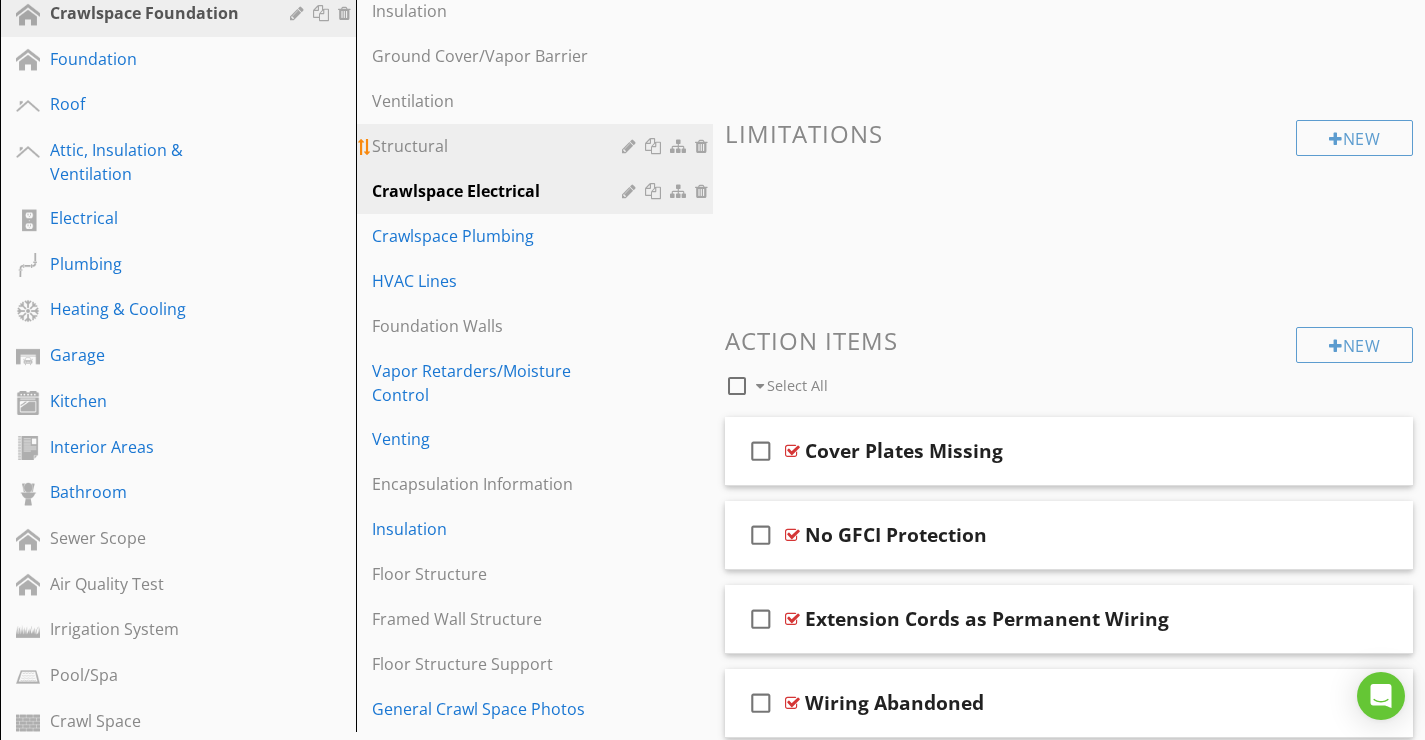 click on "Structural" at bounding box center [499, 146] 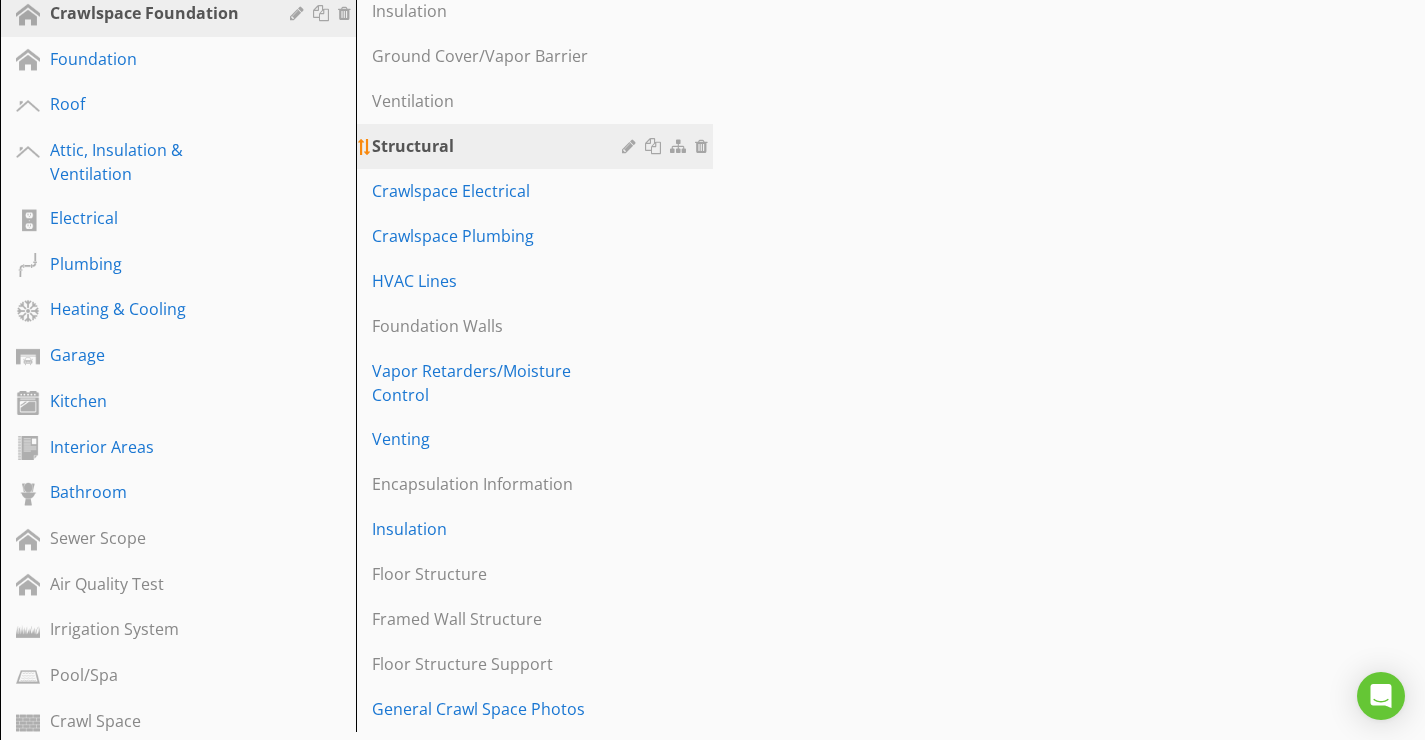 click at bounding box center (631, 146) 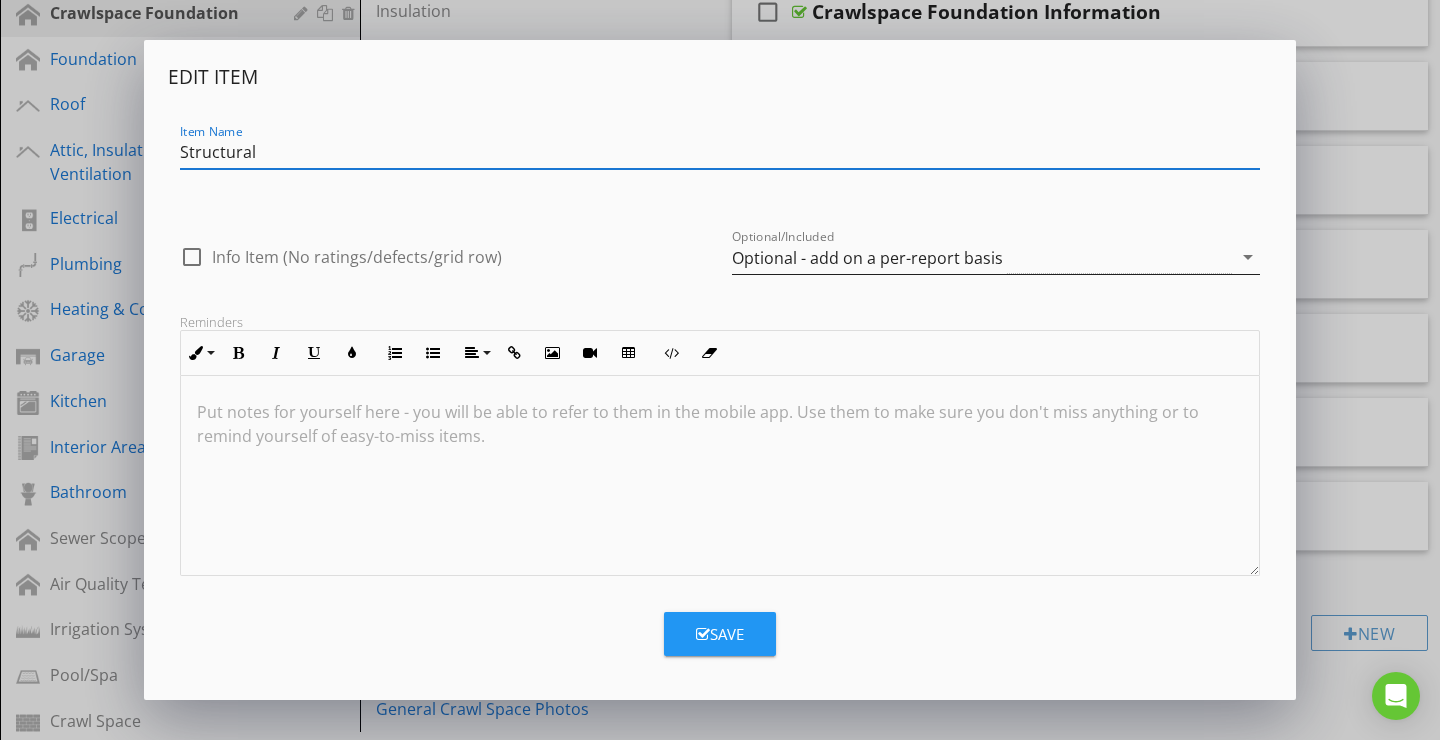 click on "Optional - add on a per-report basis" at bounding box center (867, 258) 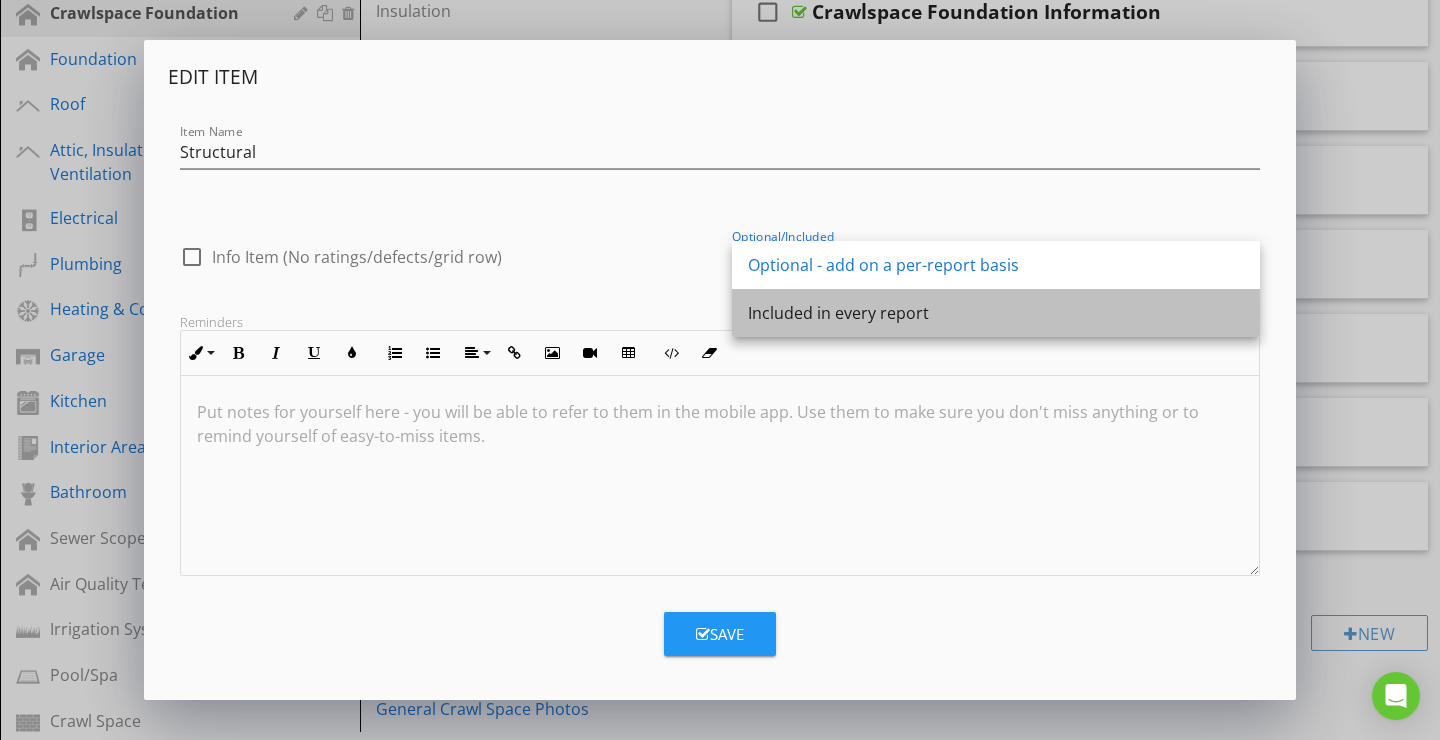 click on "Included in every report" at bounding box center [996, 313] 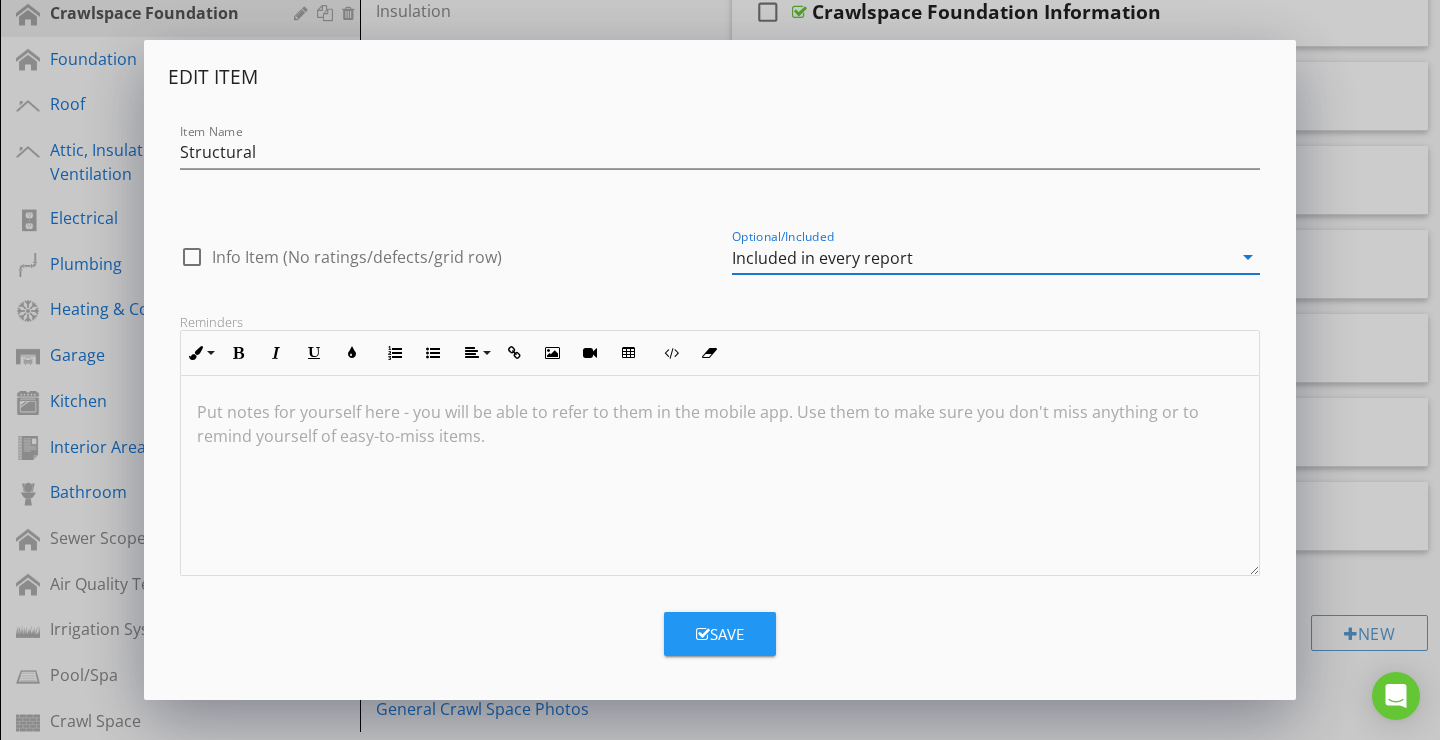 click on "Save" at bounding box center [720, 634] 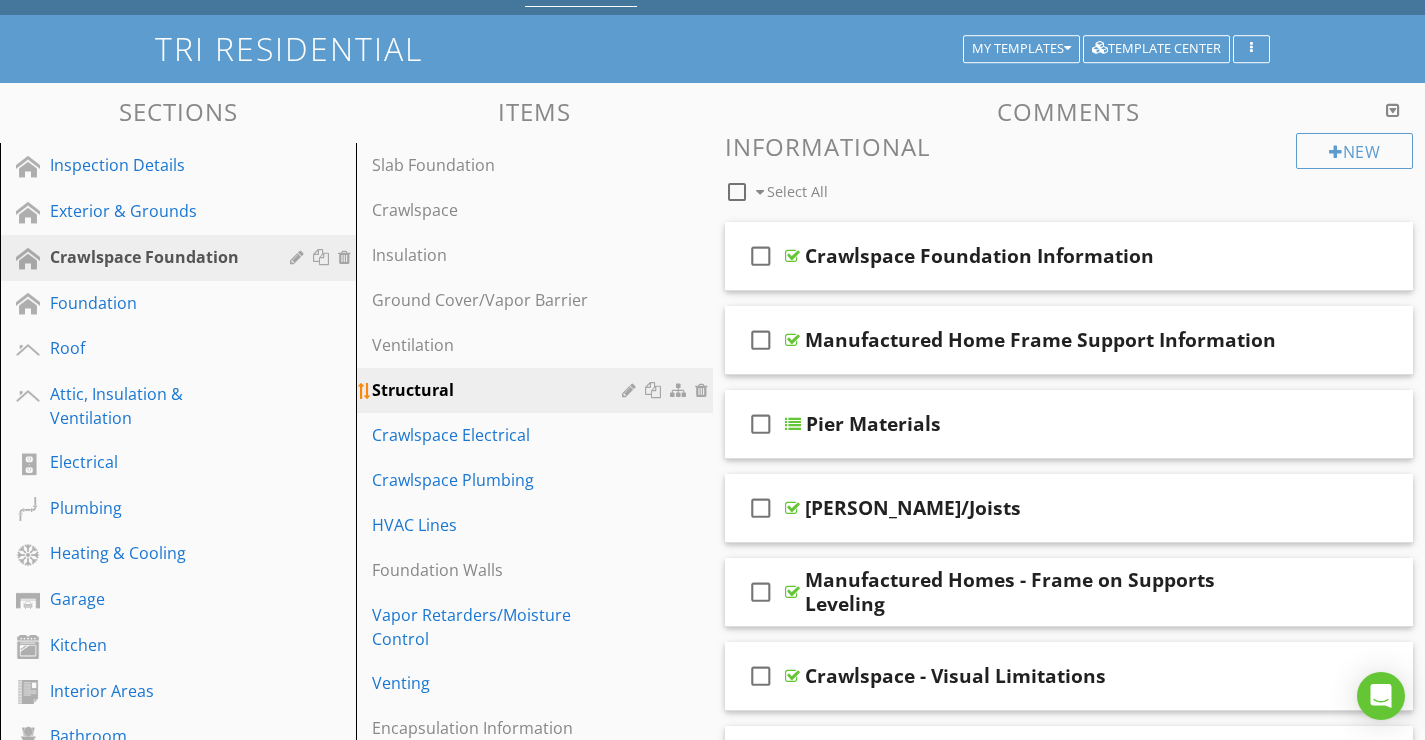 scroll, scrollTop: 109, scrollLeft: 0, axis: vertical 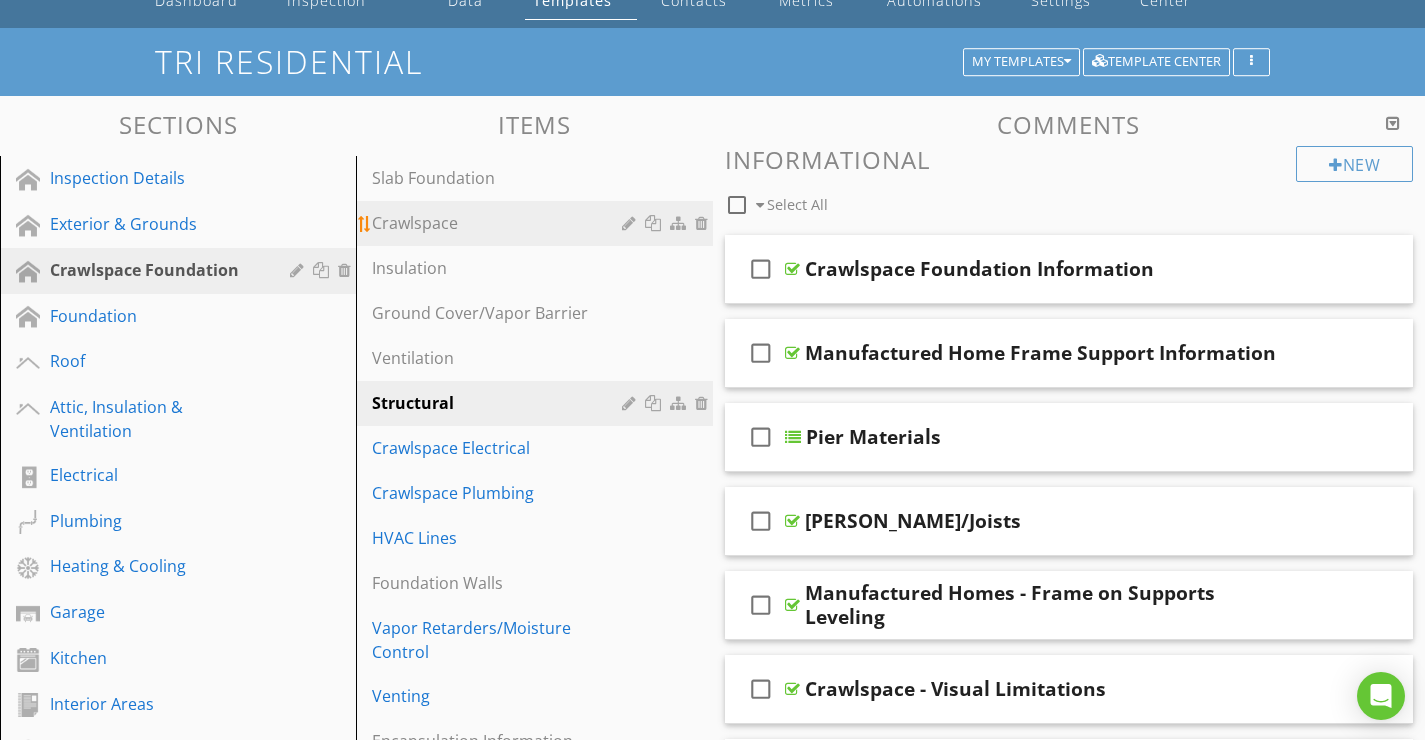 click on "Crawlspace" at bounding box center [499, 223] 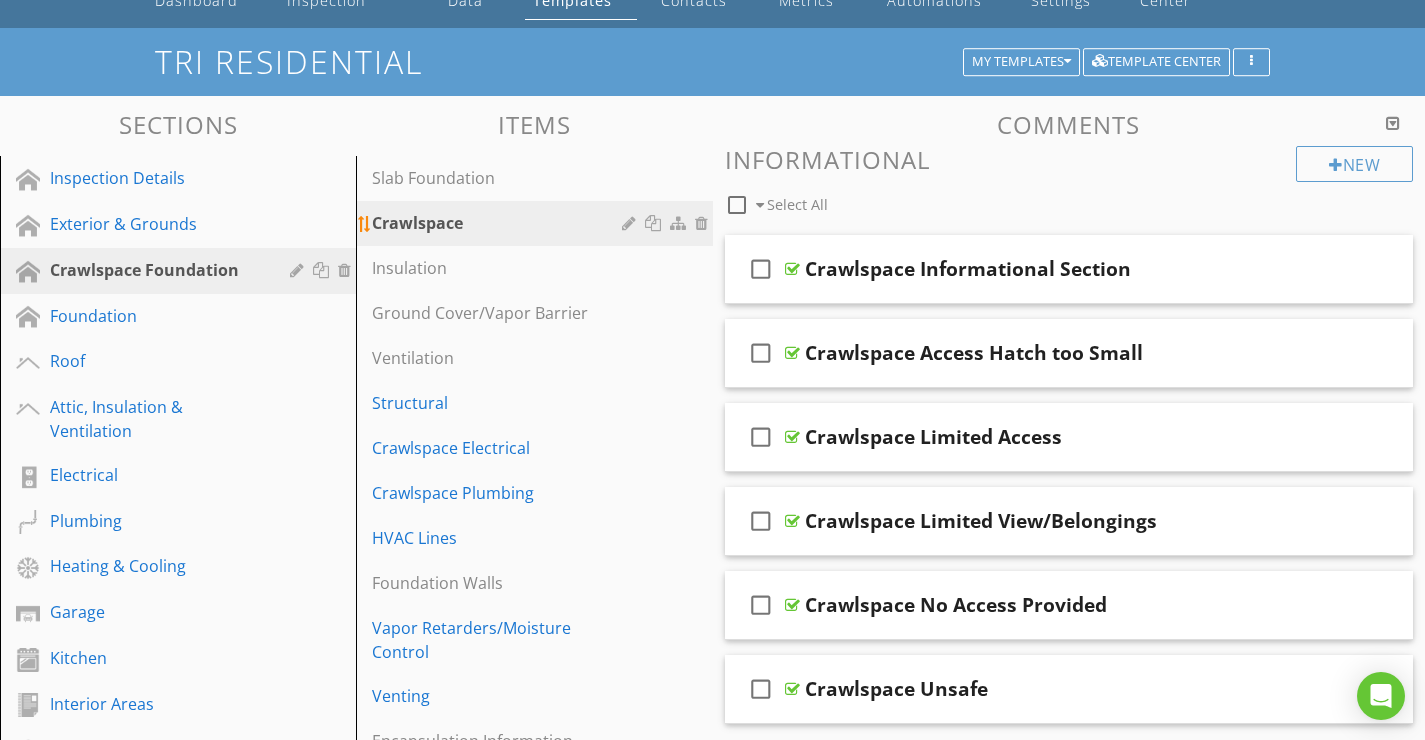 click at bounding box center [631, 223] 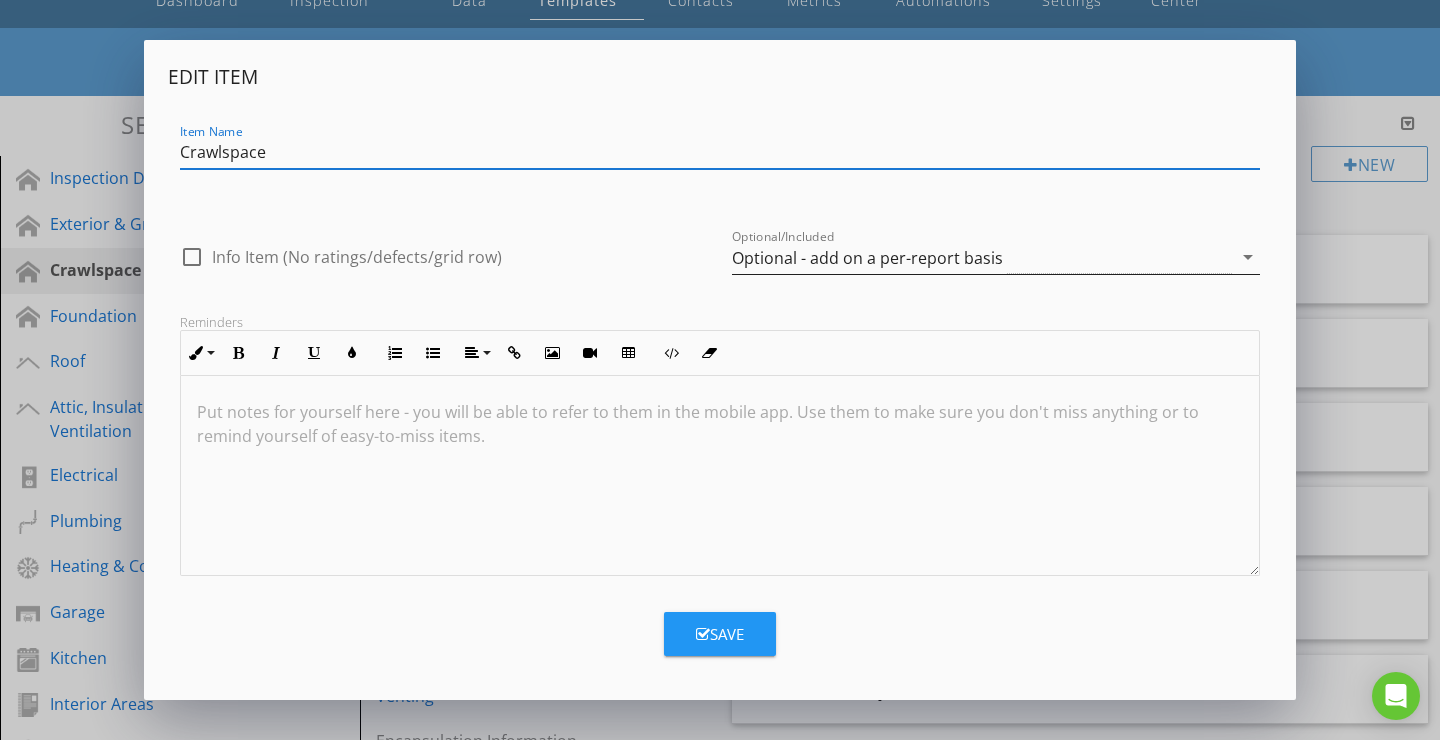 click on "Optional - add on a per-report basis" at bounding box center (867, 258) 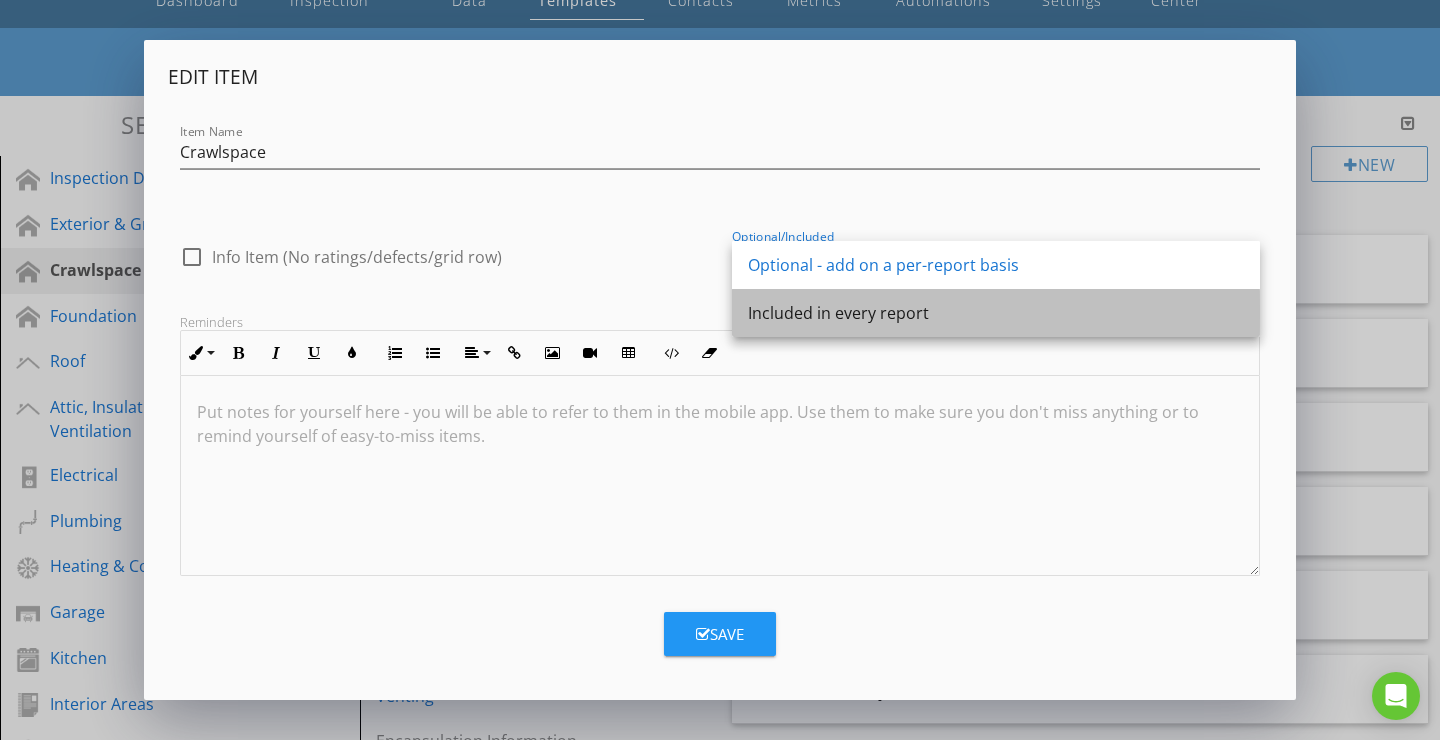 click on "Included in every report" at bounding box center [996, 313] 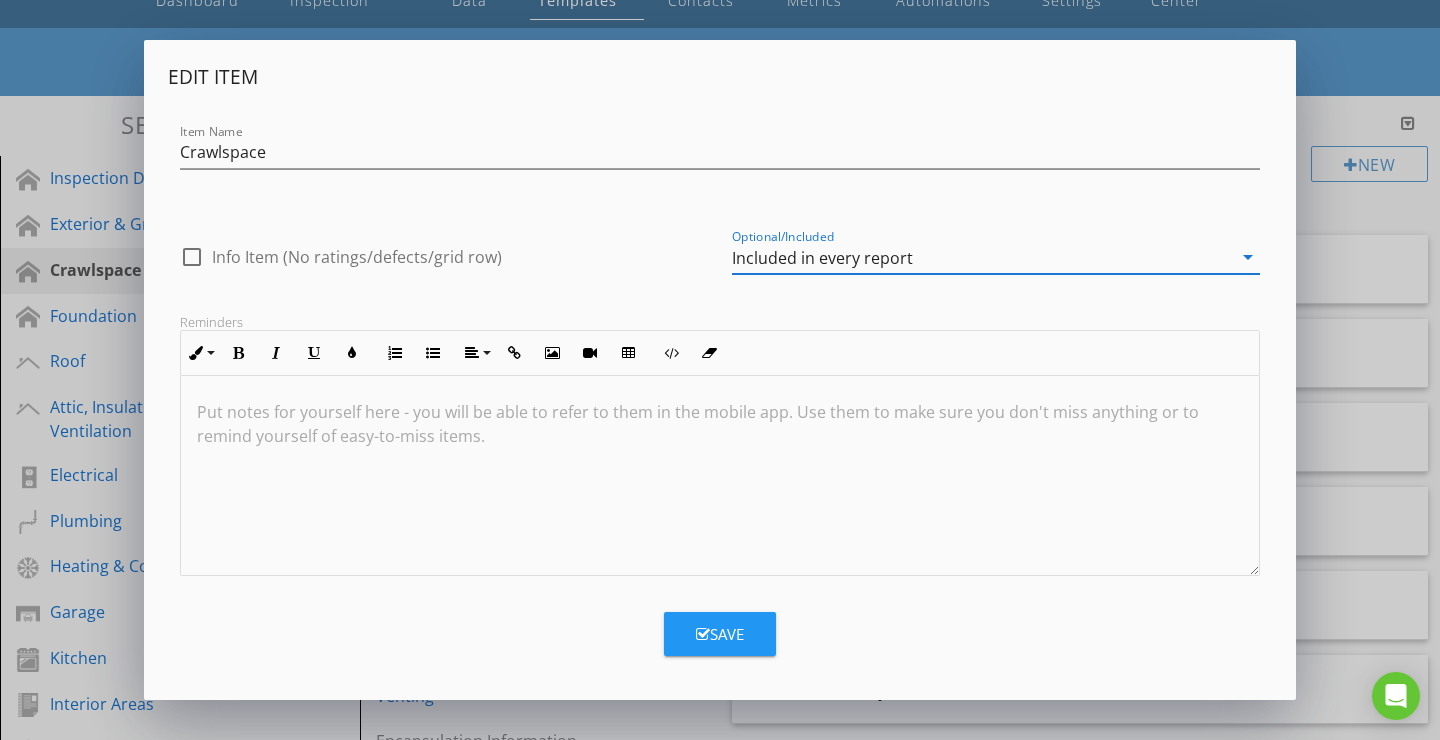 click on "Save" at bounding box center (720, 634) 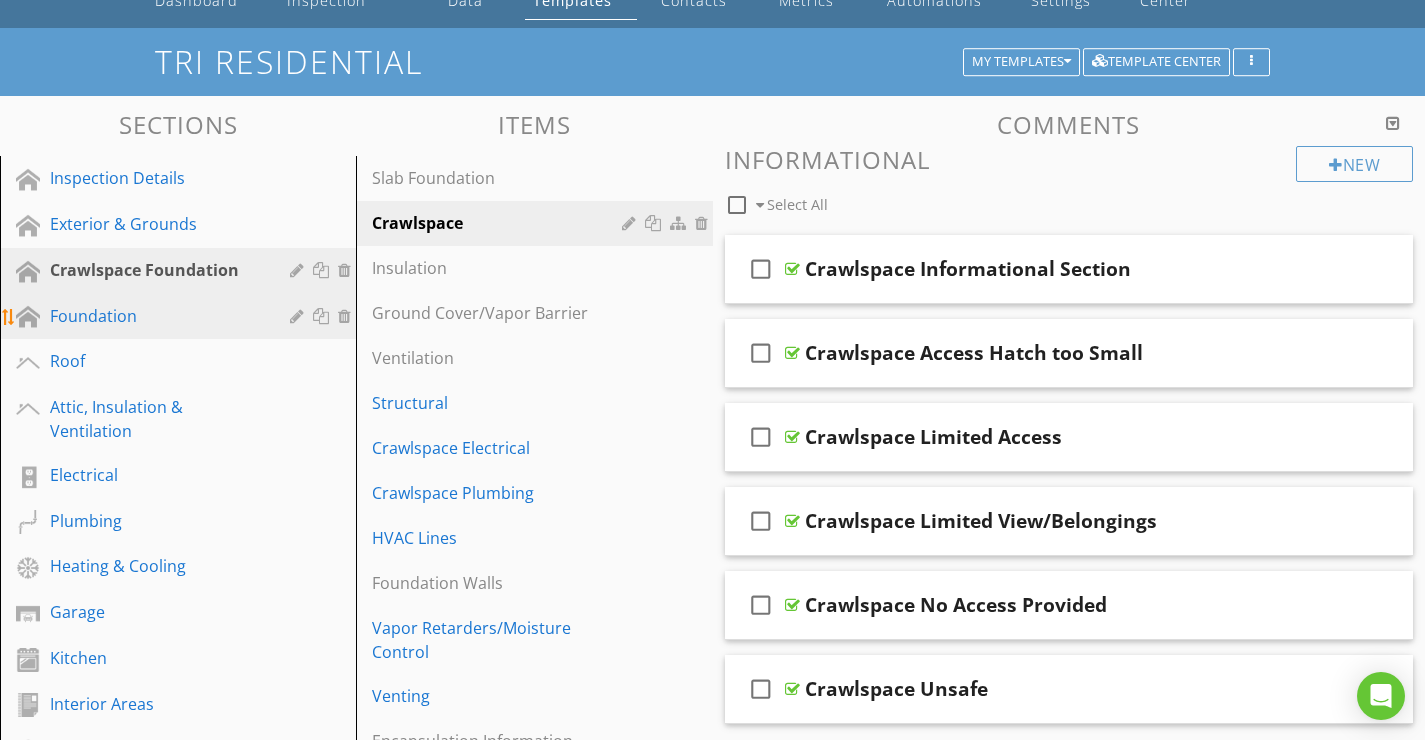 click on "Foundation" at bounding box center (155, 316) 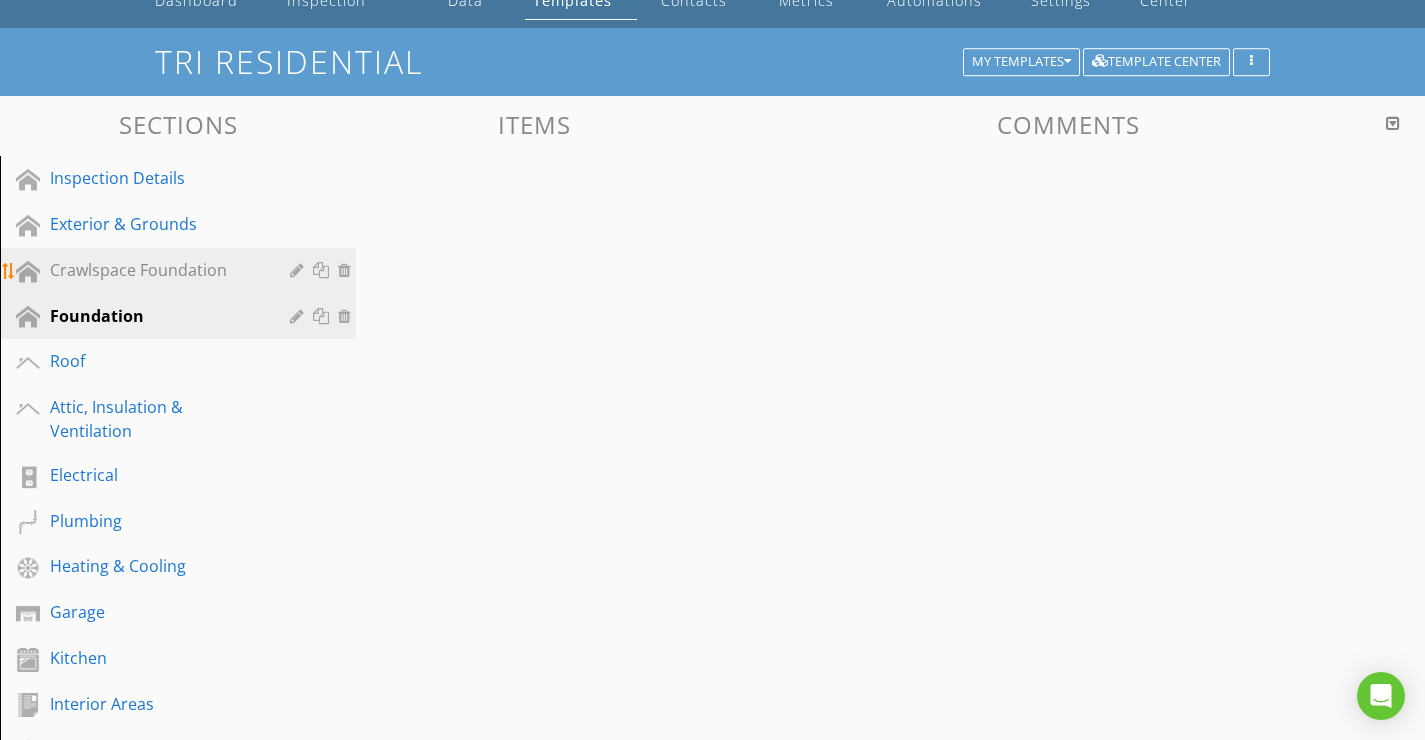 click on "Crawlspace Foundation" at bounding box center [155, 270] 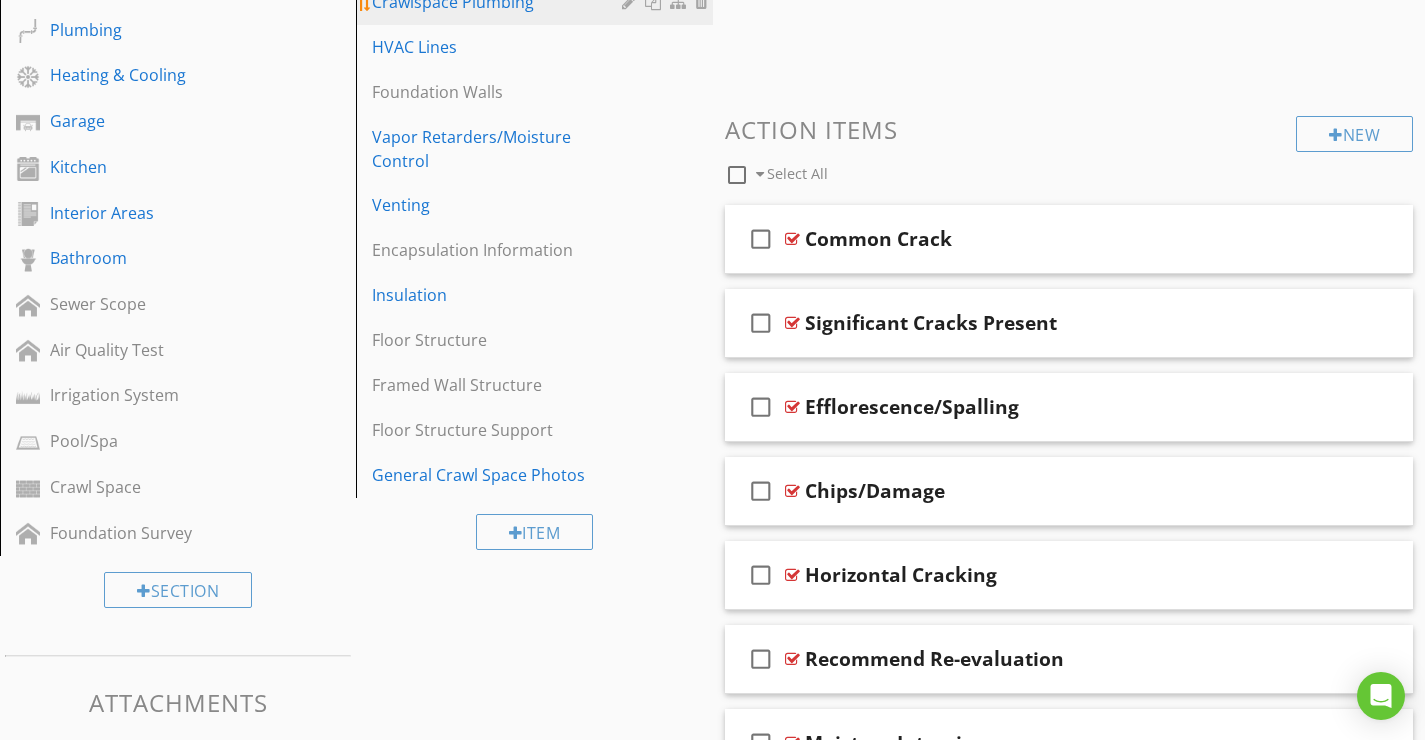 scroll, scrollTop: 597, scrollLeft: 0, axis: vertical 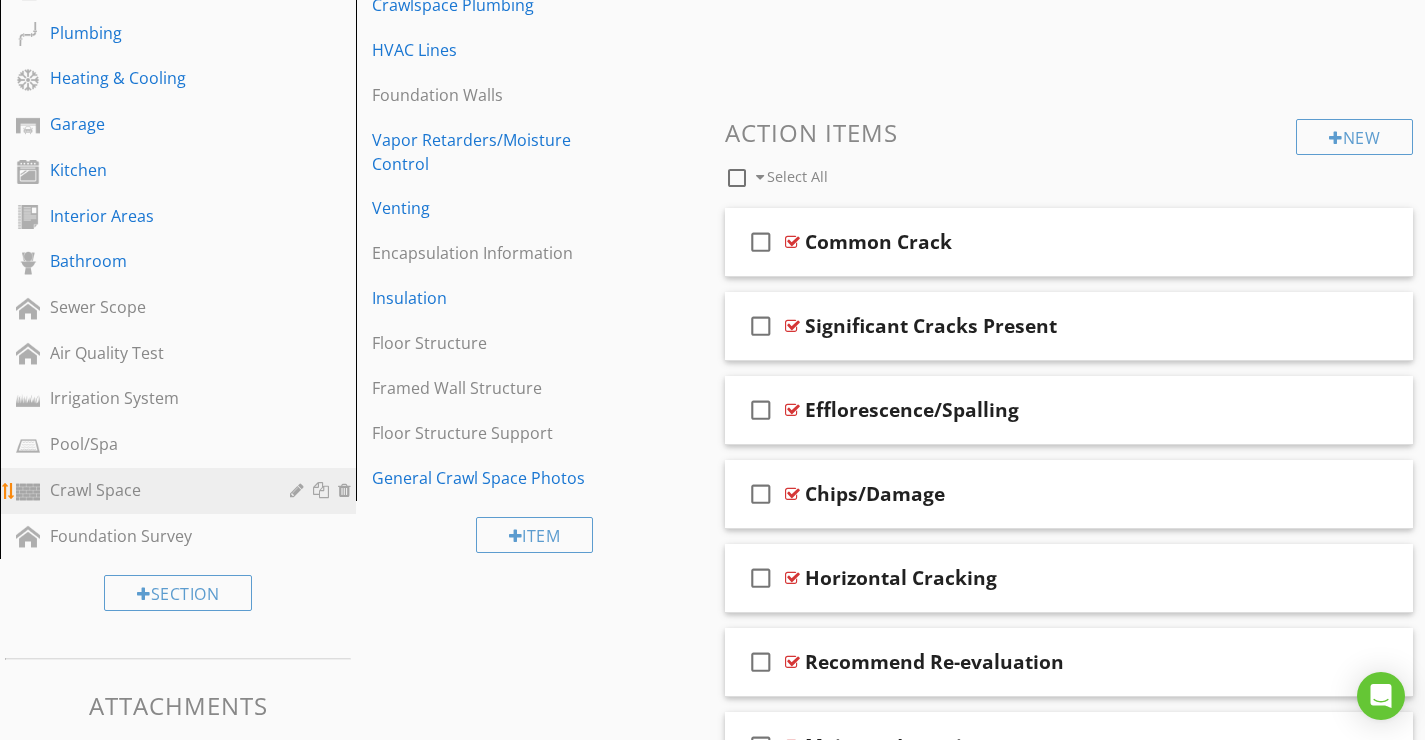 click on "Crawl Space" at bounding box center [155, 490] 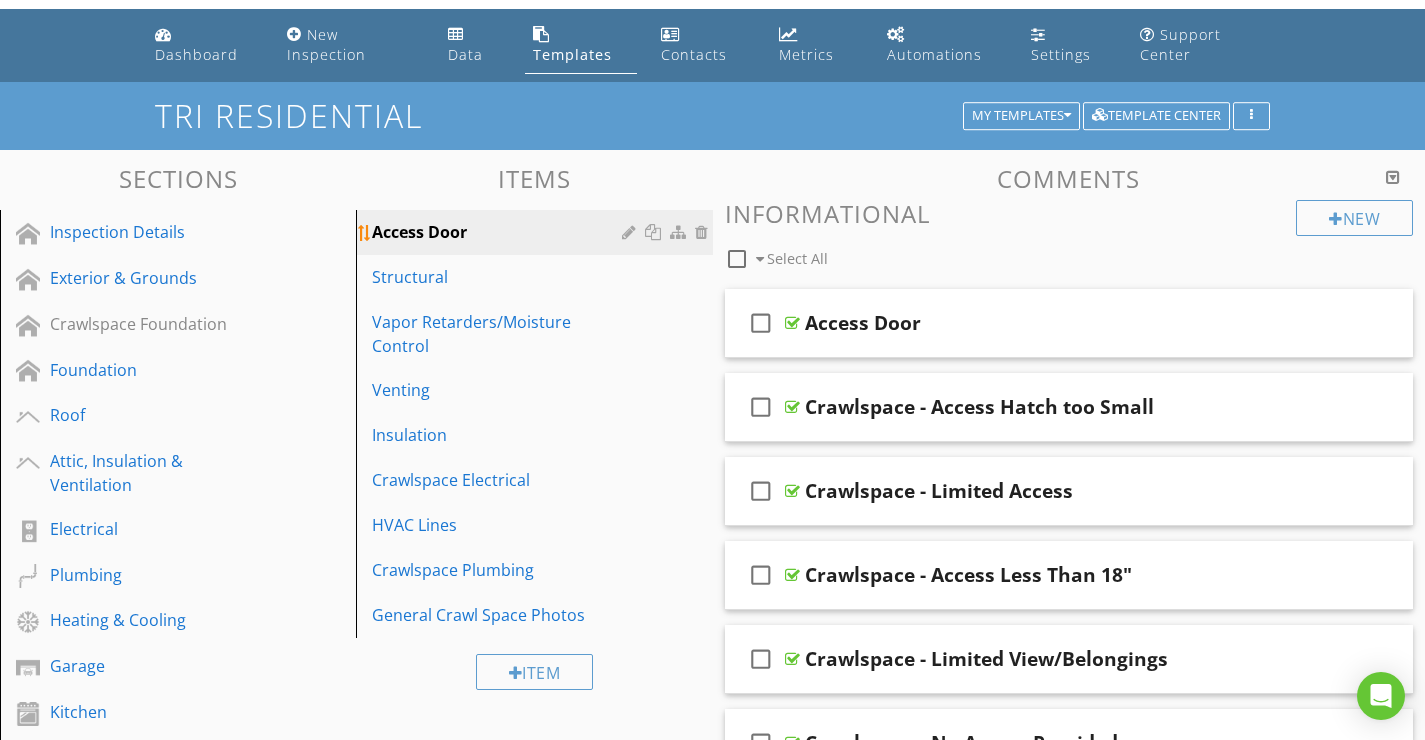 scroll, scrollTop: 53, scrollLeft: 0, axis: vertical 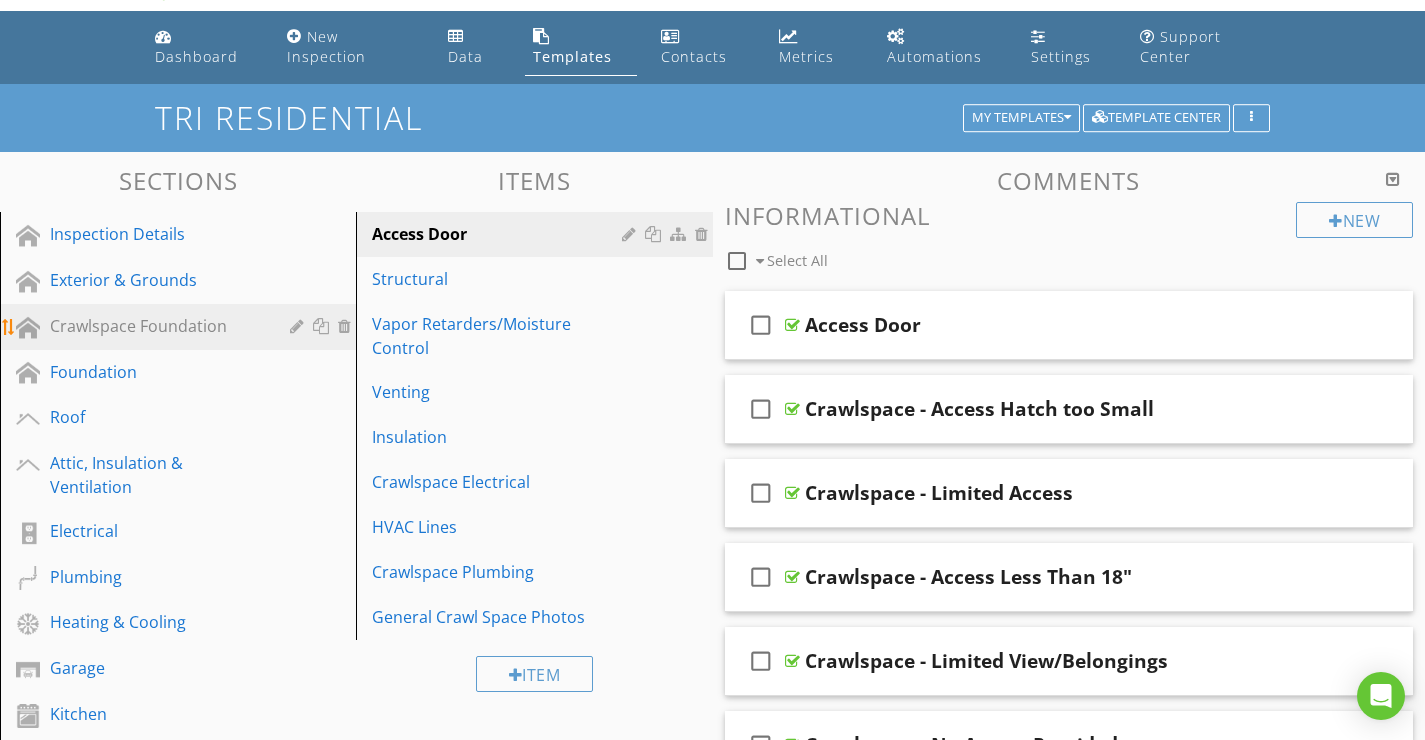 click on "Crawlspace Foundation" at bounding box center [155, 326] 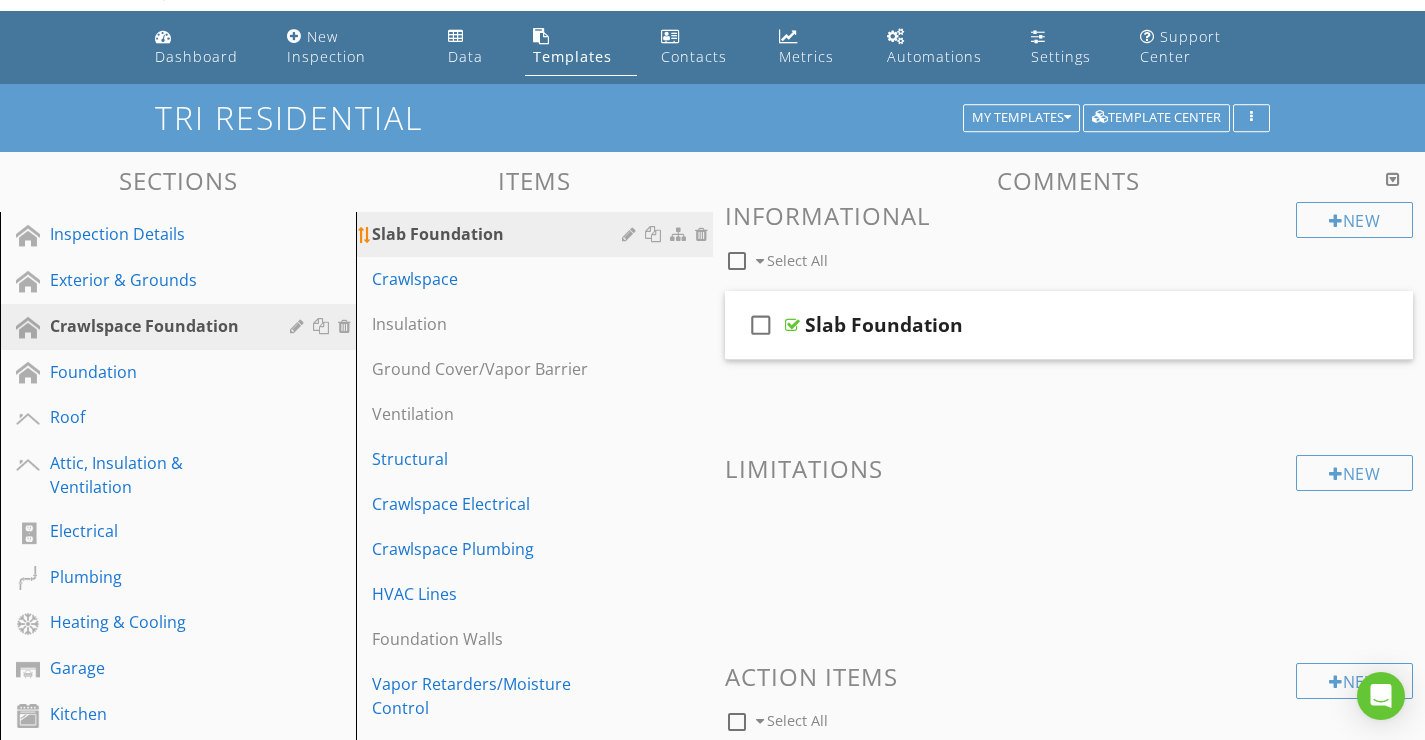 scroll, scrollTop: 0, scrollLeft: 0, axis: both 